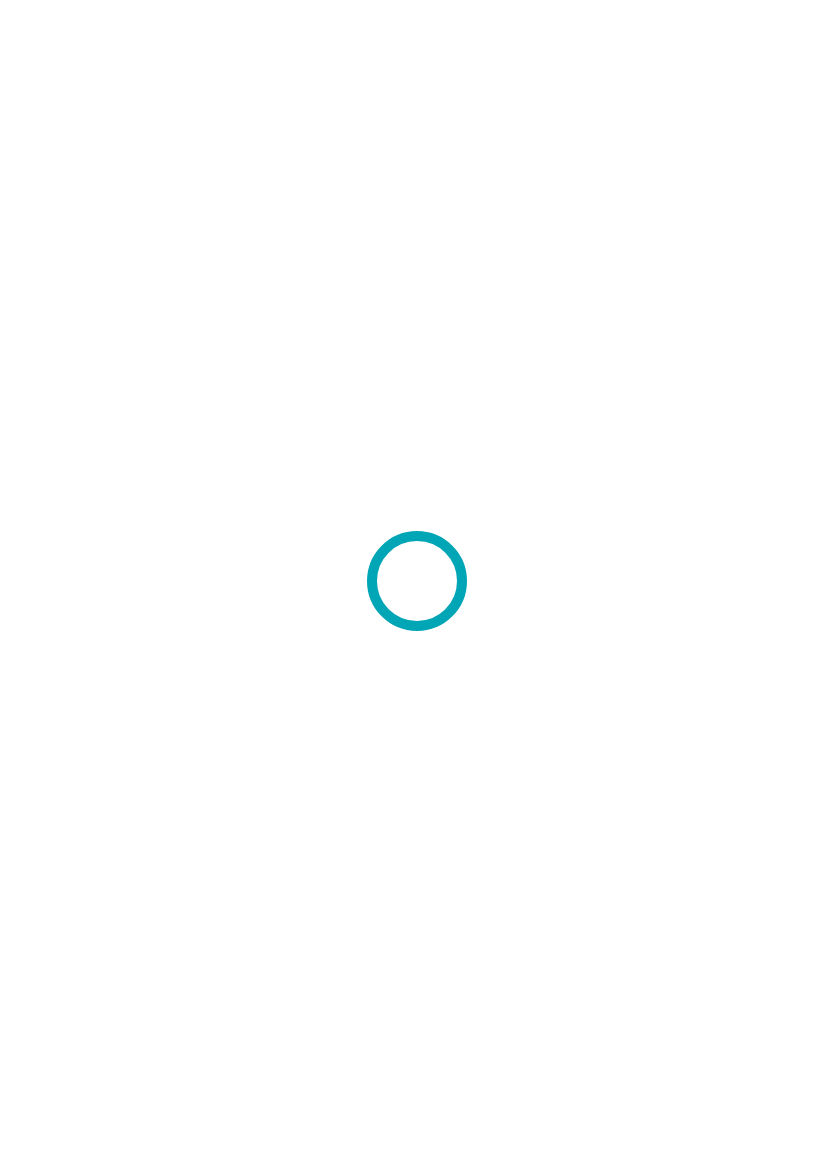scroll, scrollTop: 0, scrollLeft: 0, axis: both 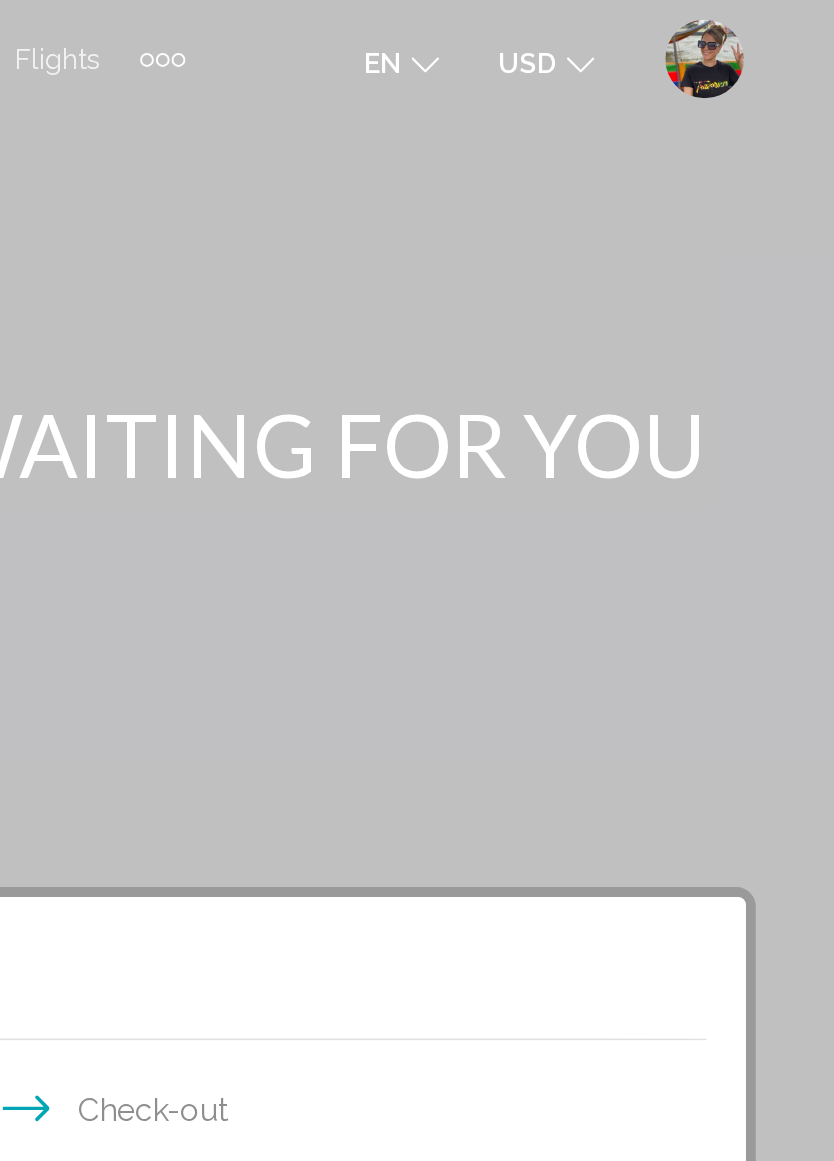 click at bounding box center [768, 30] 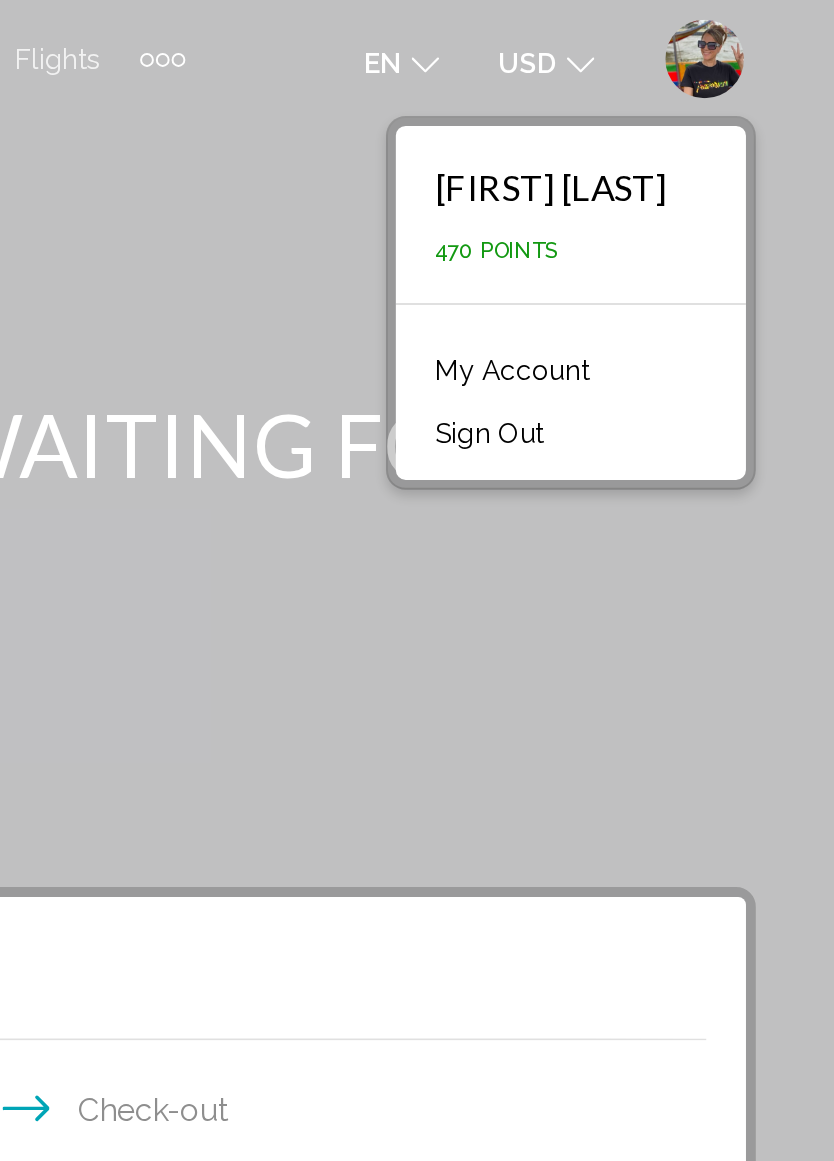 click on "My Account" at bounding box center (670, 188) 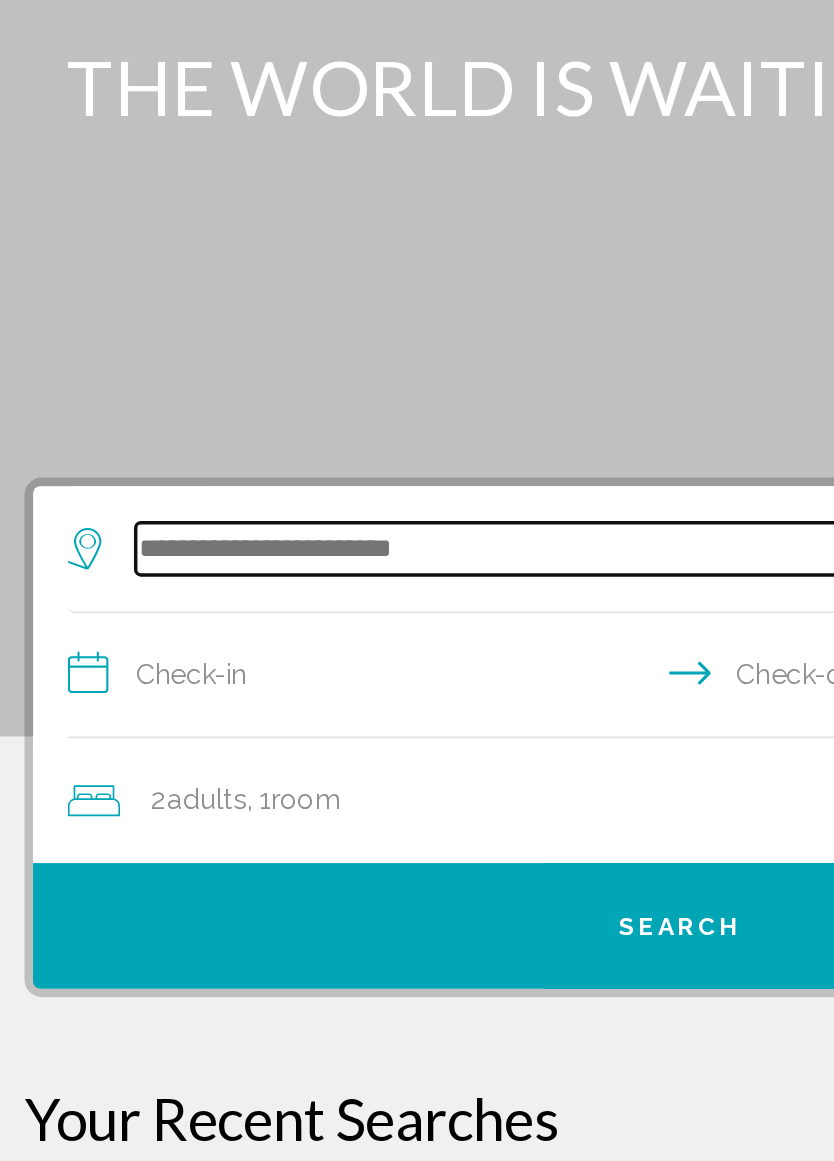 click at bounding box center [421, 492] 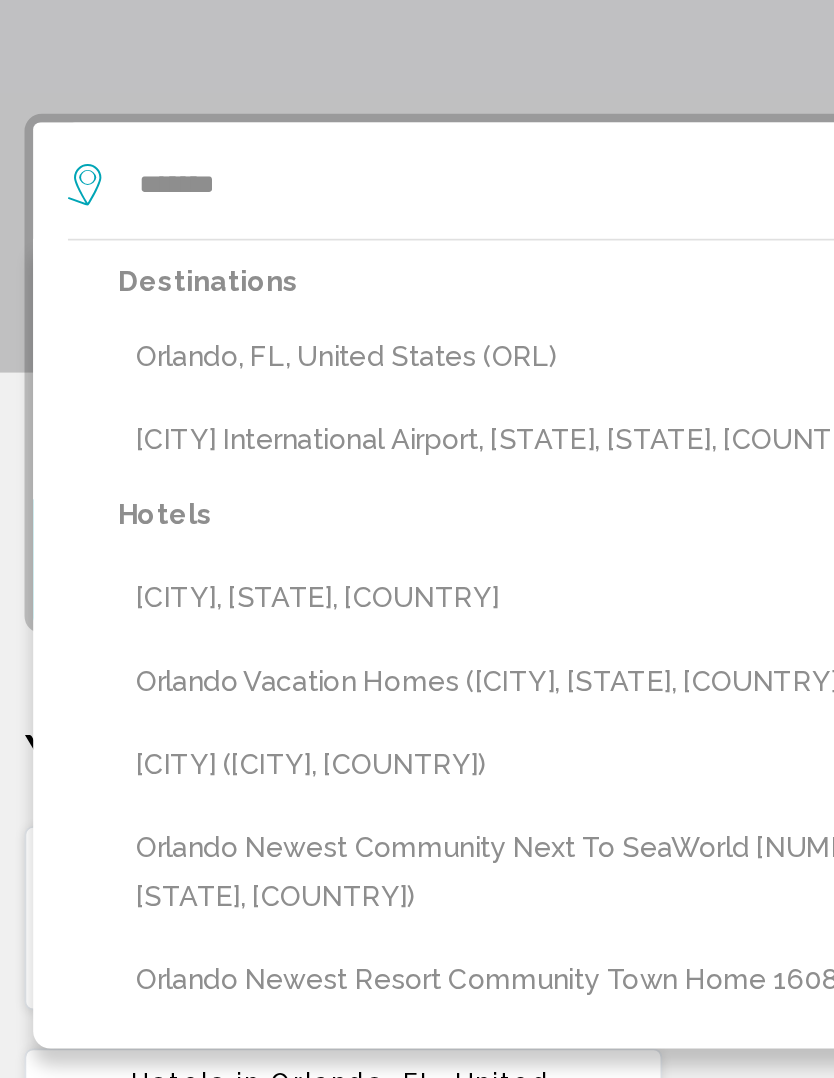 click on "Orlando, FL, United States (ORL)" at bounding box center (431, 591) 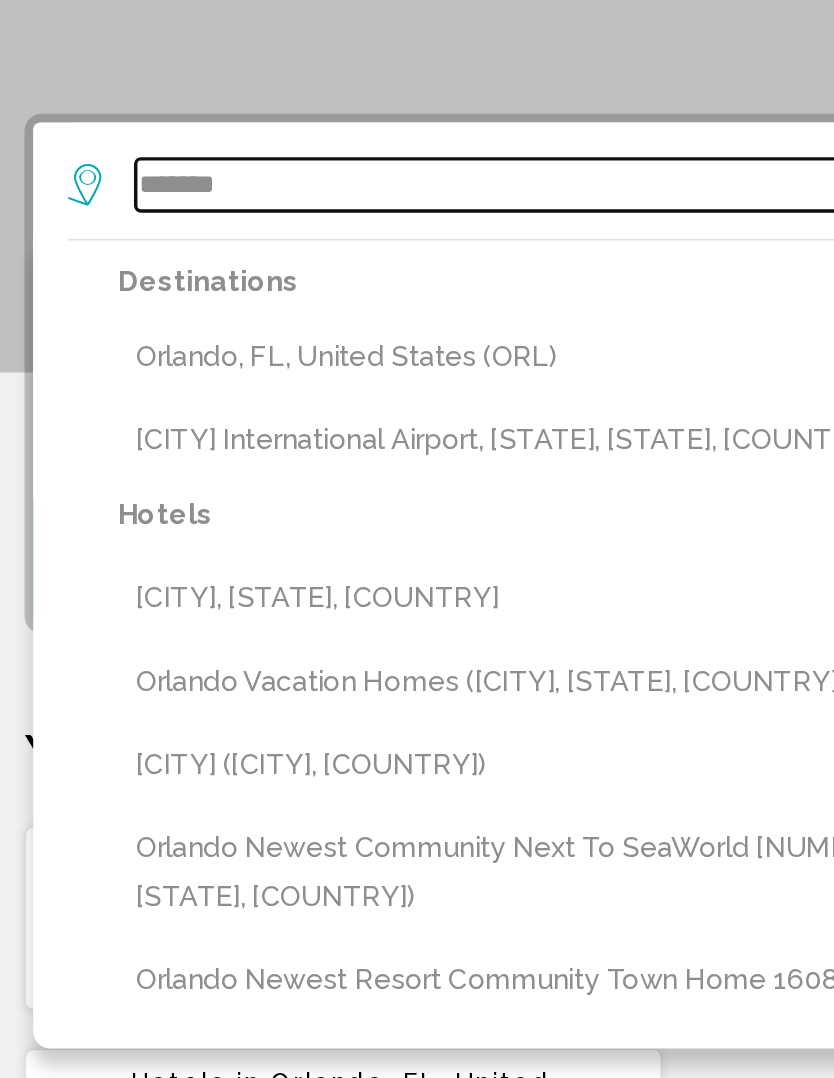 type on "**********" 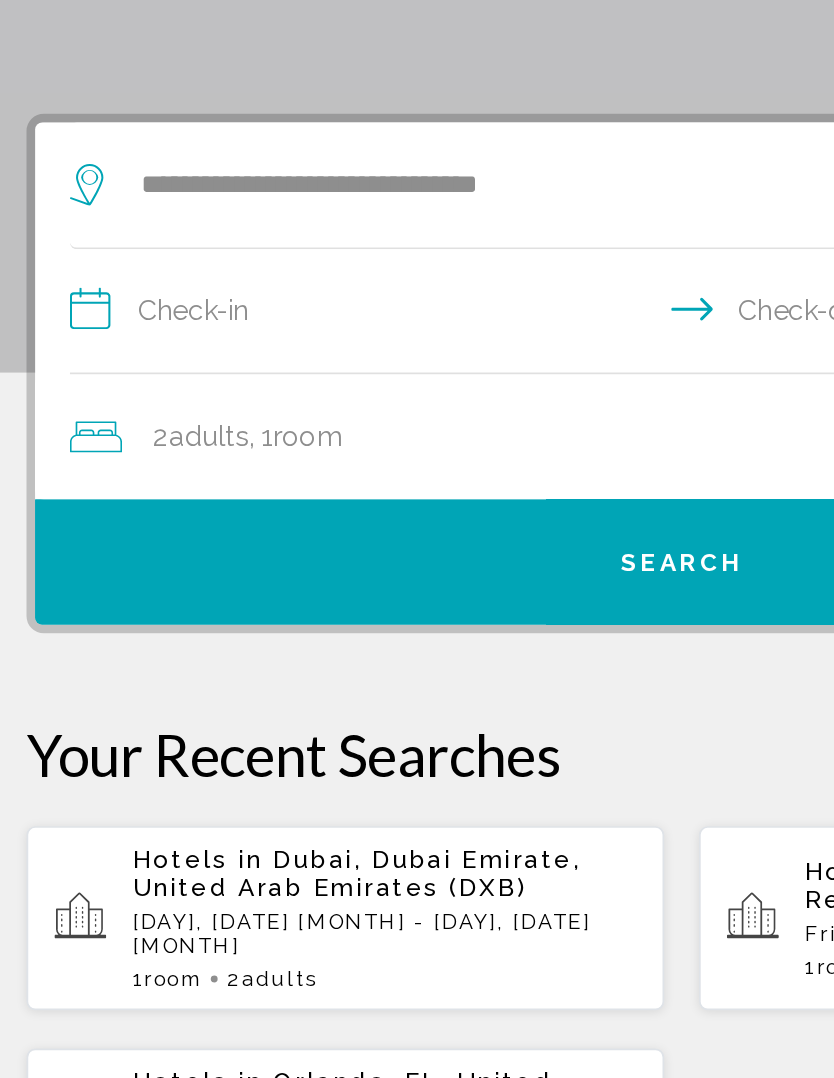 click on "**********" at bounding box center [421, 567] 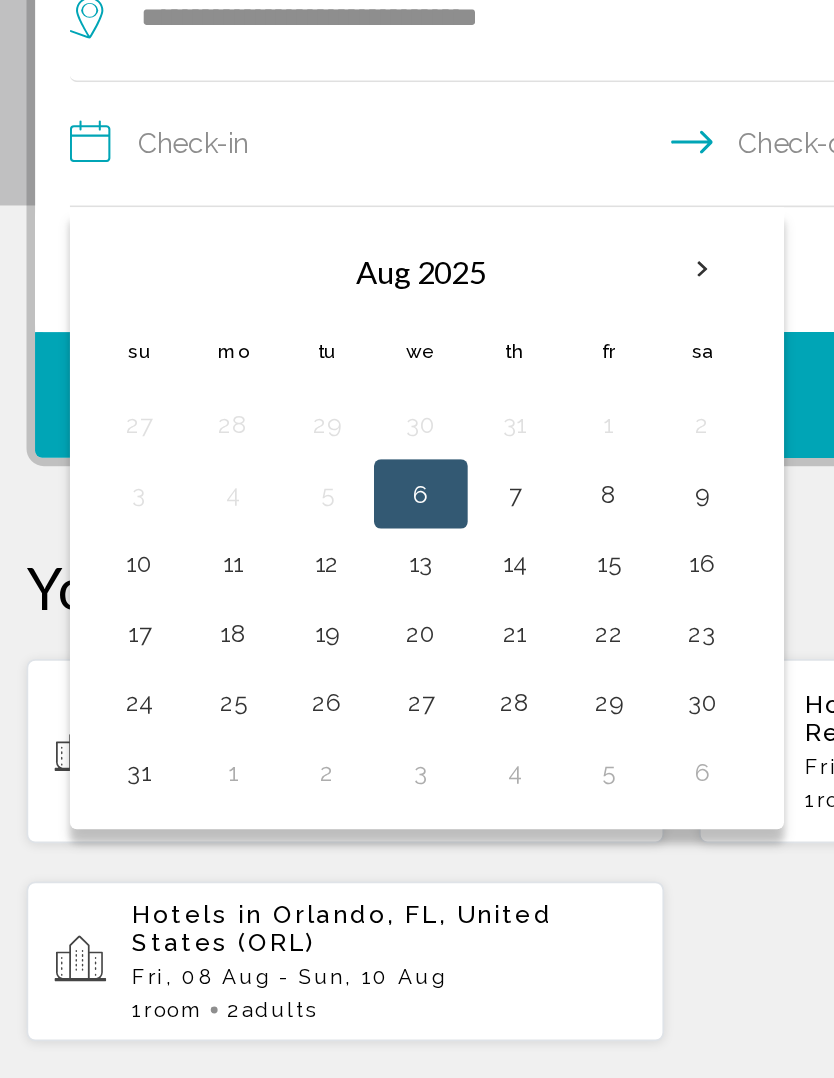 scroll, scrollTop: 74, scrollLeft: 0, axis: vertical 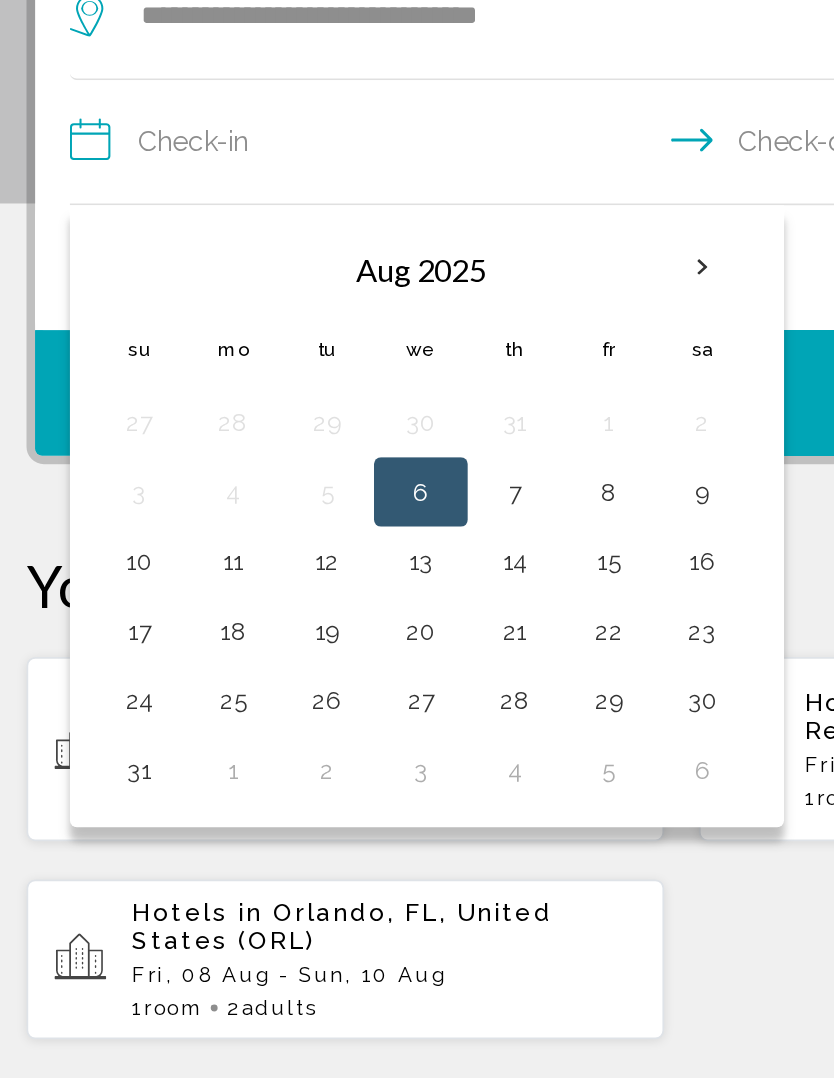click on "29" at bounding box center [375, 812] 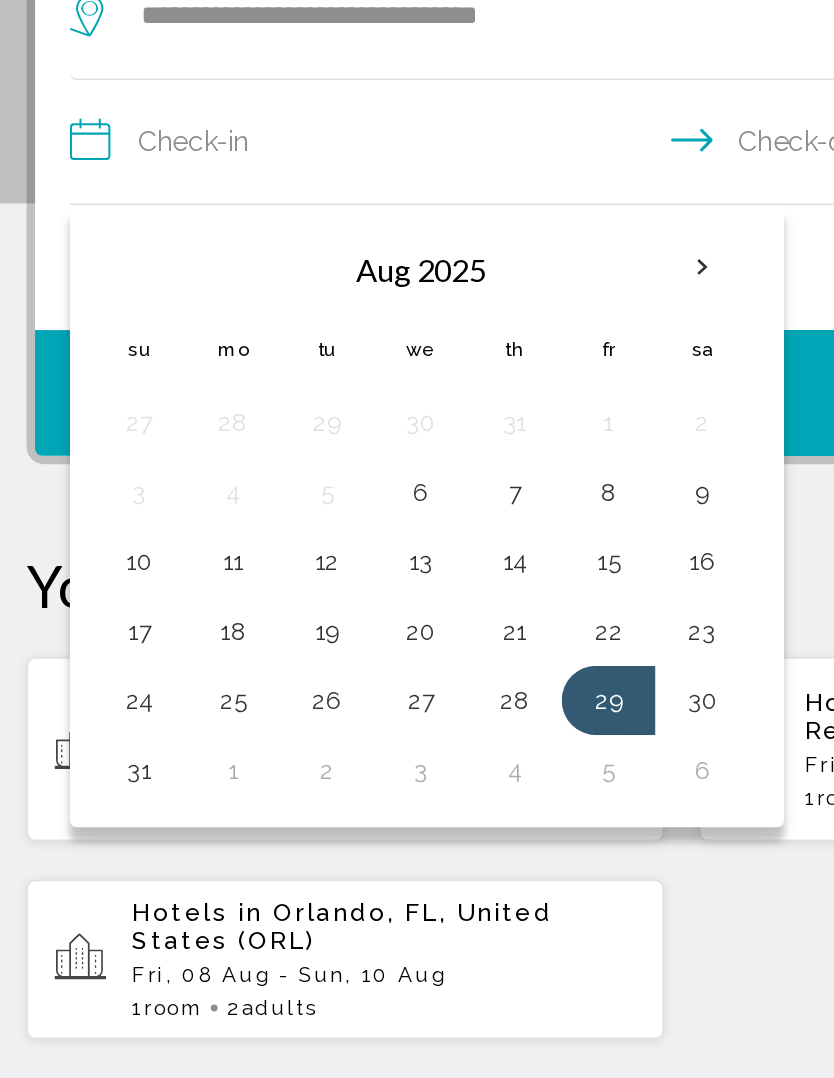 click on "Sa" at bounding box center [429, 610] 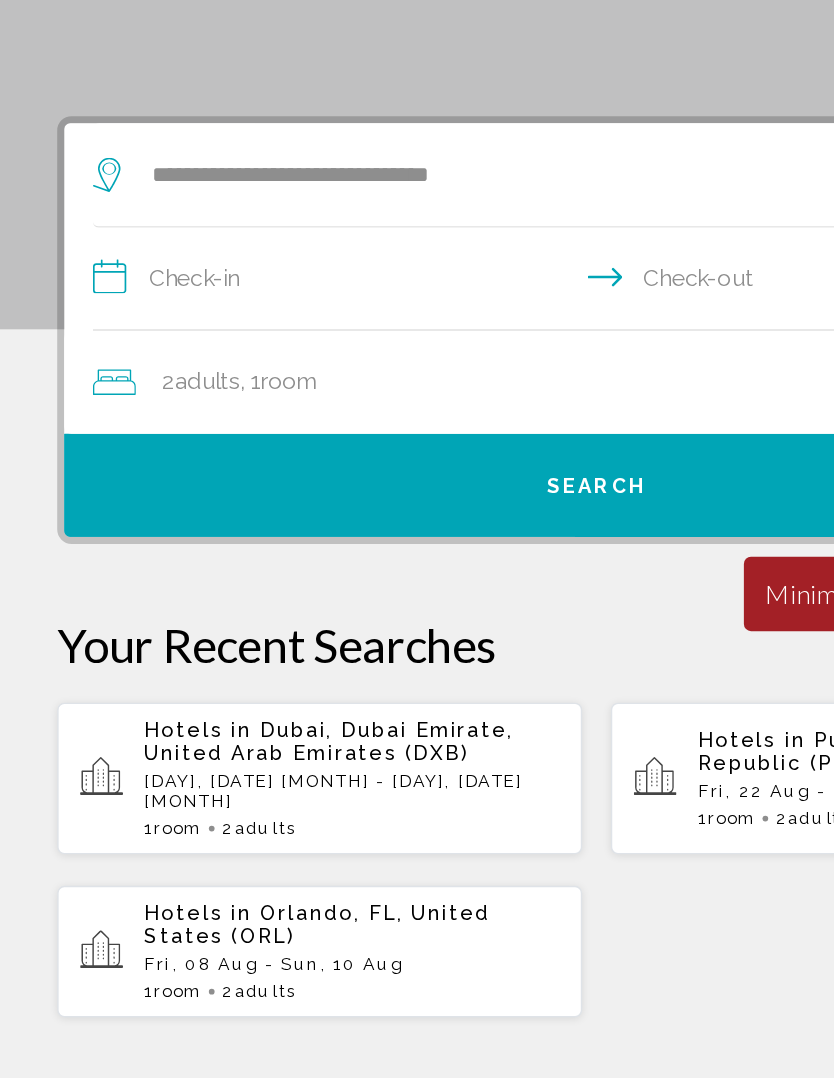 click on "**********" at bounding box center [421, 493] 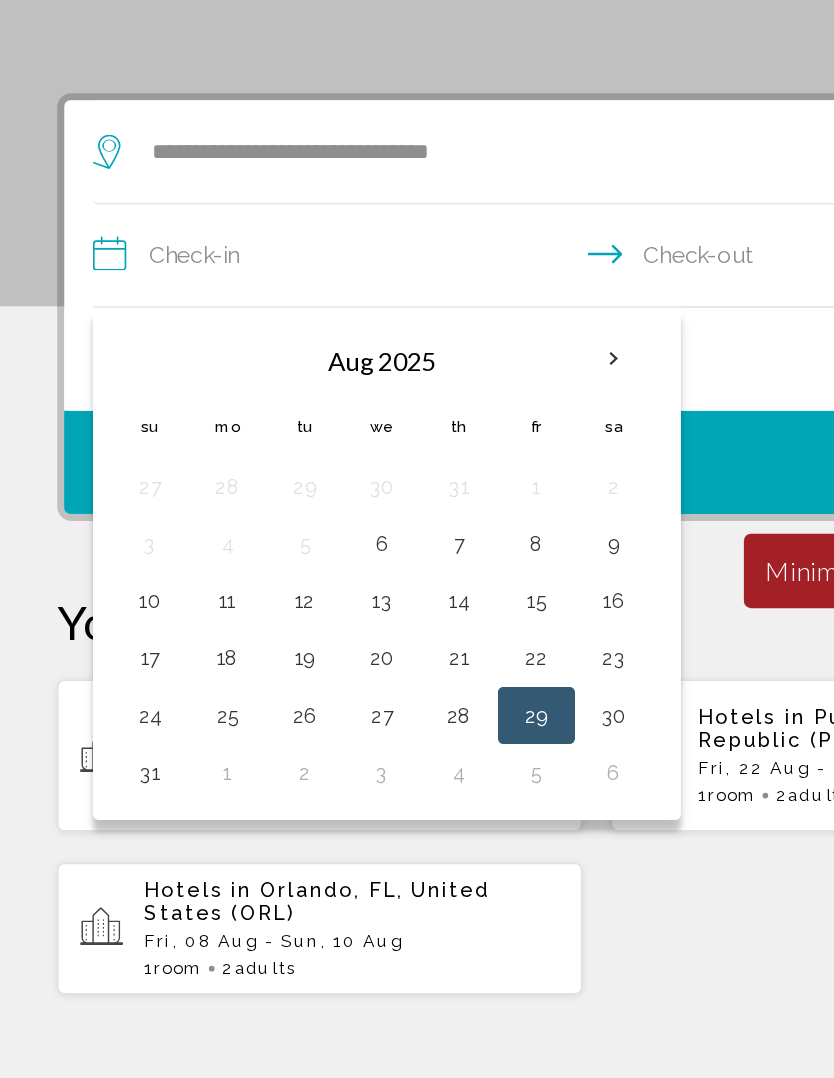 click at bounding box center [429, 563] 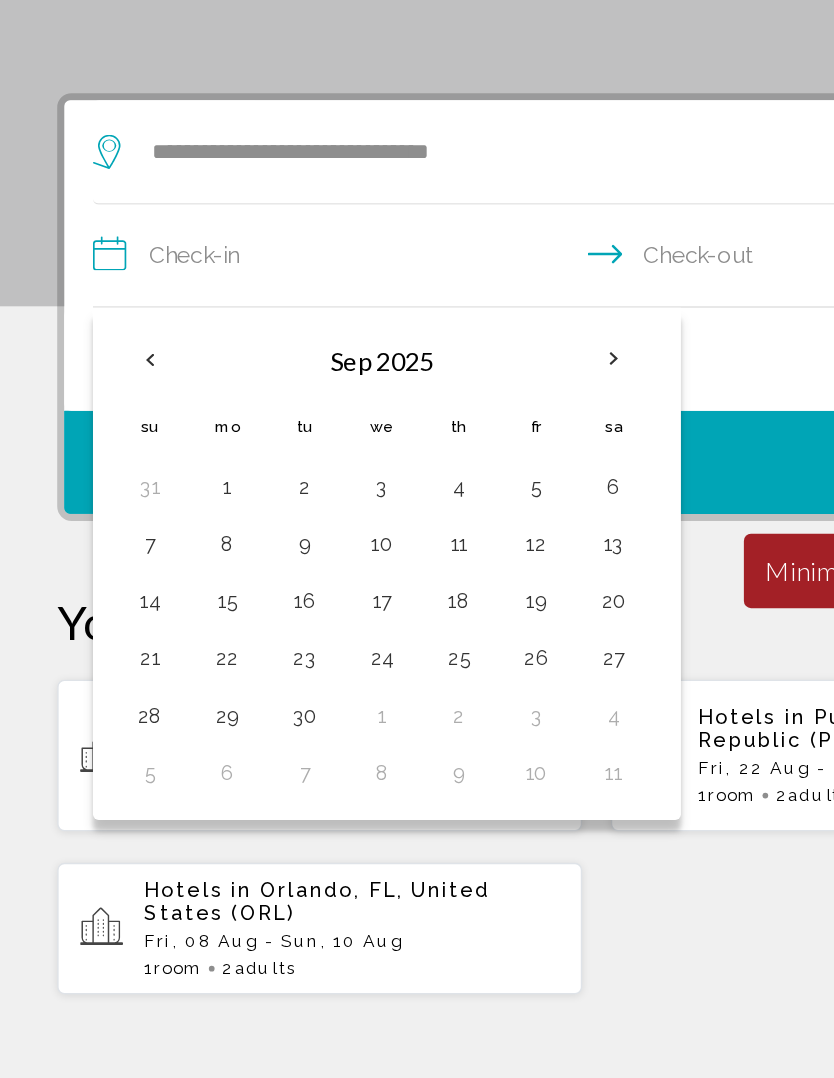 click on "1" at bounding box center (159, 652) 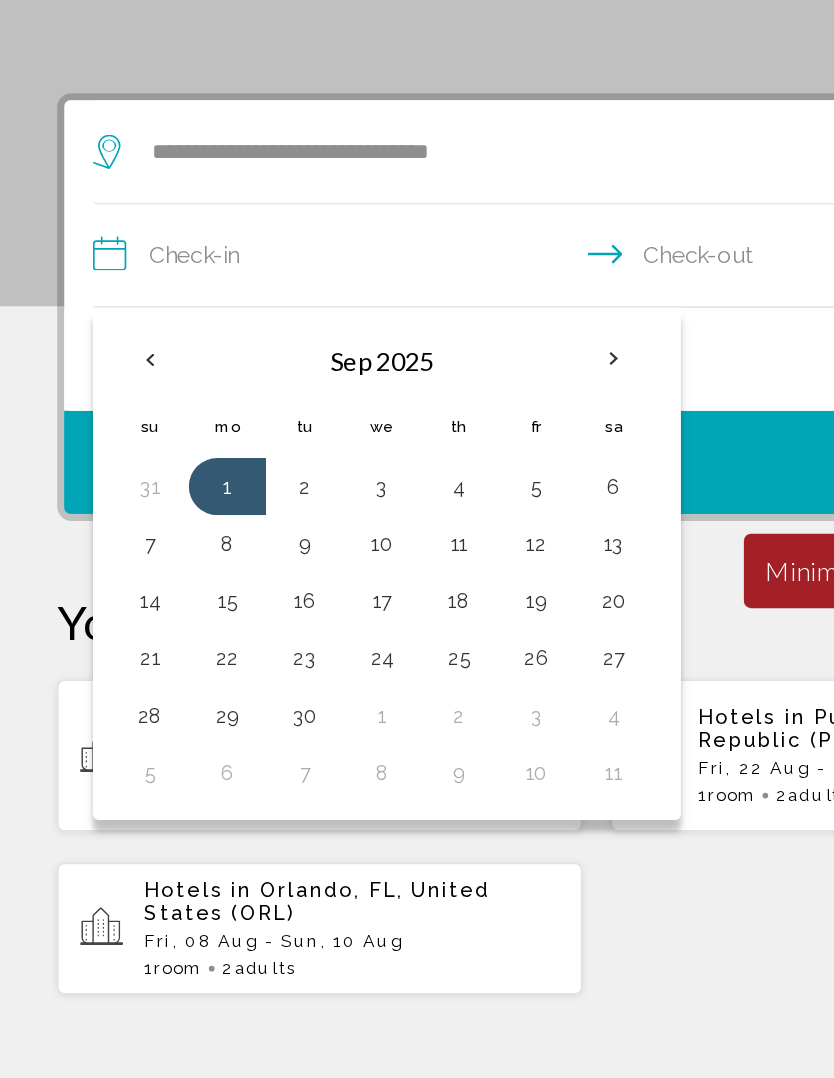 click at bounding box center [105, 563] 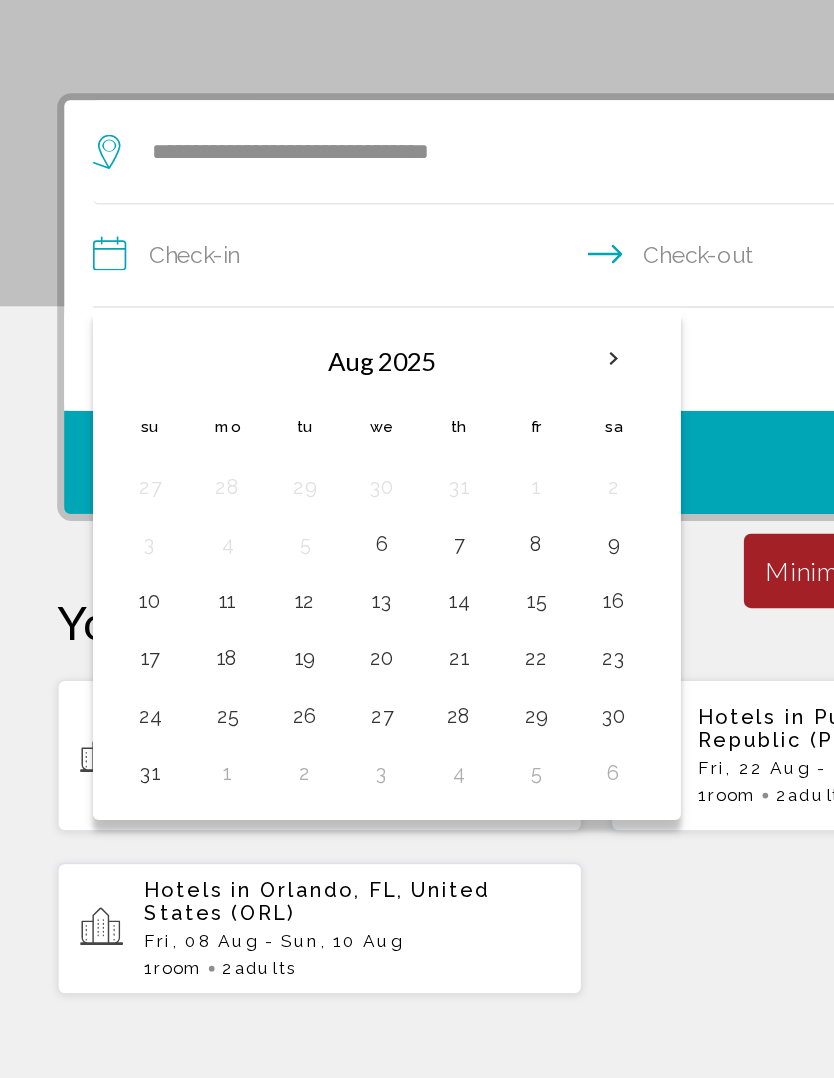 click on "29" at bounding box center (375, 812) 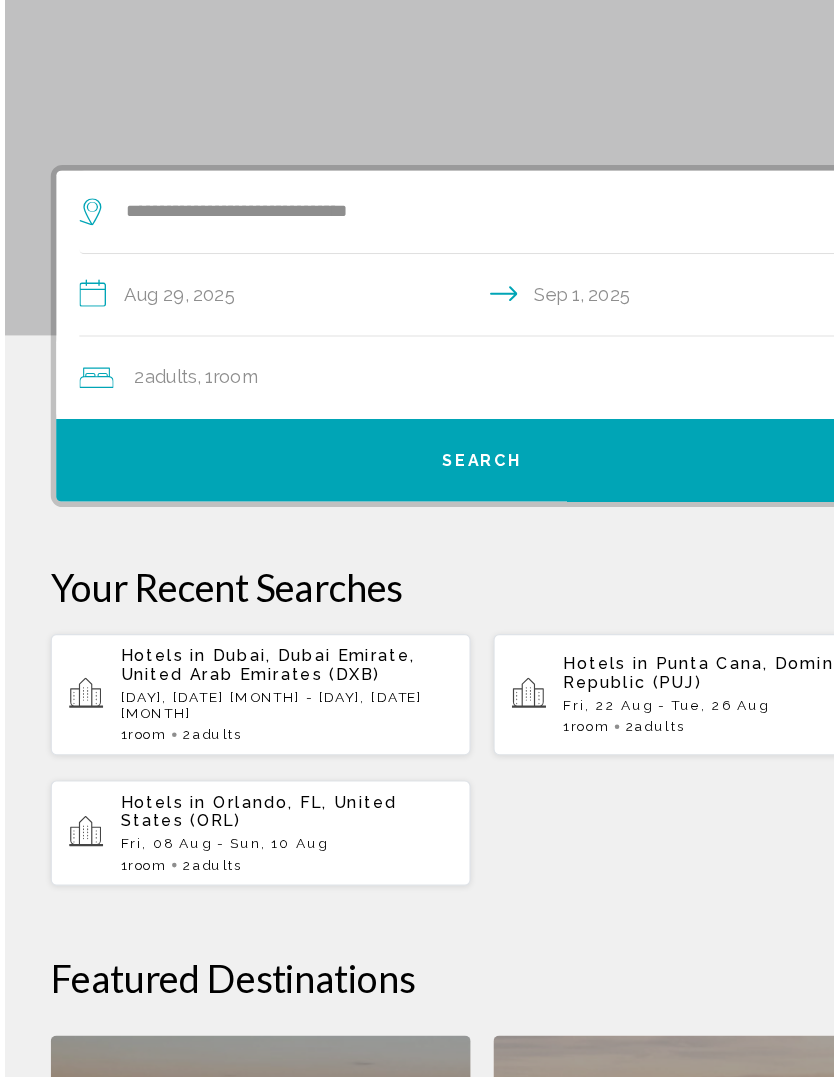 scroll, scrollTop: 172, scrollLeft: 0, axis: vertical 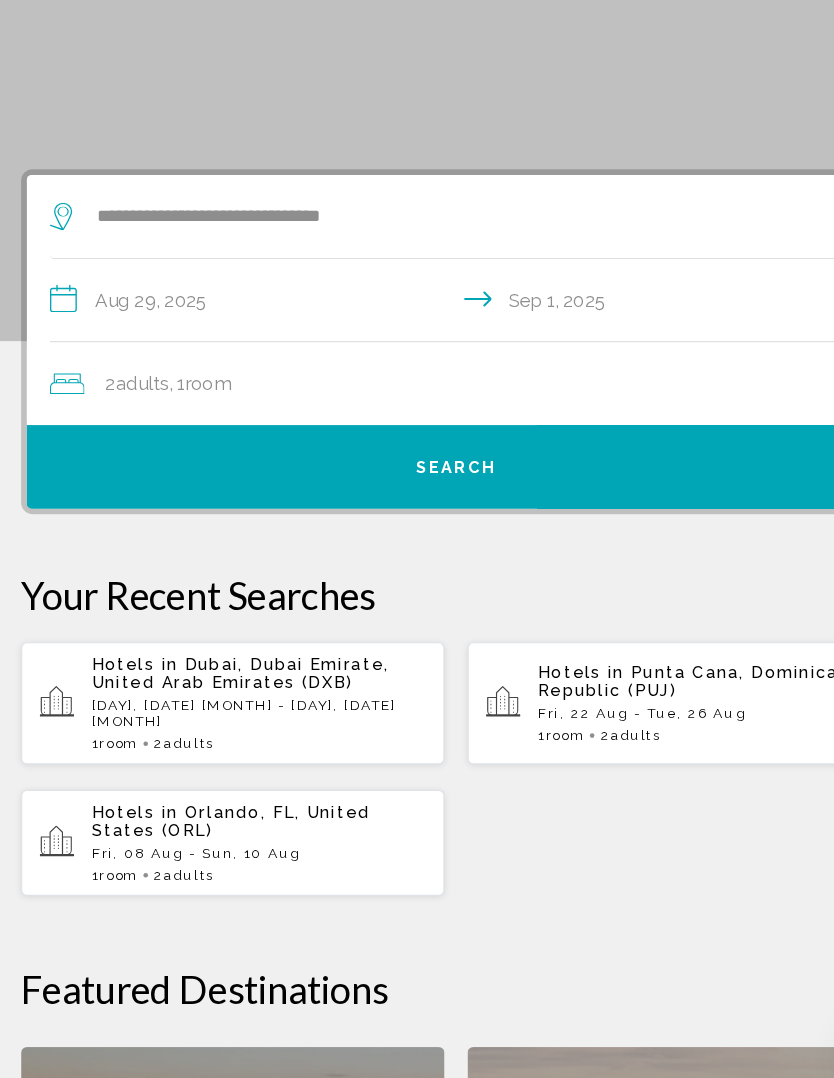 click on "2  Adult Adults , 1  Room rooms" 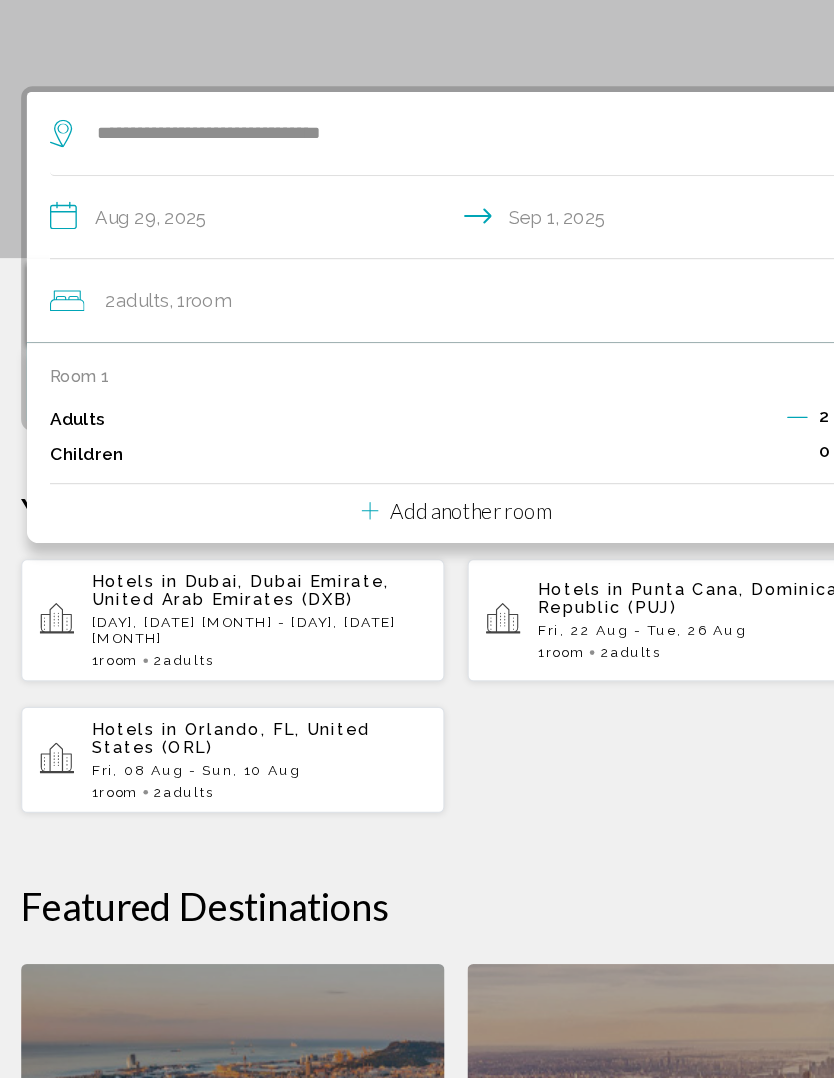 scroll, scrollTop: 242, scrollLeft: 0, axis: vertical 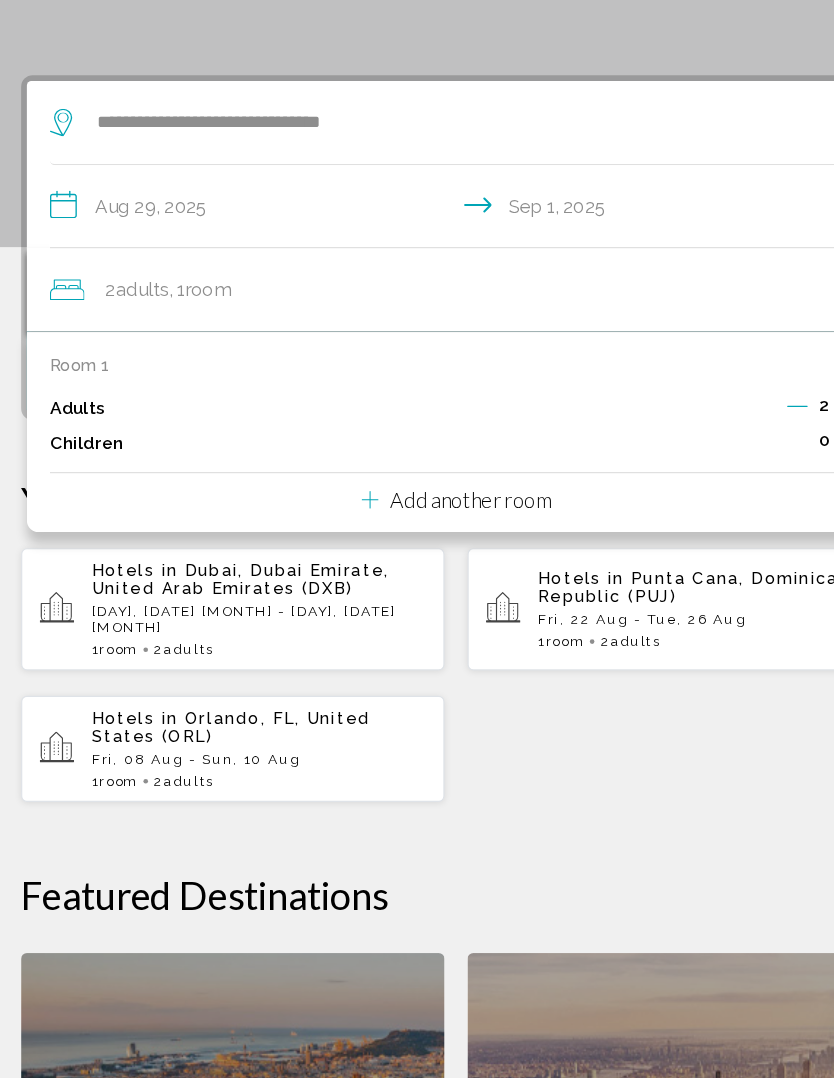 click on "Add another room" at bounding box center (429, 577) 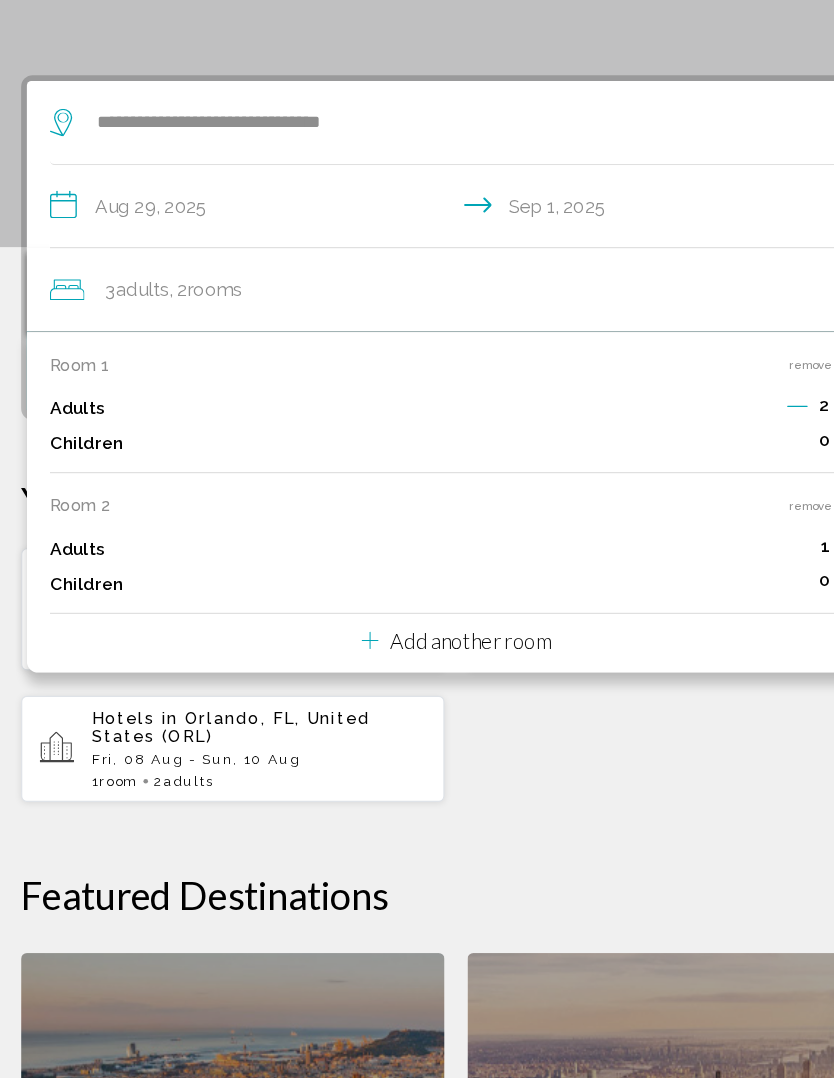 click on "Add another room" at bounding box center (417, 696) 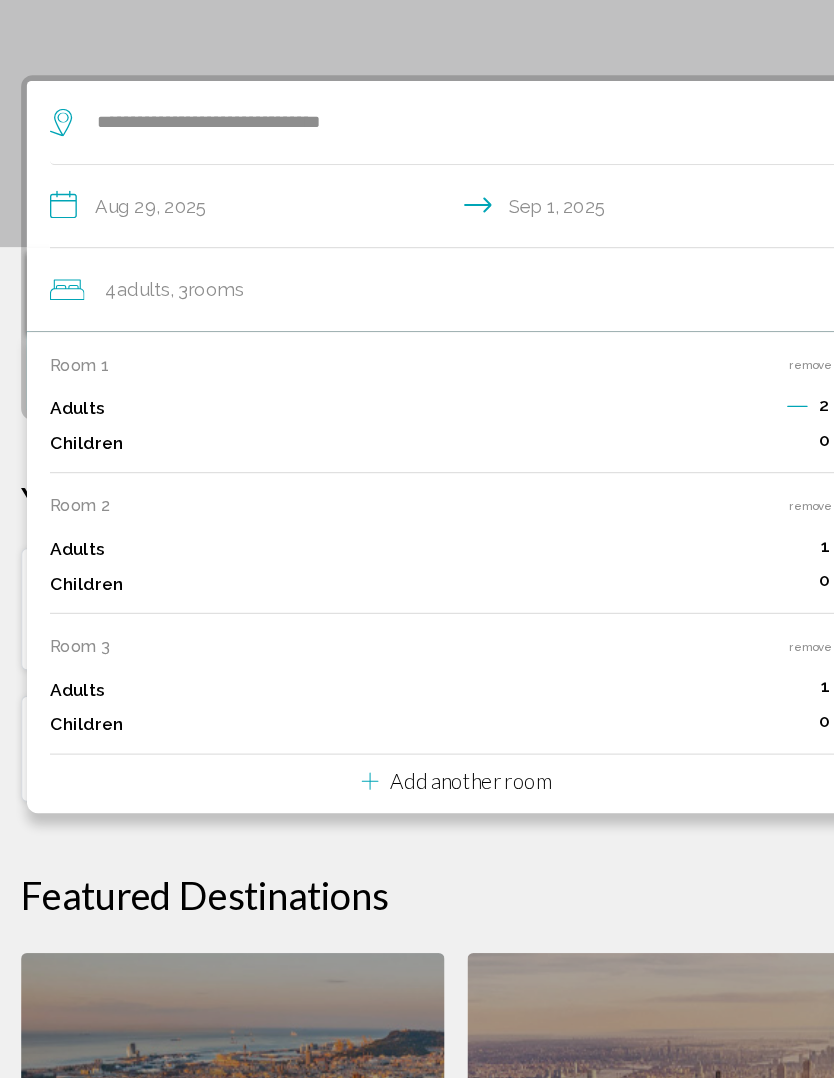 click on "Add another room" at bounding box center (429, 821) 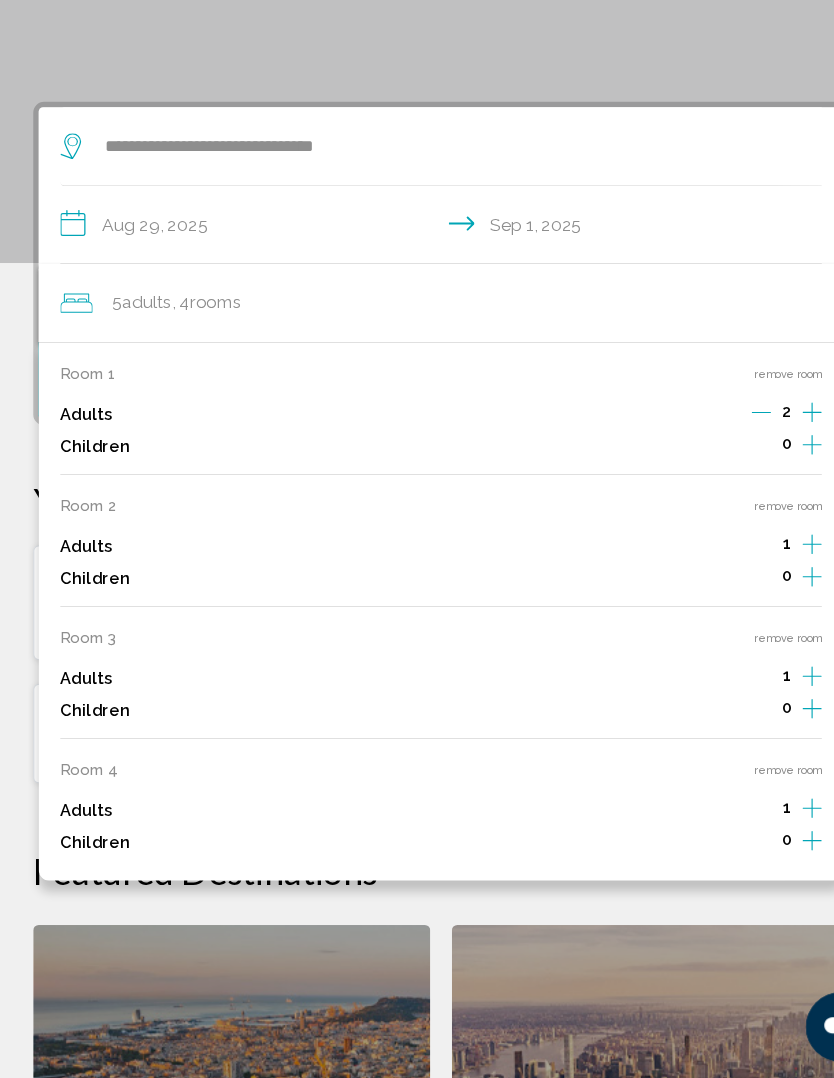 scroll, scrollTop: 281, scrollLeft: 0, axis: vertical 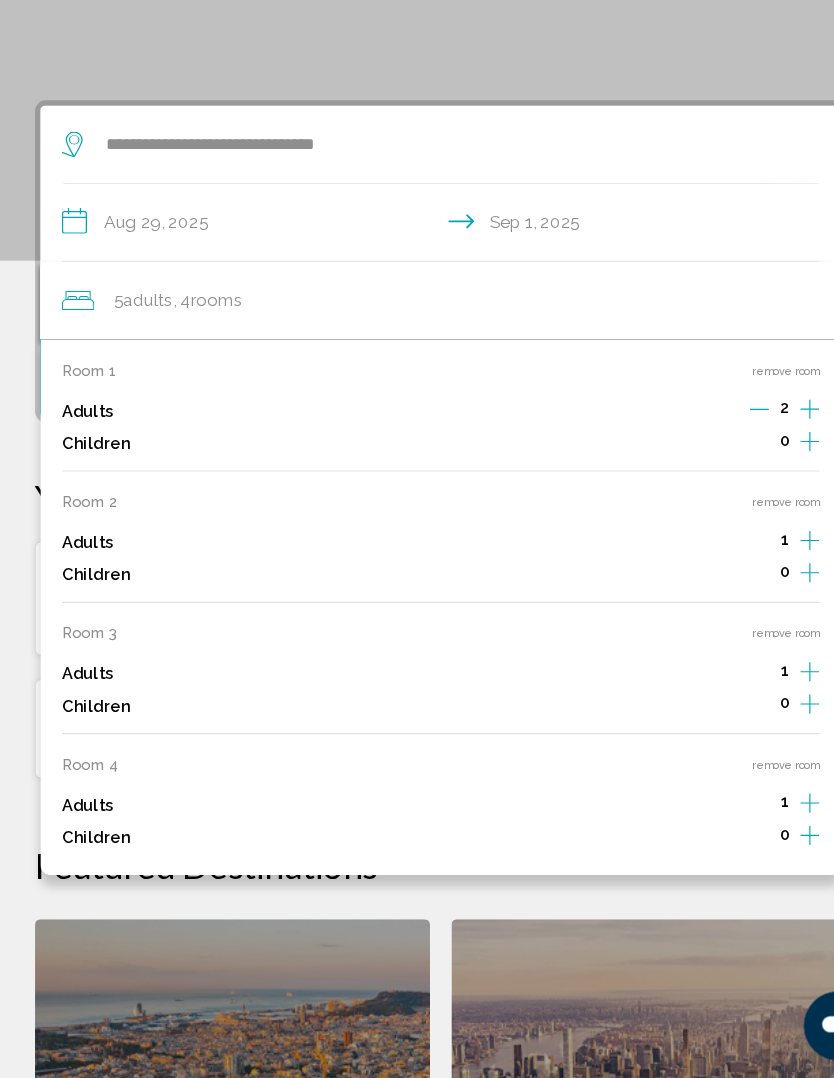 click on "remove room" at bounding box center (737, 787) 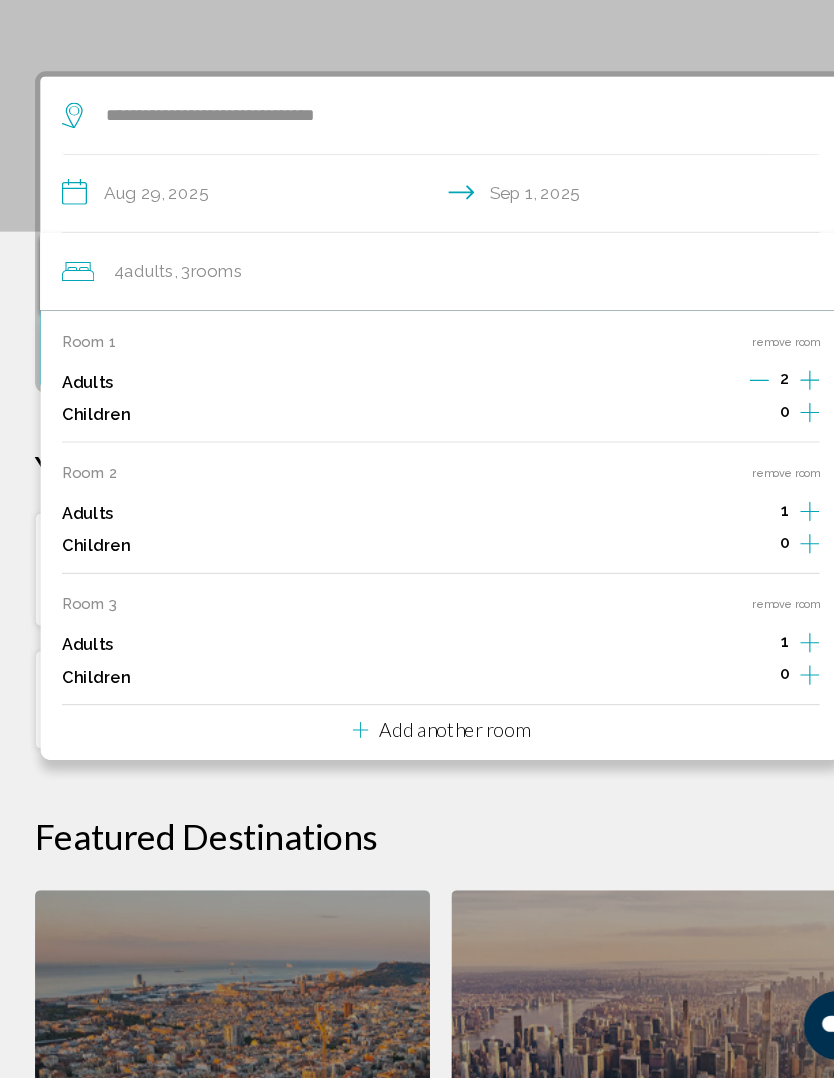 click on "remove room" at bounding box center [737, 638] 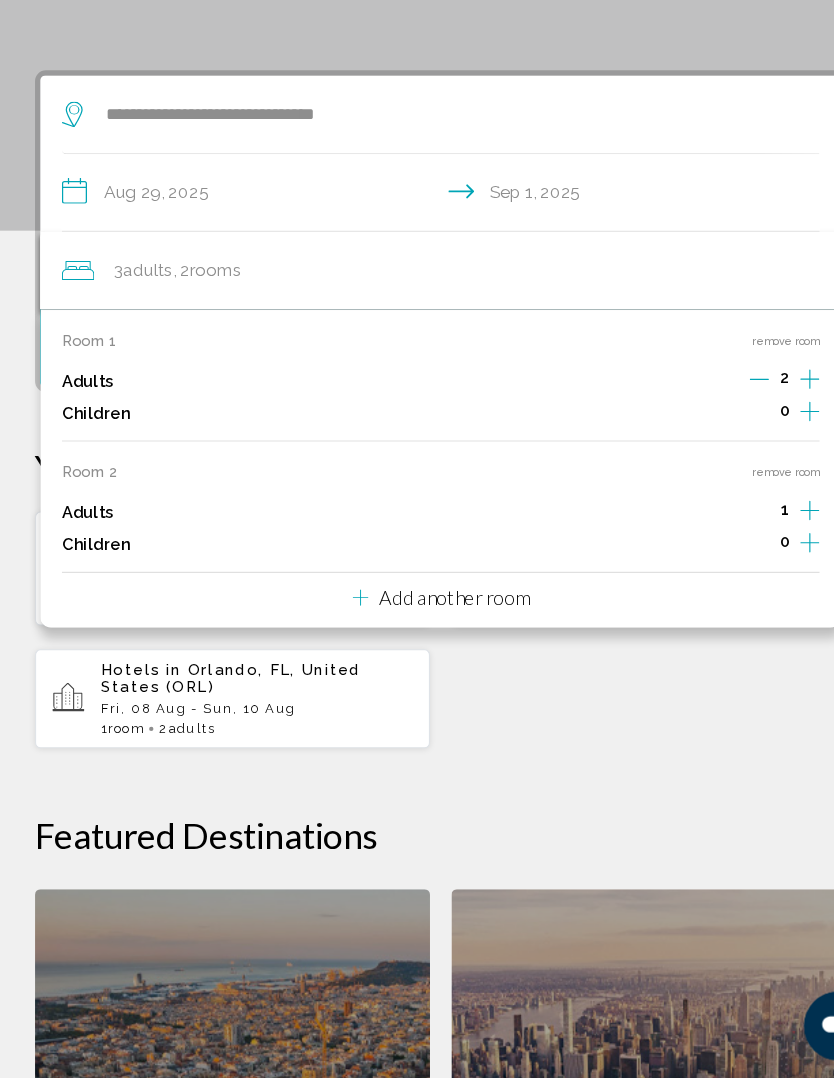 click on "remove room" at bounding box center [737, 515] 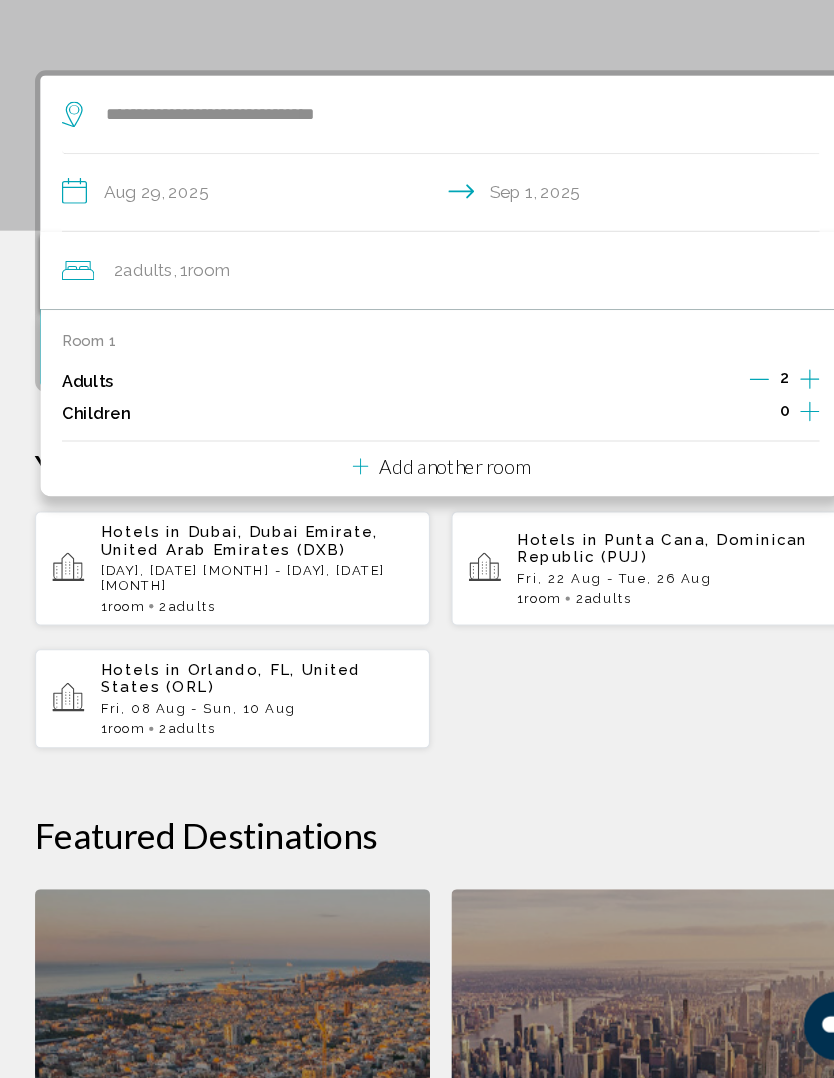 click 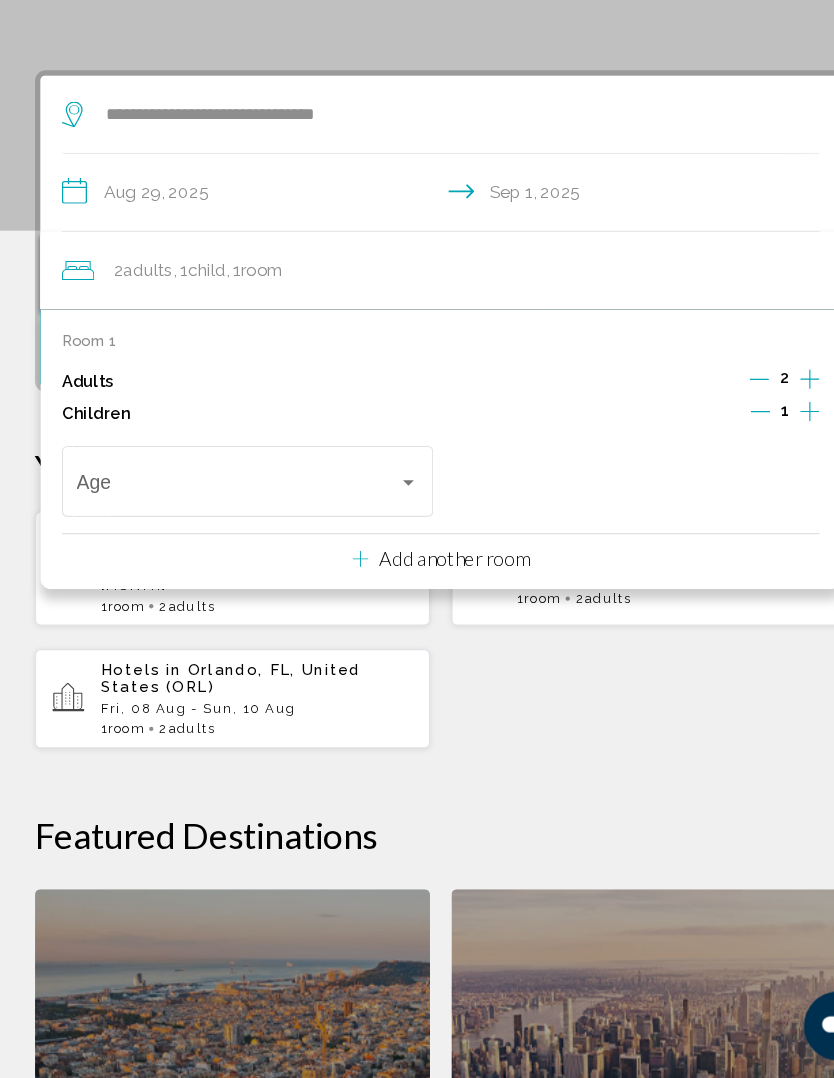 click at bounding box center (229, 529) 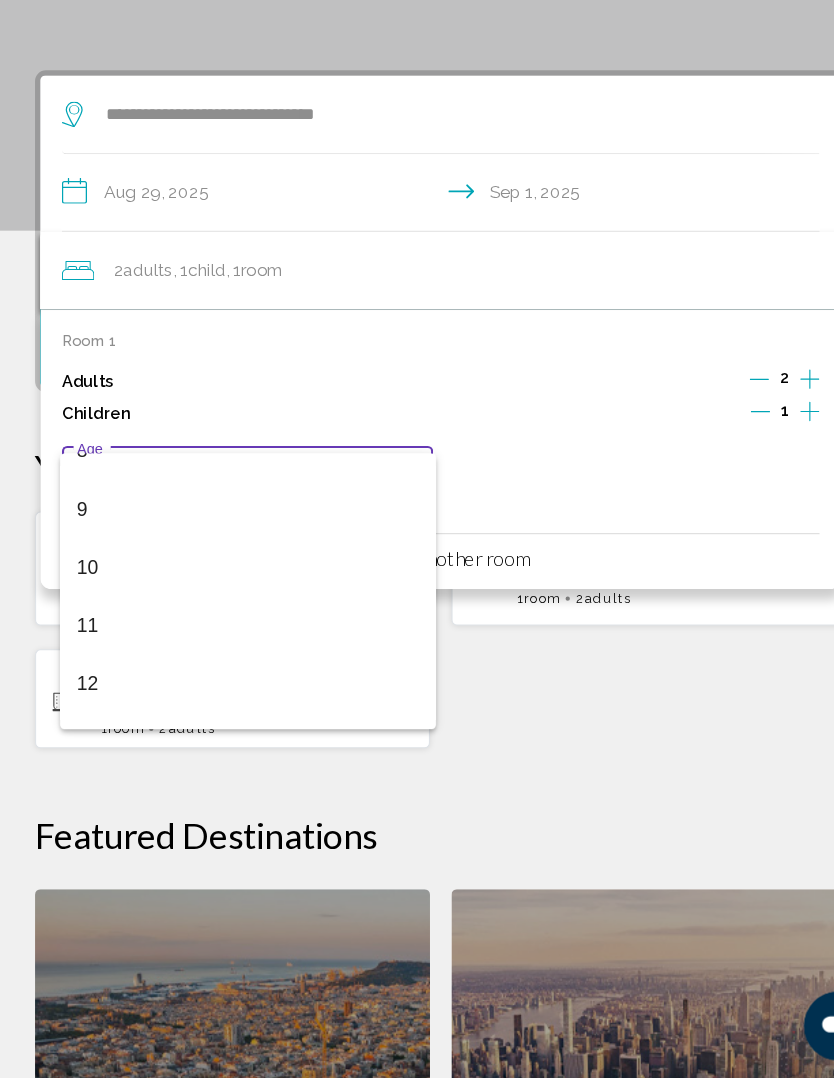 scroll, scrollTop: 462, scrollLeft: 0, axis: vertical 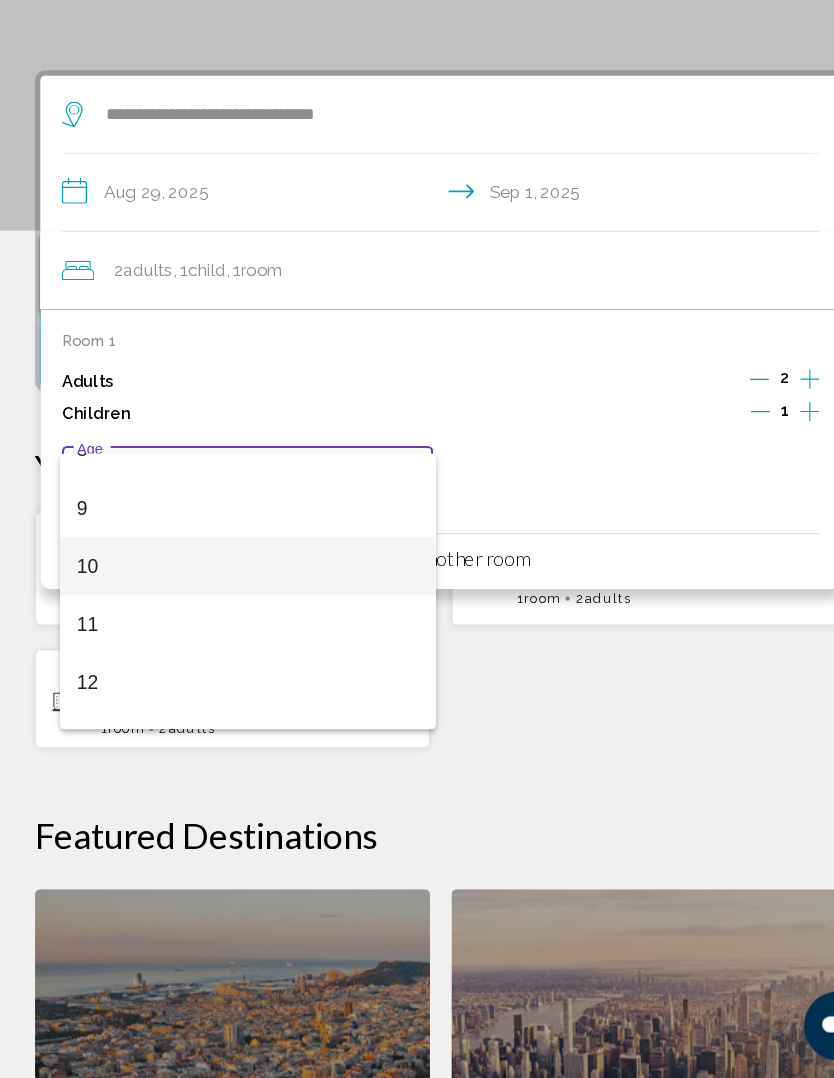 click on "10" at bounding box center (238, 603) 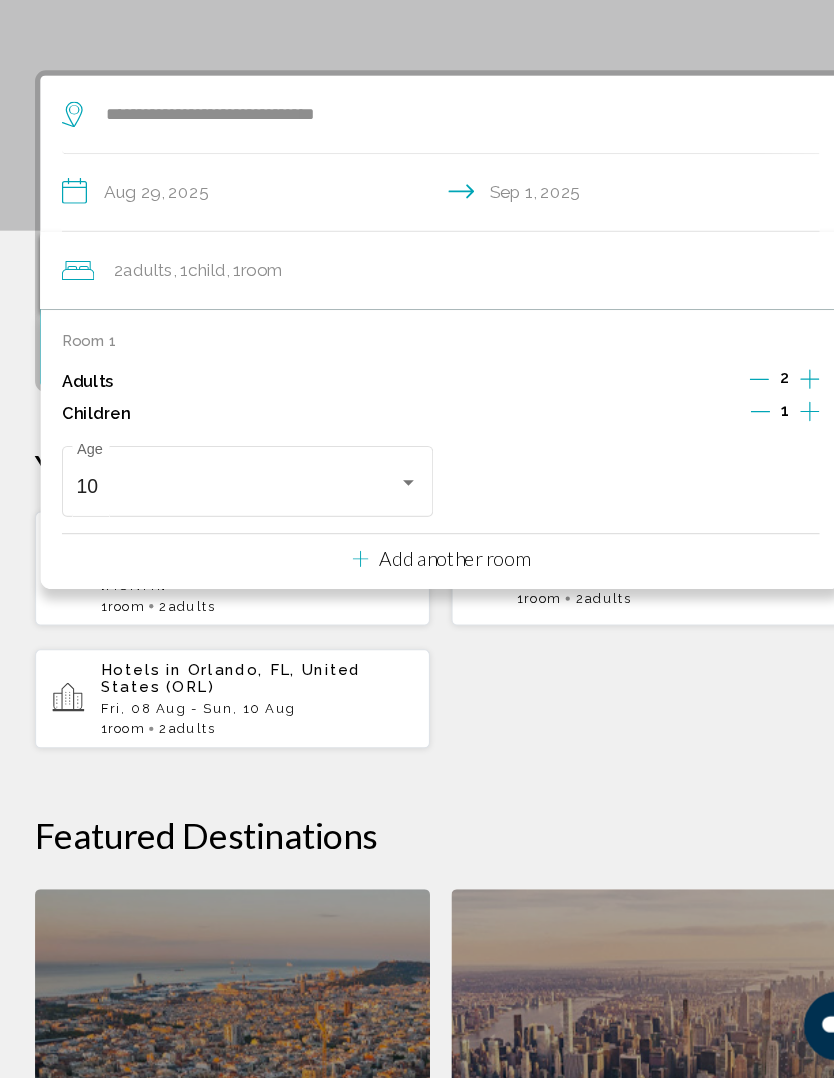 click on "Hotels in    [CITY], [STATE], [COUNTRY] ([AIRPORT_CODE])  [DATE] - [DATE]  [NUMBER]  Room rooms [NUMBER]  Adult Adults
Hotels in    [CITY], [COUNTRY] ([AIRPORT_CODE])  [DATE] - [DATE]  [NUMBER]  Room rooms [NUMBER]  Adult Adults
[NUMBER]" at bounding box center [417, 662] 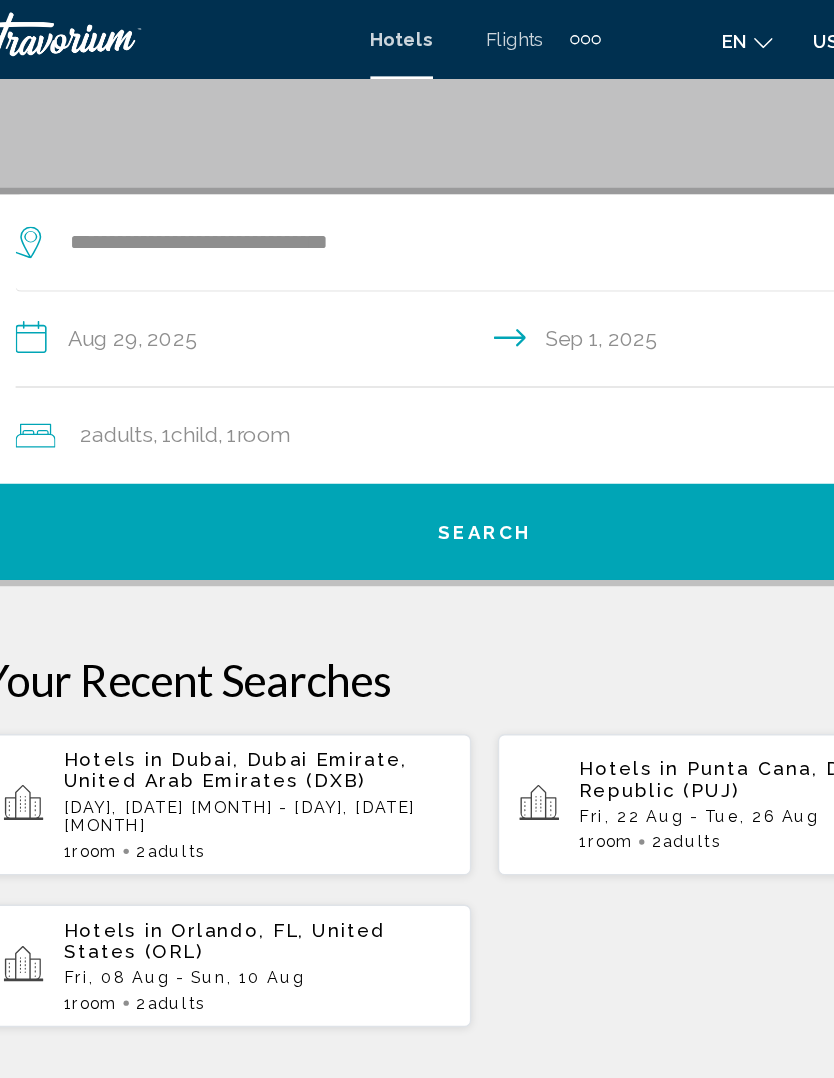 scroll, scrollTop: 308, scrollLeft: 0, axis: vertical 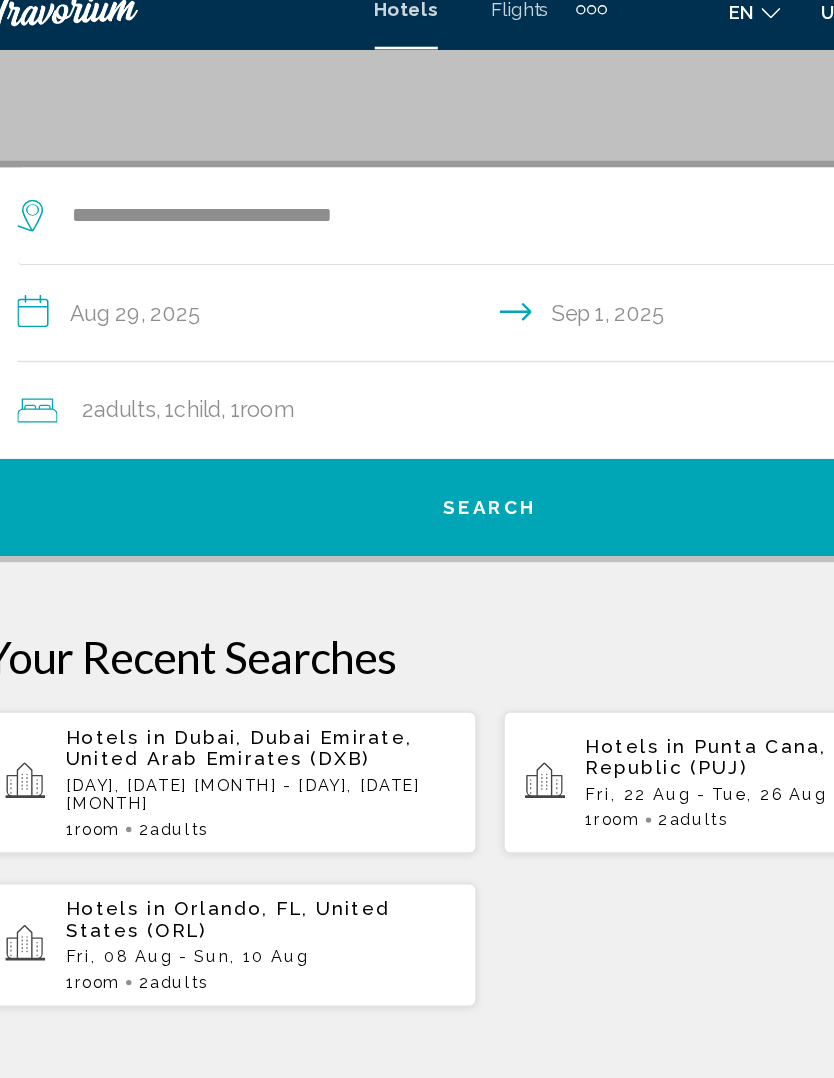 click on "Search" at bounding box center (417, 401) 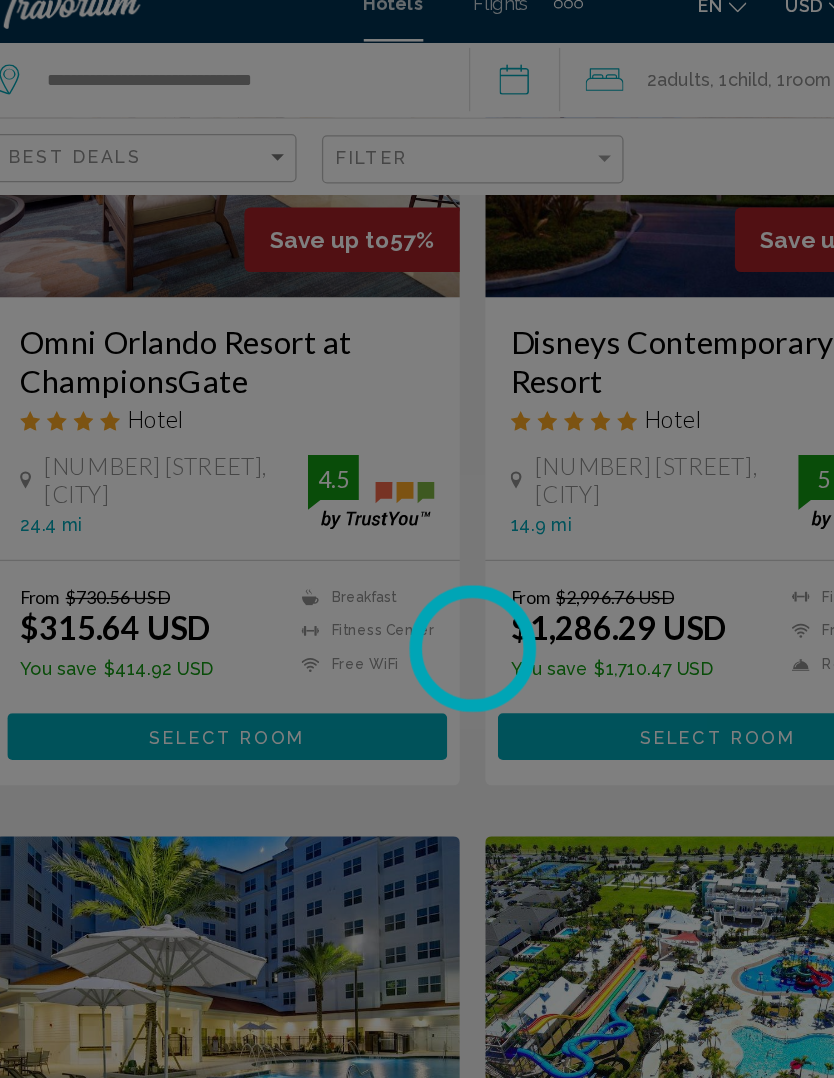 scroll, scrollTop: 0, scrollLeft: 0, axis: both 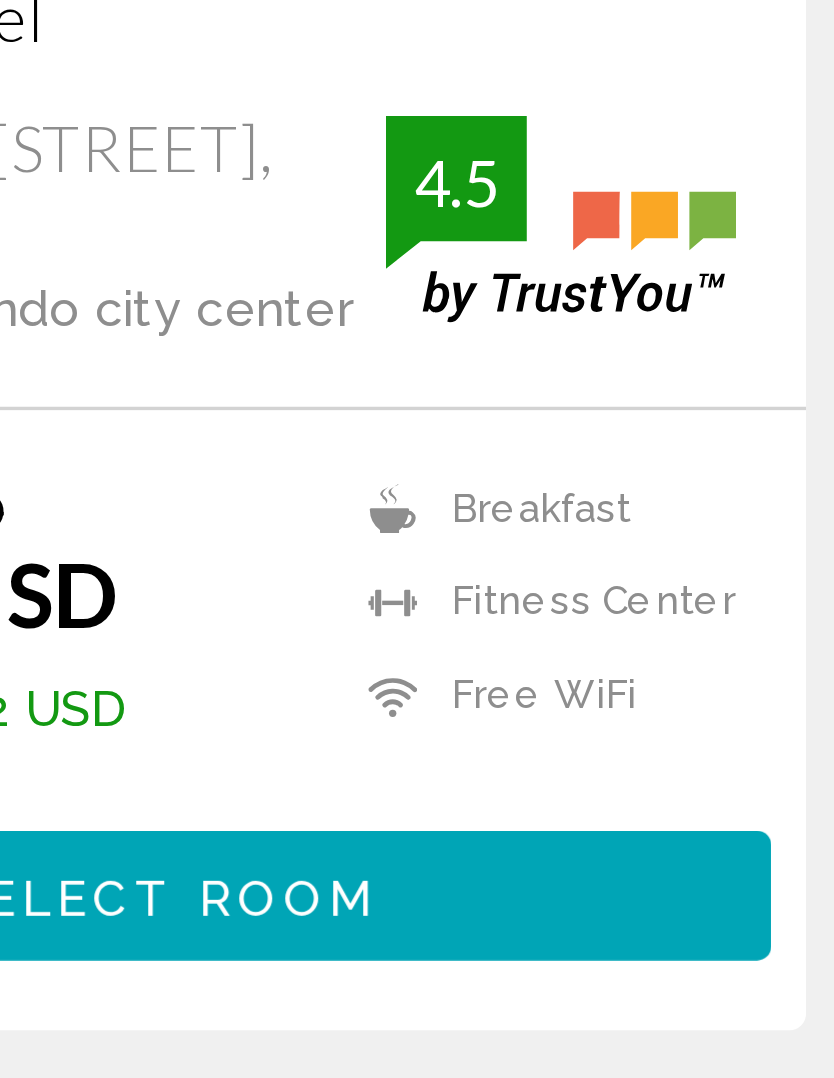 click on "Select Room" at bounding box center [223, 917] 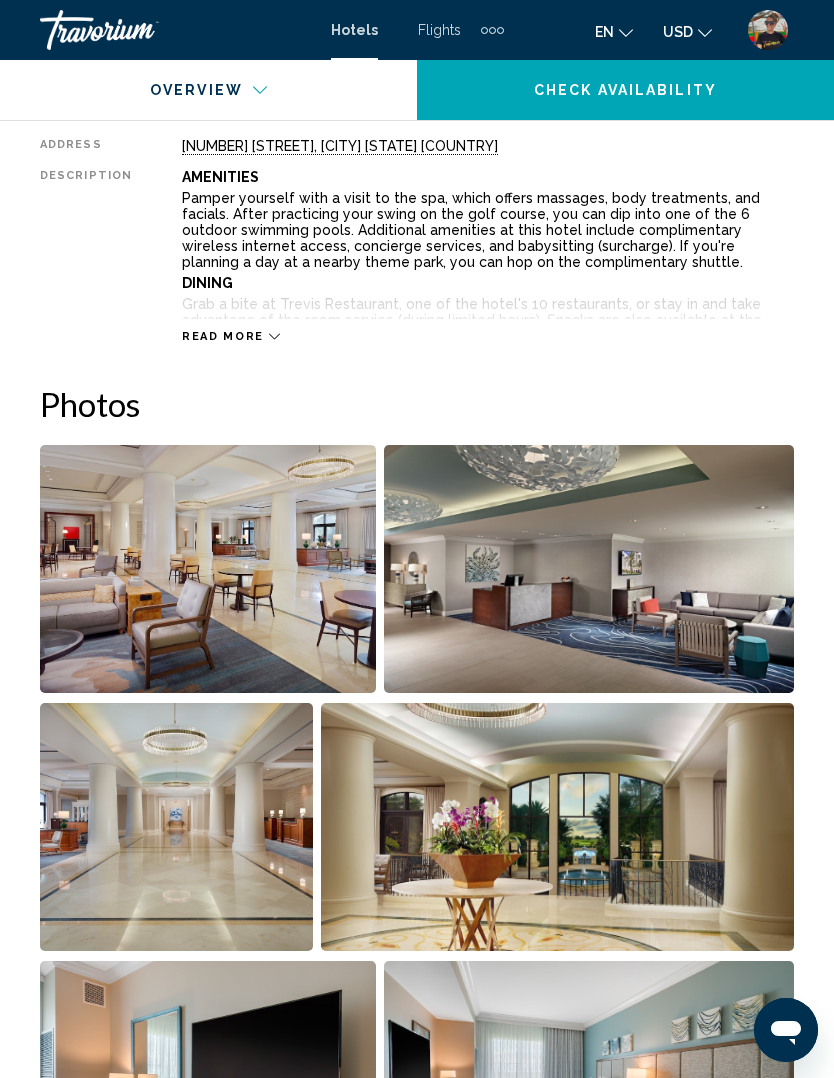 scroll, scrollTop: 1065, scrollLeft: 0, axis: vertical 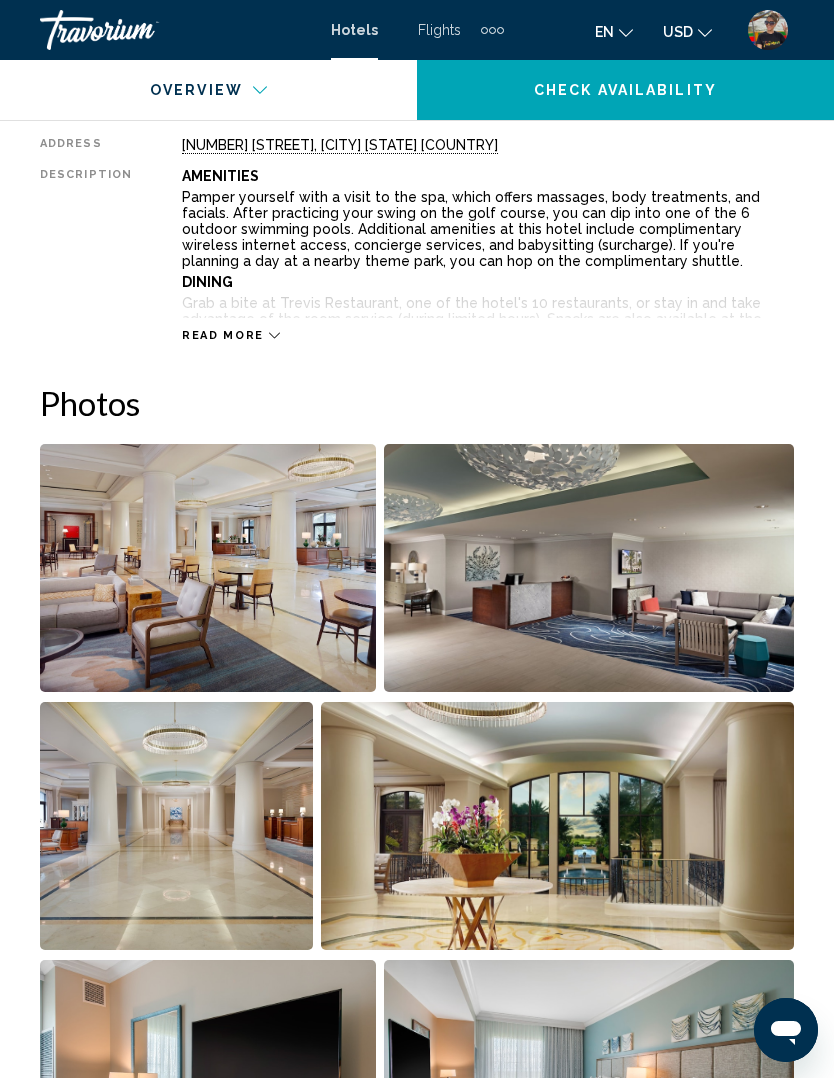 click at bounding box center (208, 568) 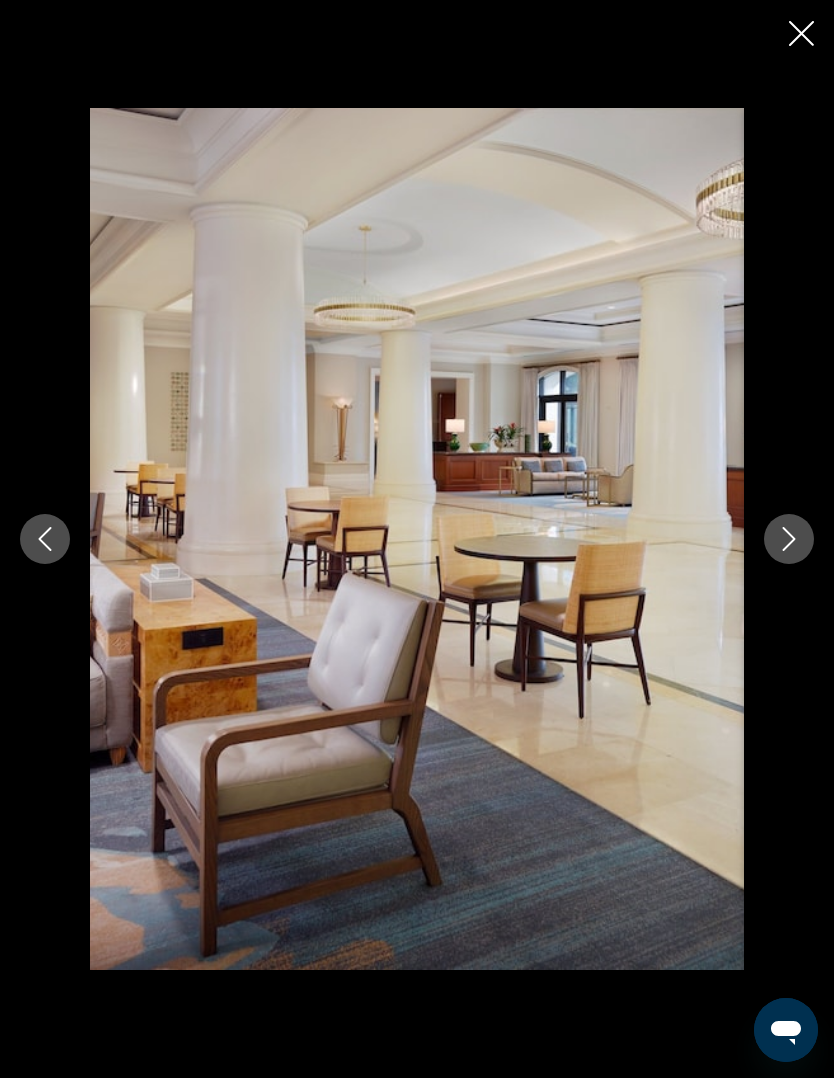 click 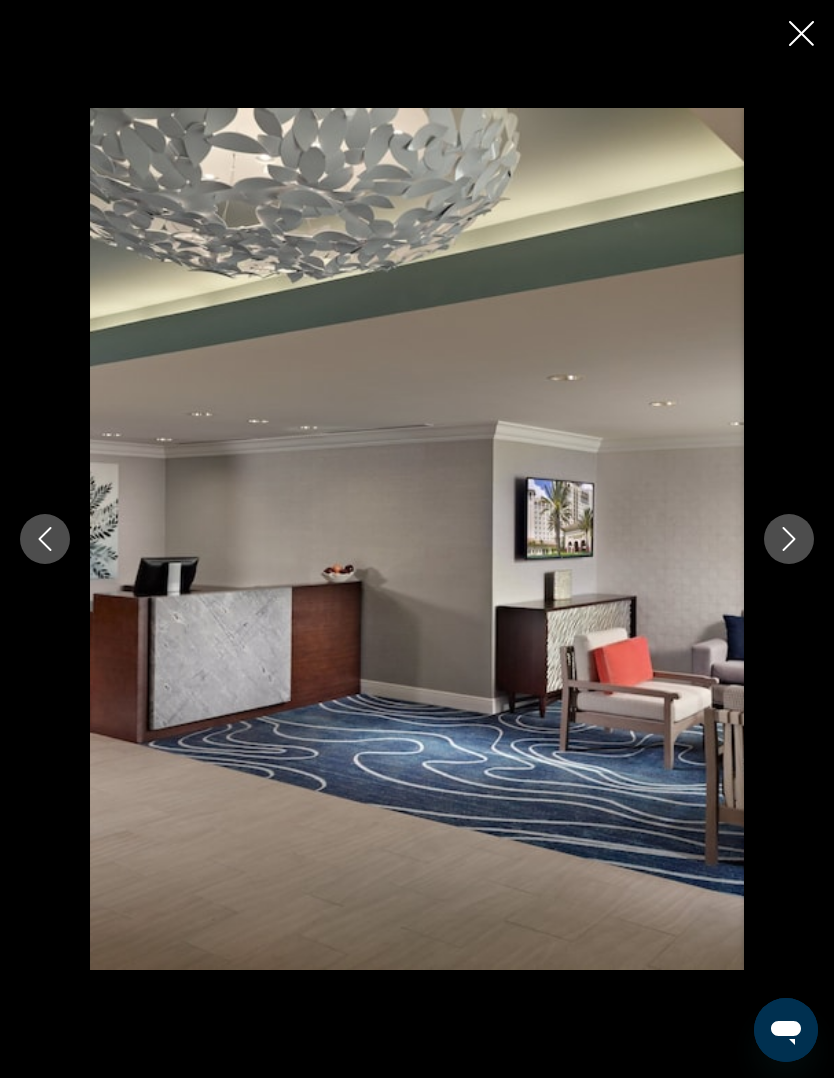 click at bounding box center [789, 539] 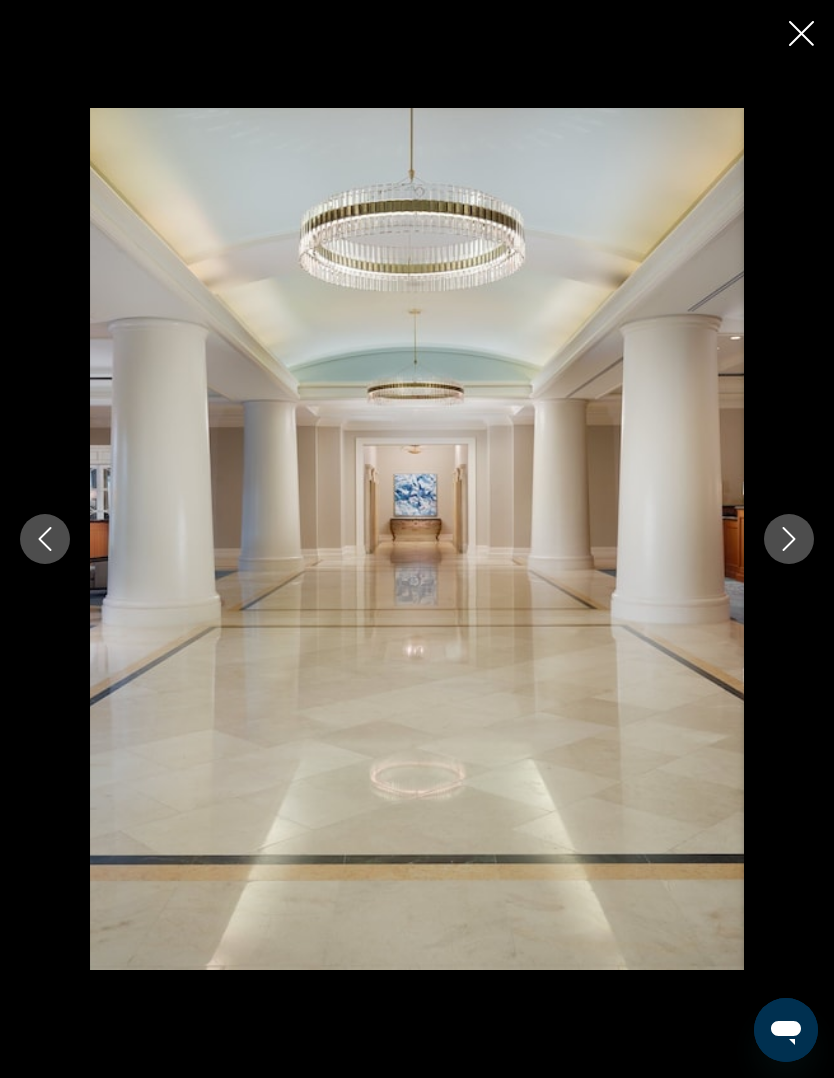 click at bounding box center (789, 539) 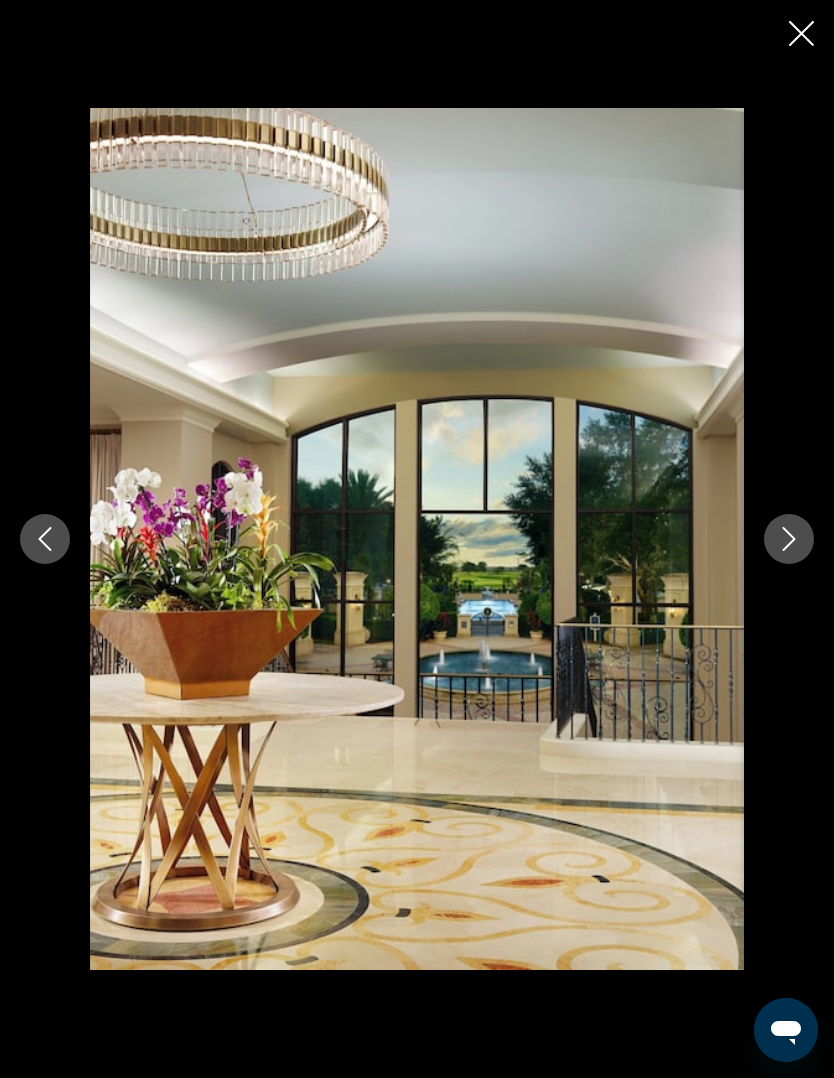 click at bounding box center (789, 539) 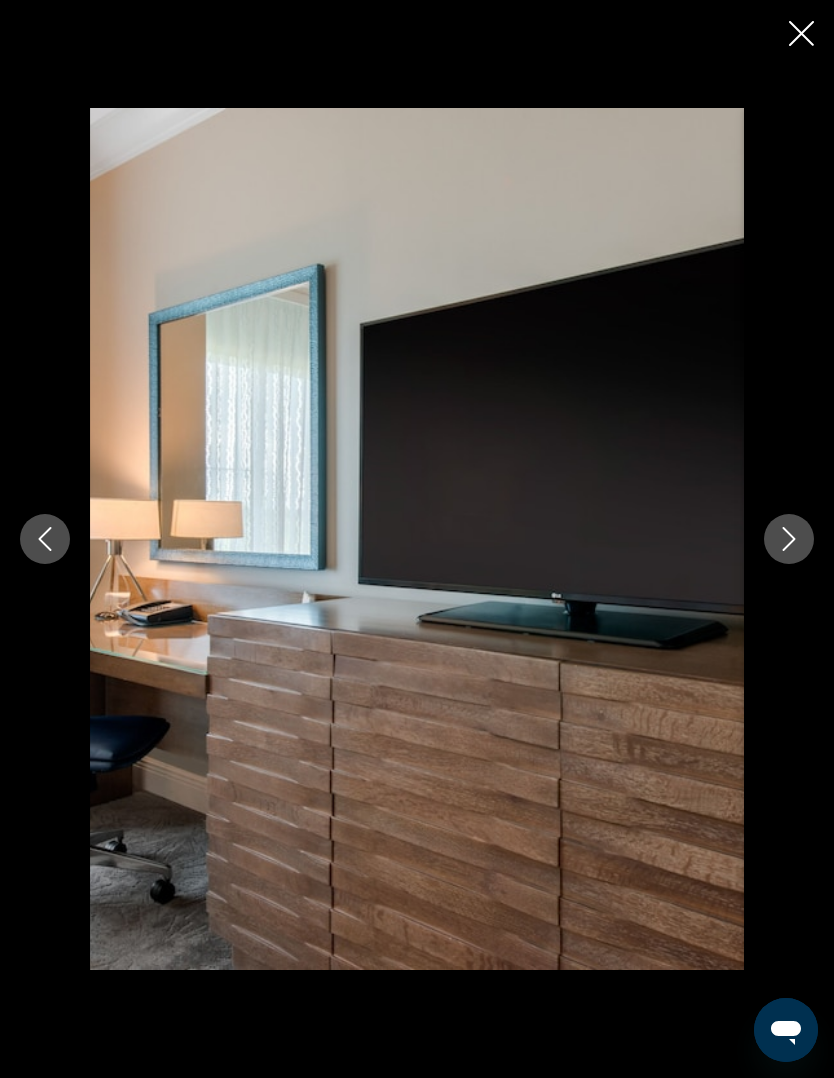 click at bounding box center [789, 539] 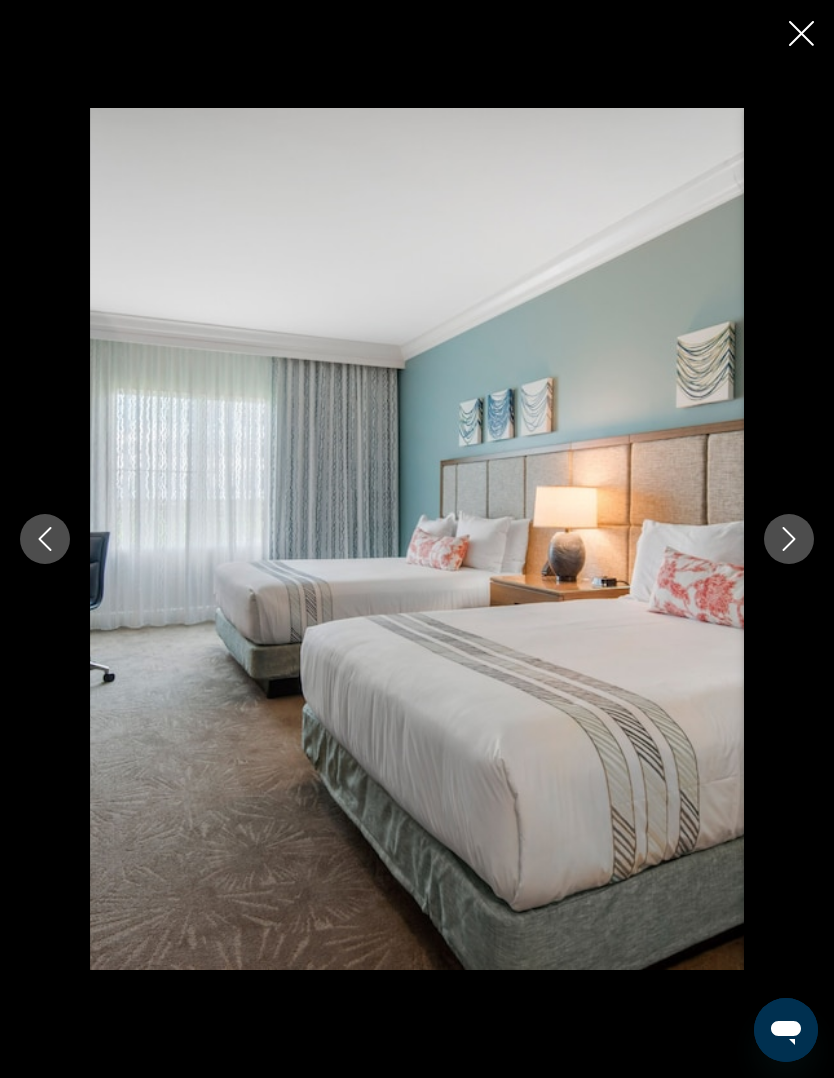 click at bounding box center [789, 539] 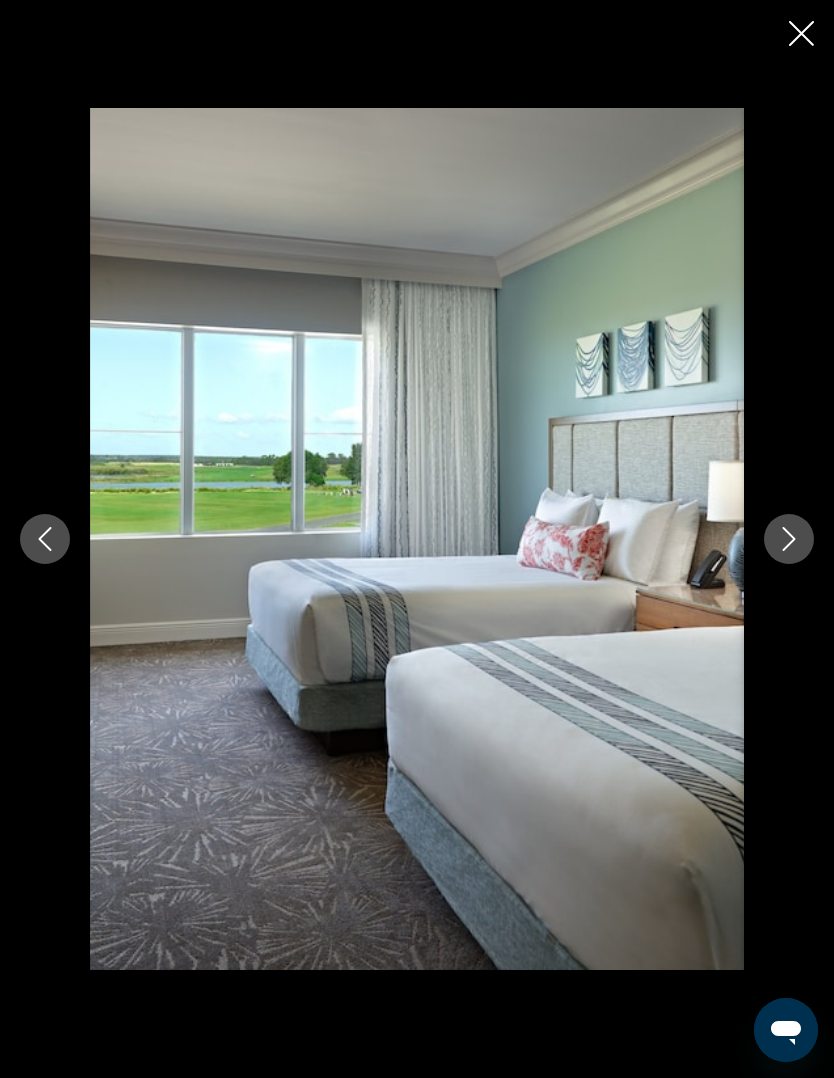 click 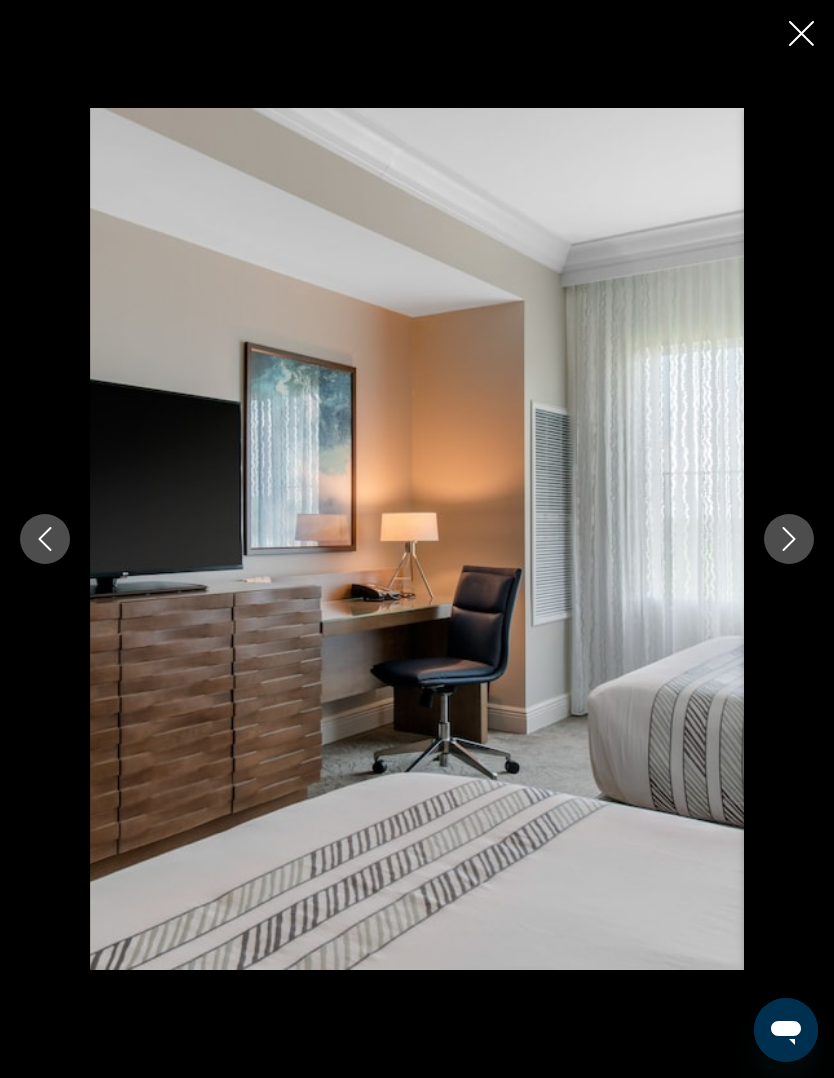 click at bounding box center (789, 539) 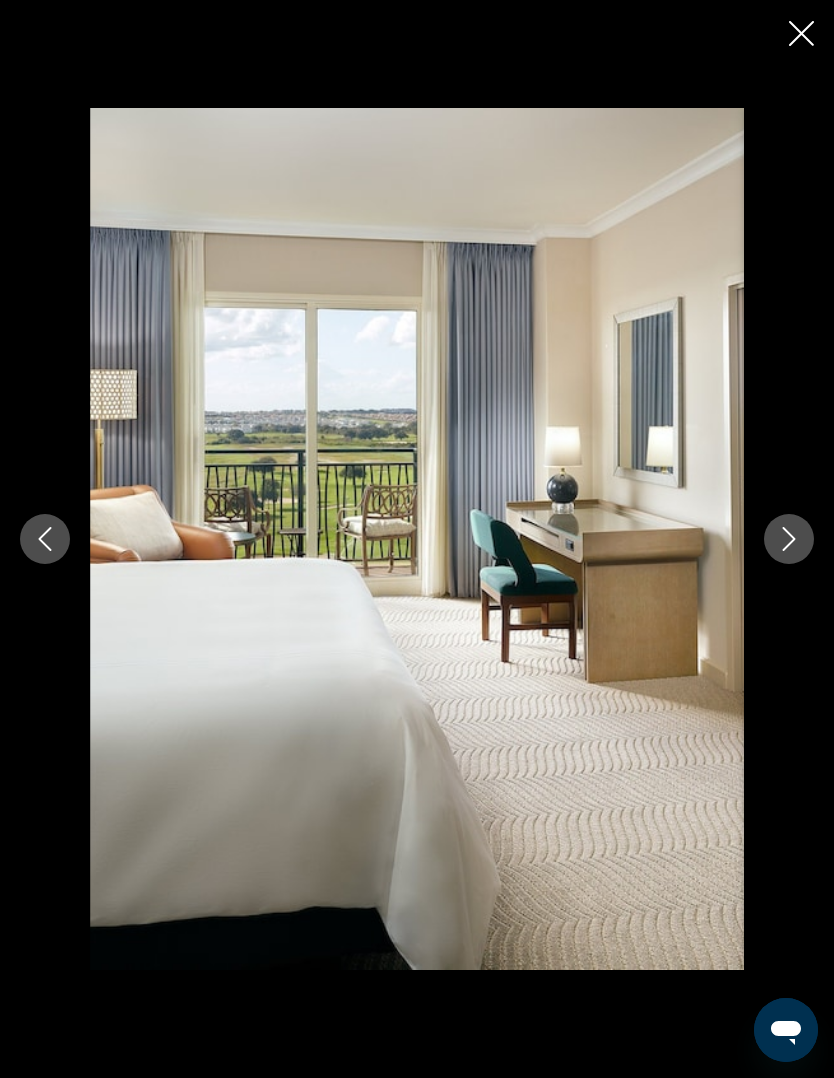 click at bounding box center (789, 539) 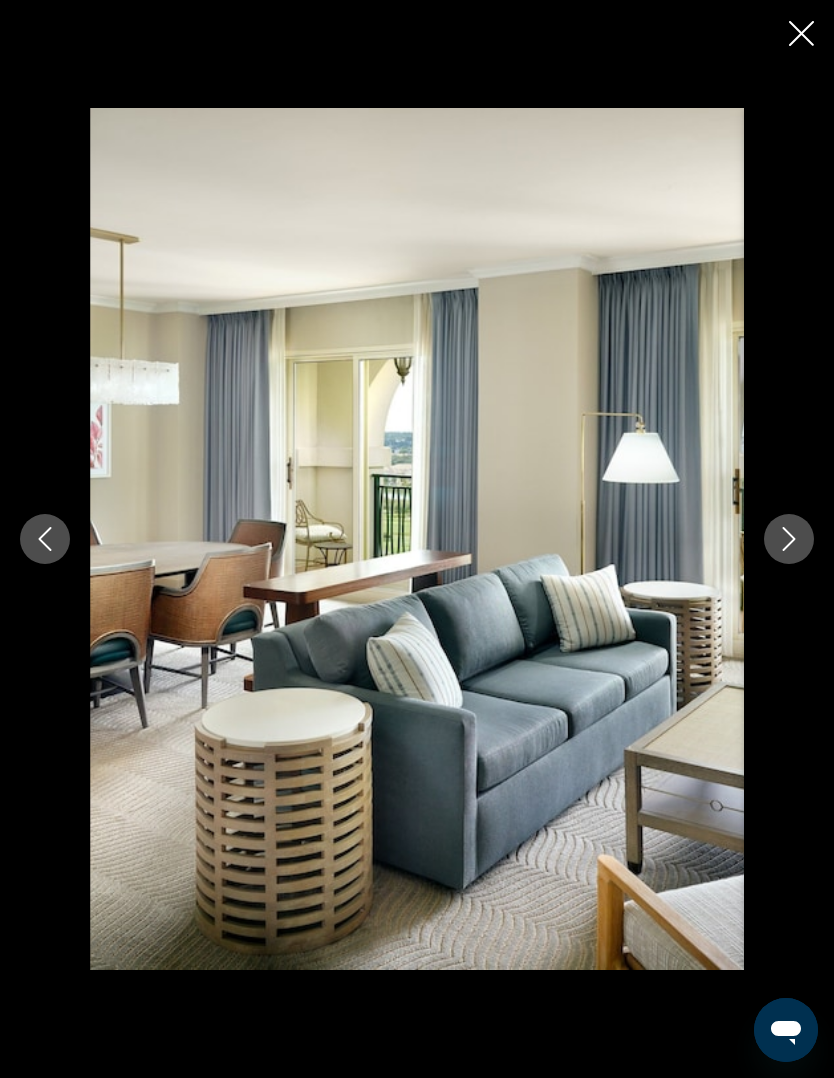 click at bounding box center [417, 539] 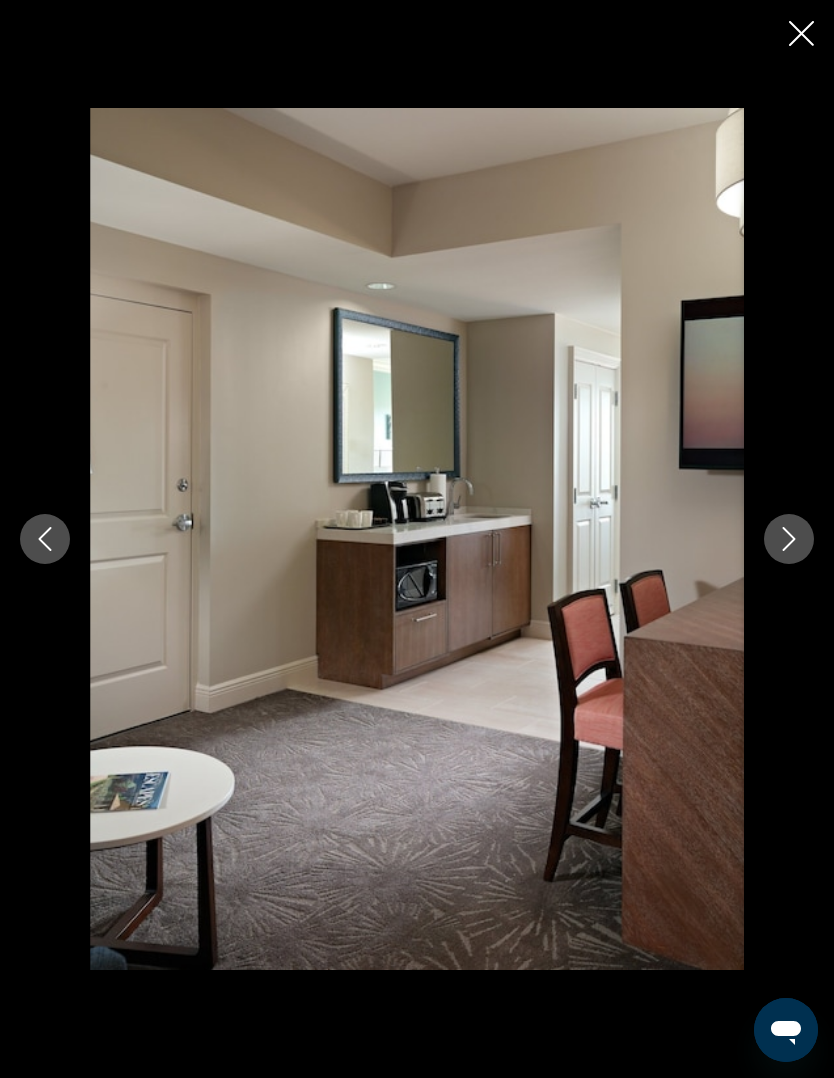 click at bounding box center (789, 539) 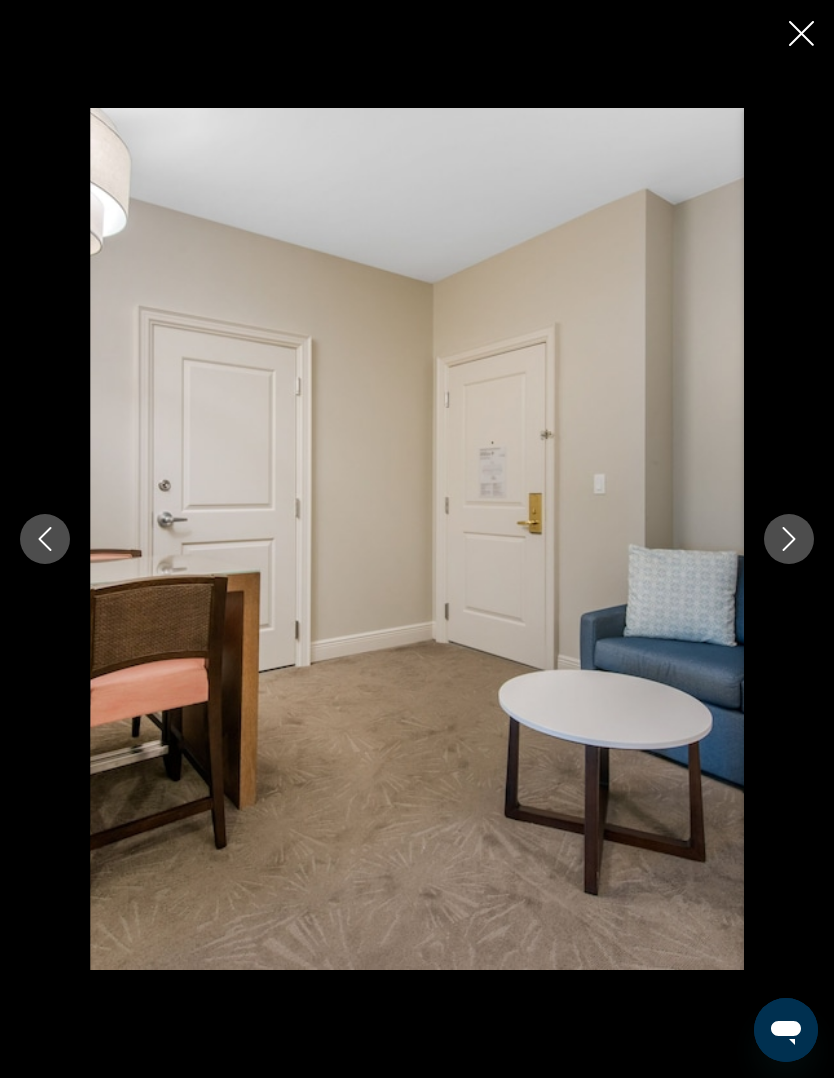 click at bounding box center [789, 539] 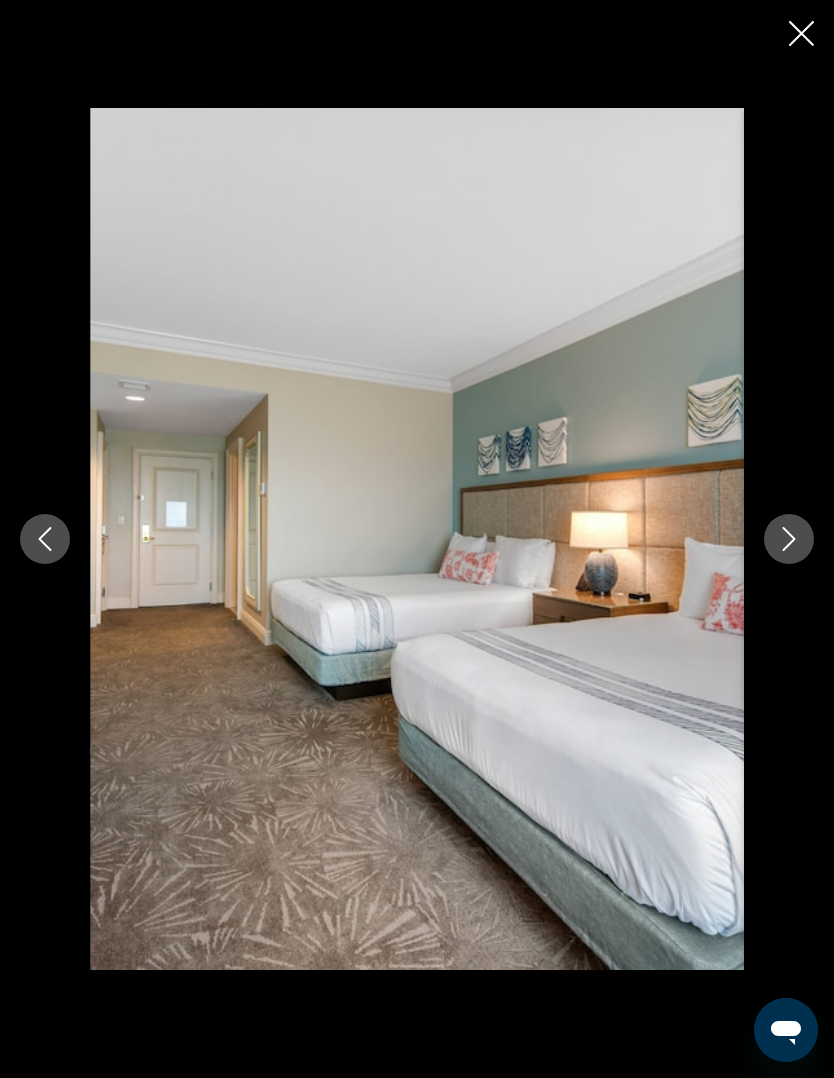 click at bounding box center [789, 539] 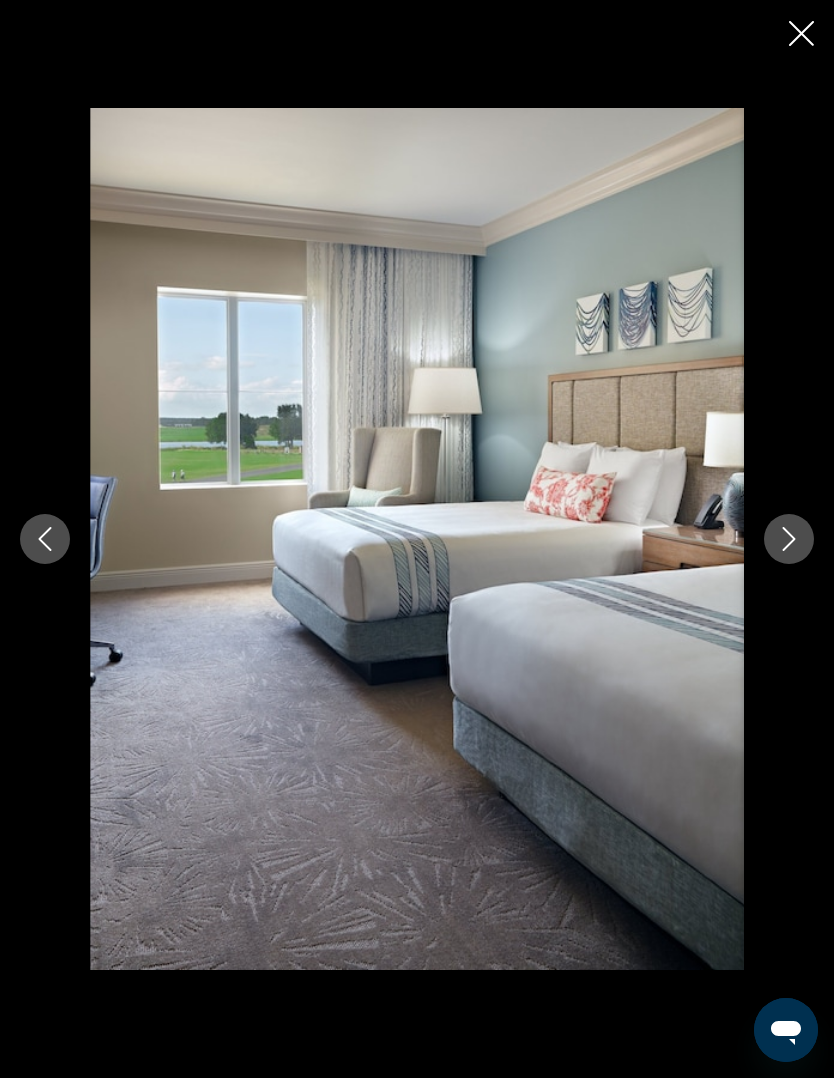 click at bounding box center (789, 539) 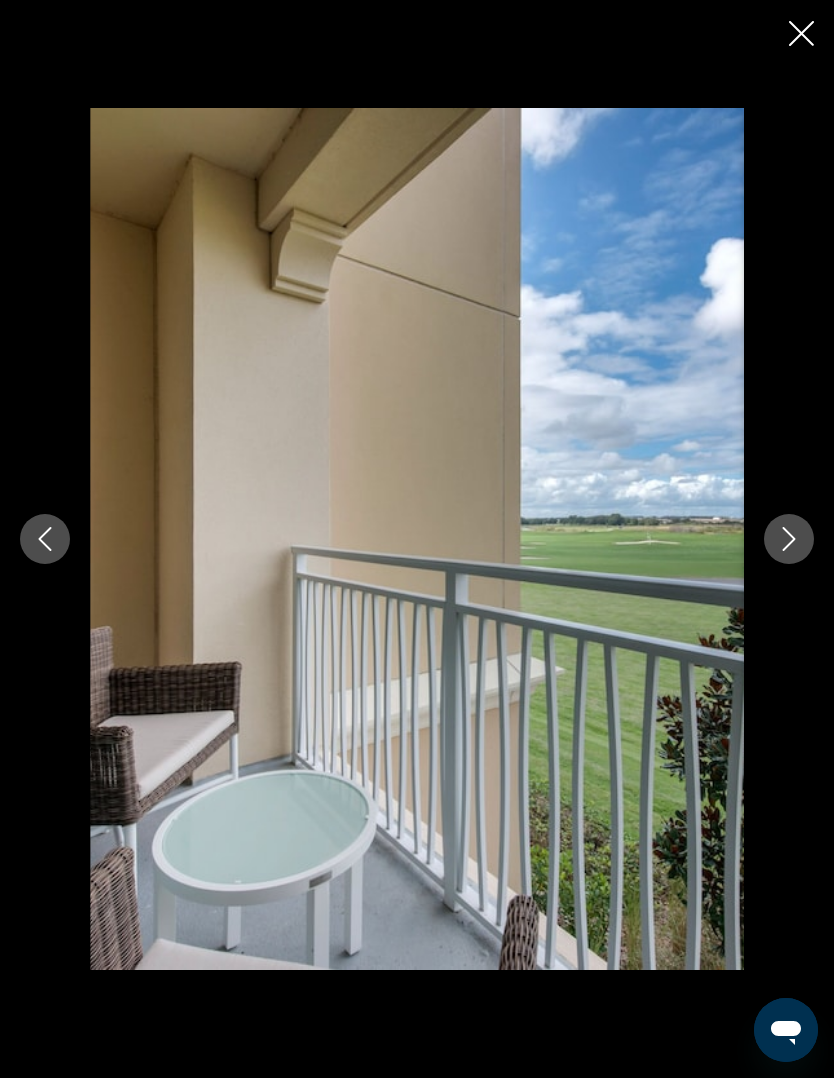 click at bounding box center [417, 539] 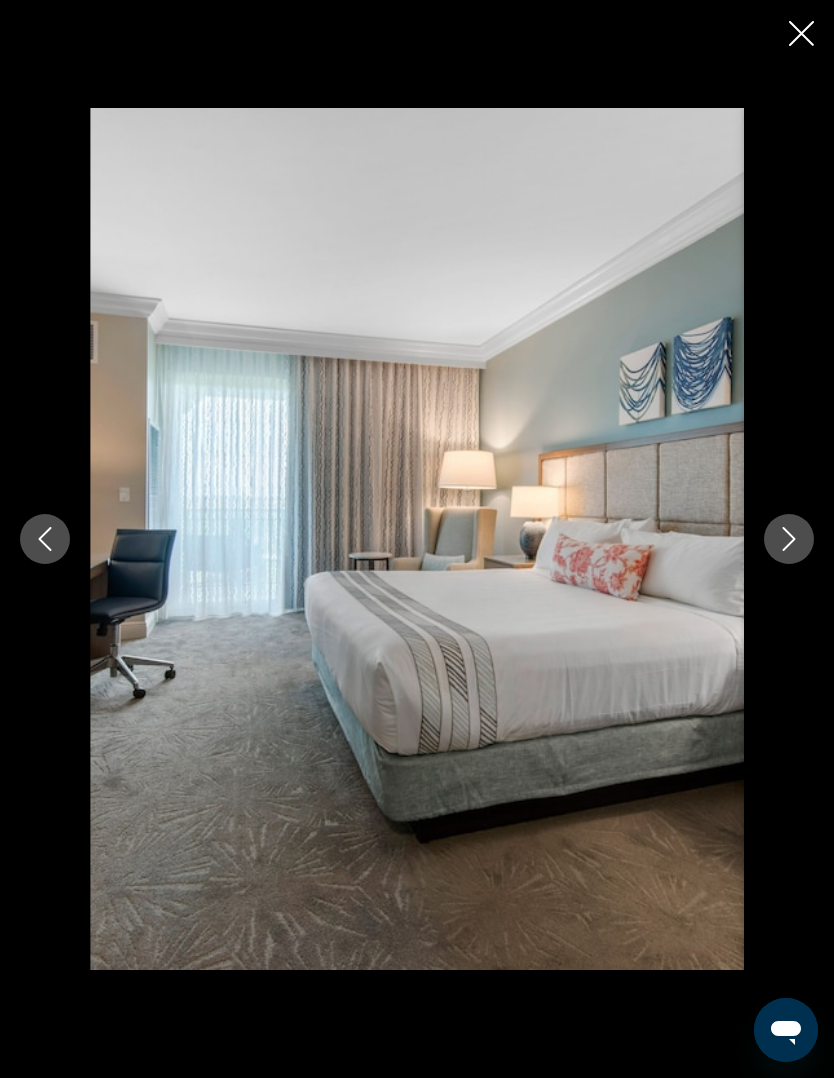 click at bounding box center [789, 539] 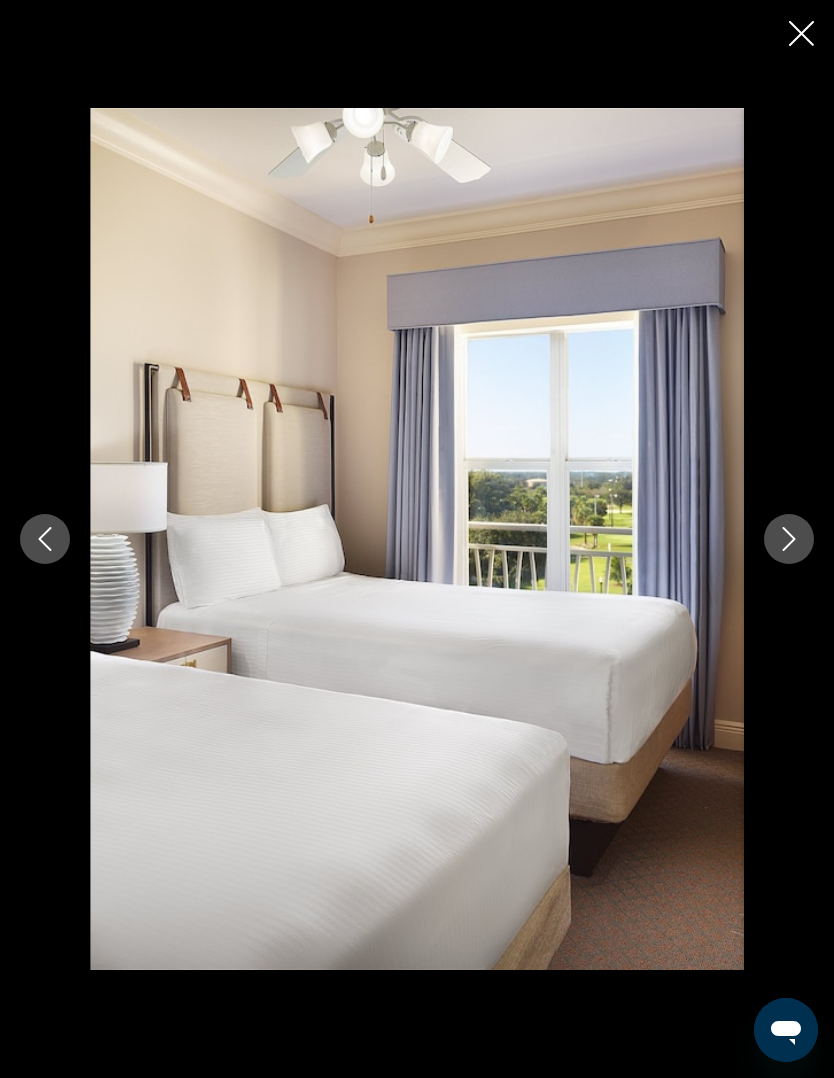 click at bounding box center [789, 539] 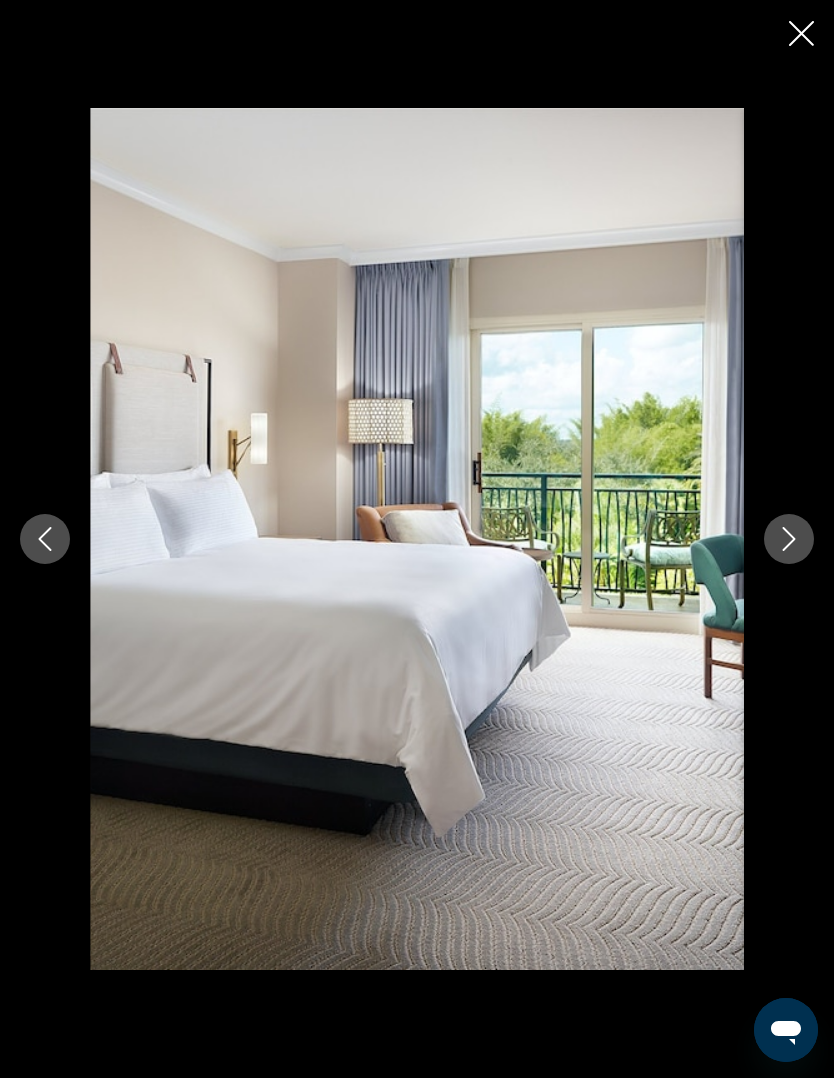click 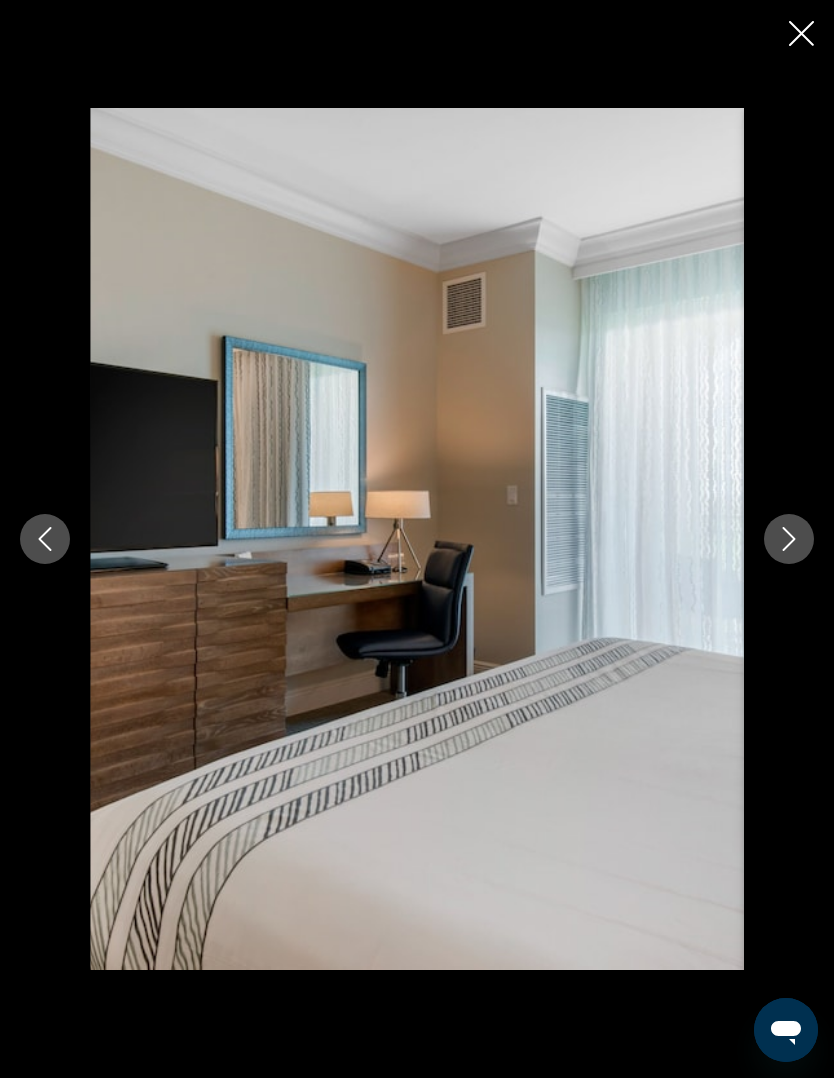 click 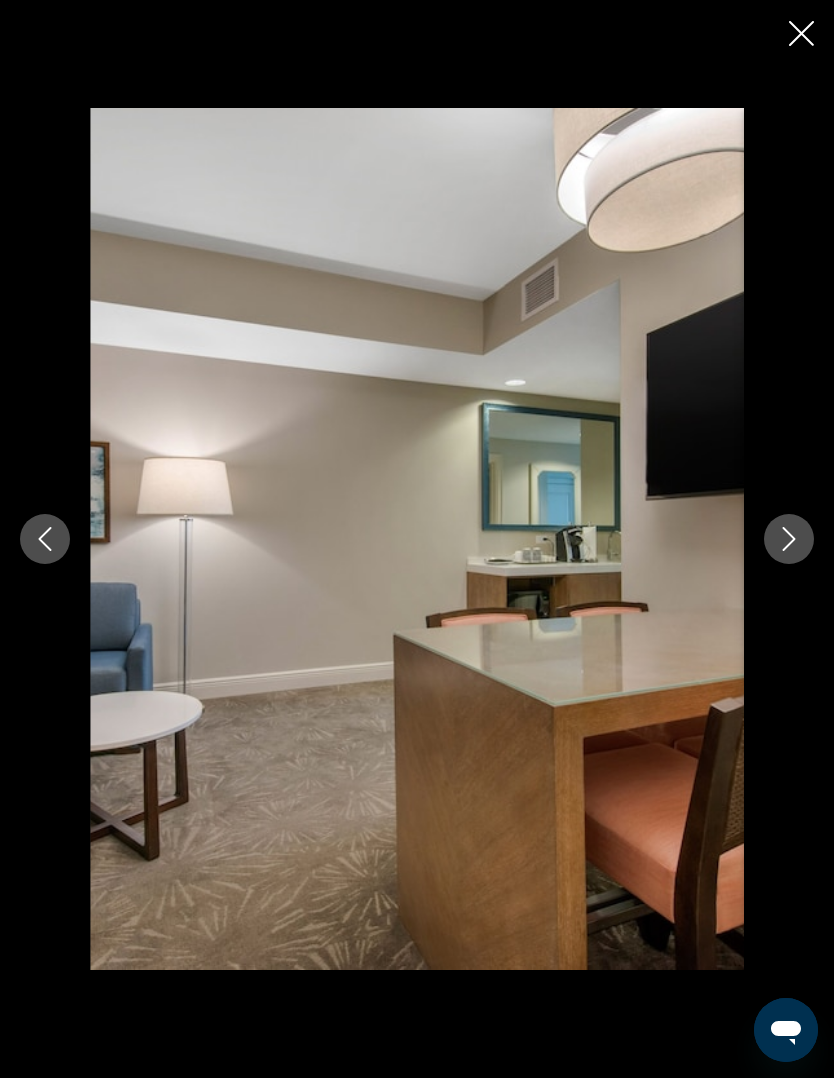 click at bounding box center (789, 539) 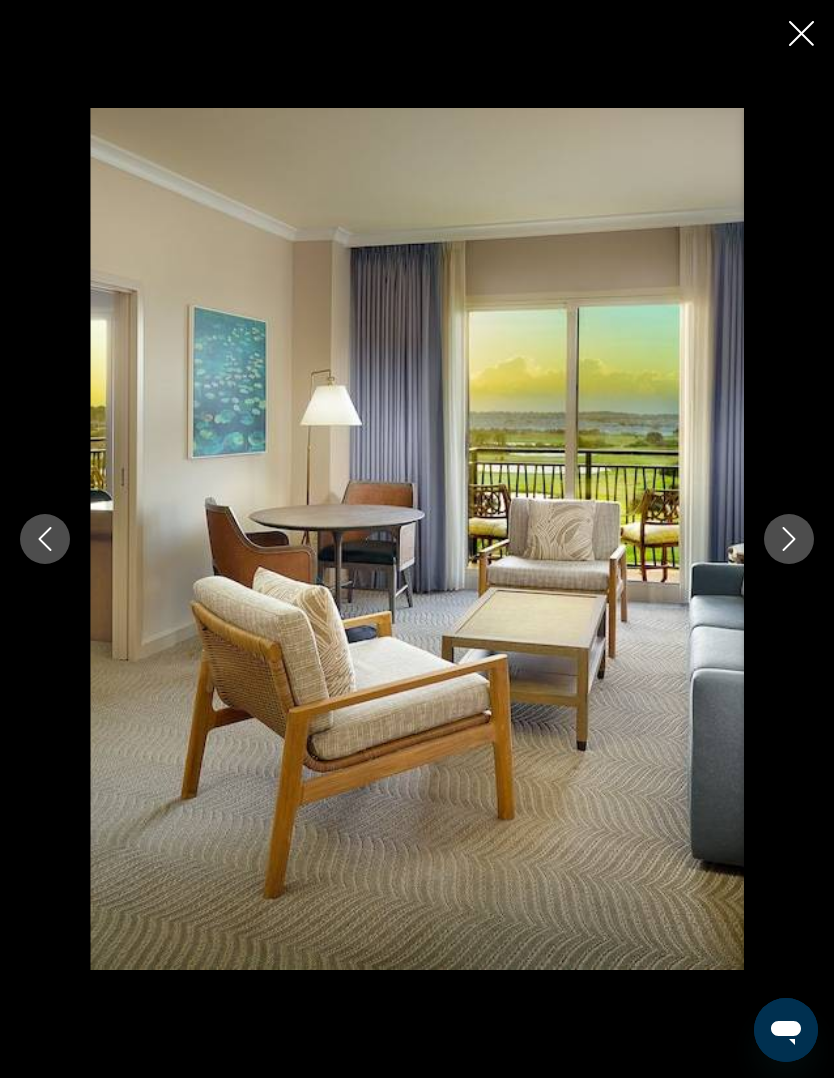 click 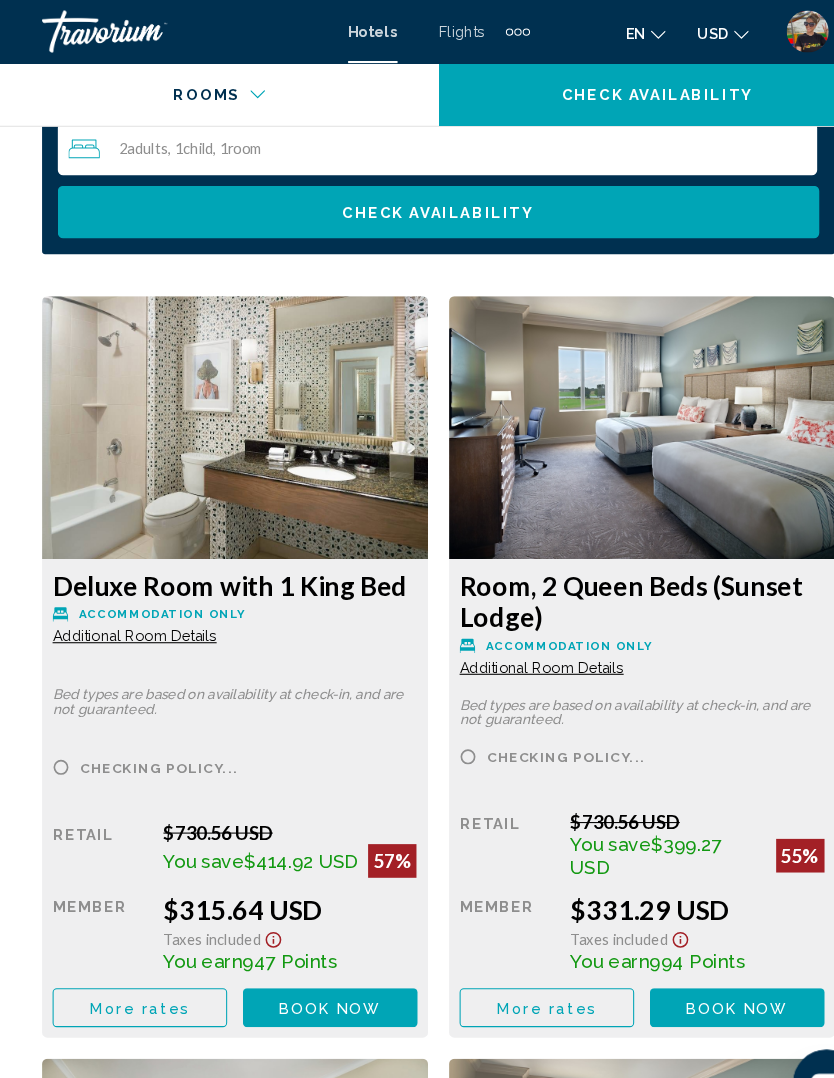 scroll, scrollTop: 3431, scrollLeft: 0, axis: vertical 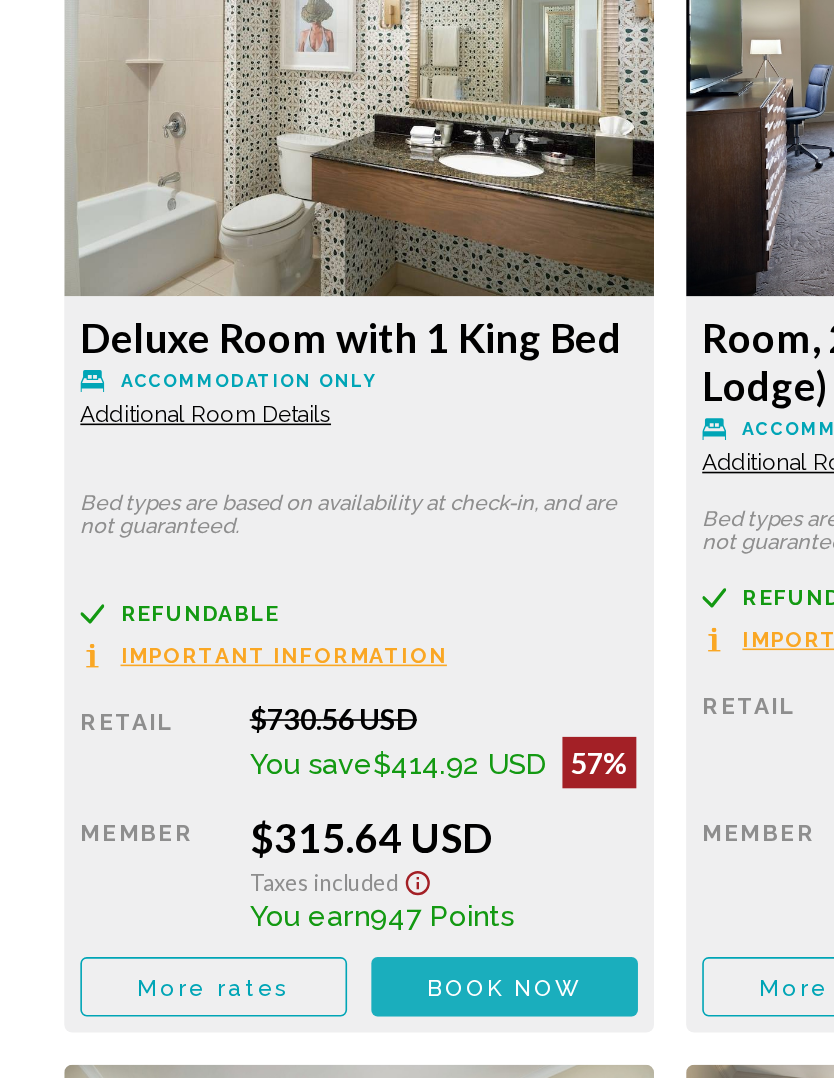 click on "Book now No longer available" at bounding box center [314, 945] 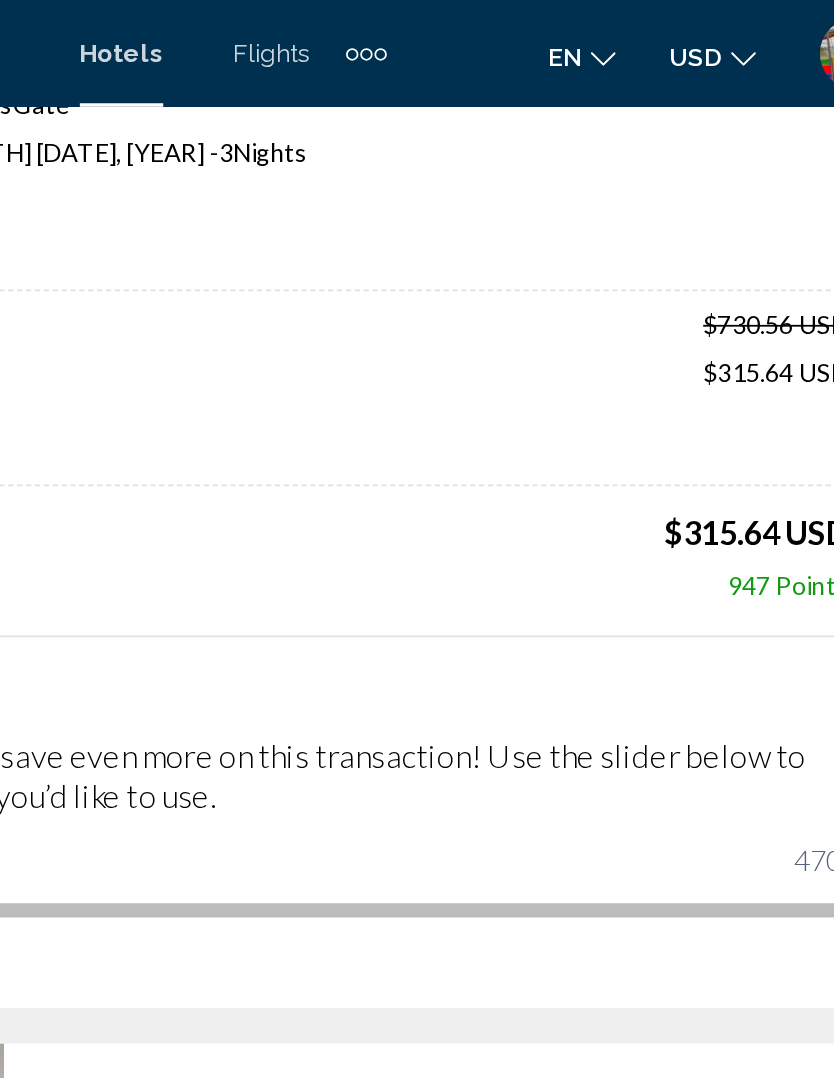 scroll, scrollTop: 173, scrollLeft: 0, axis: vertical 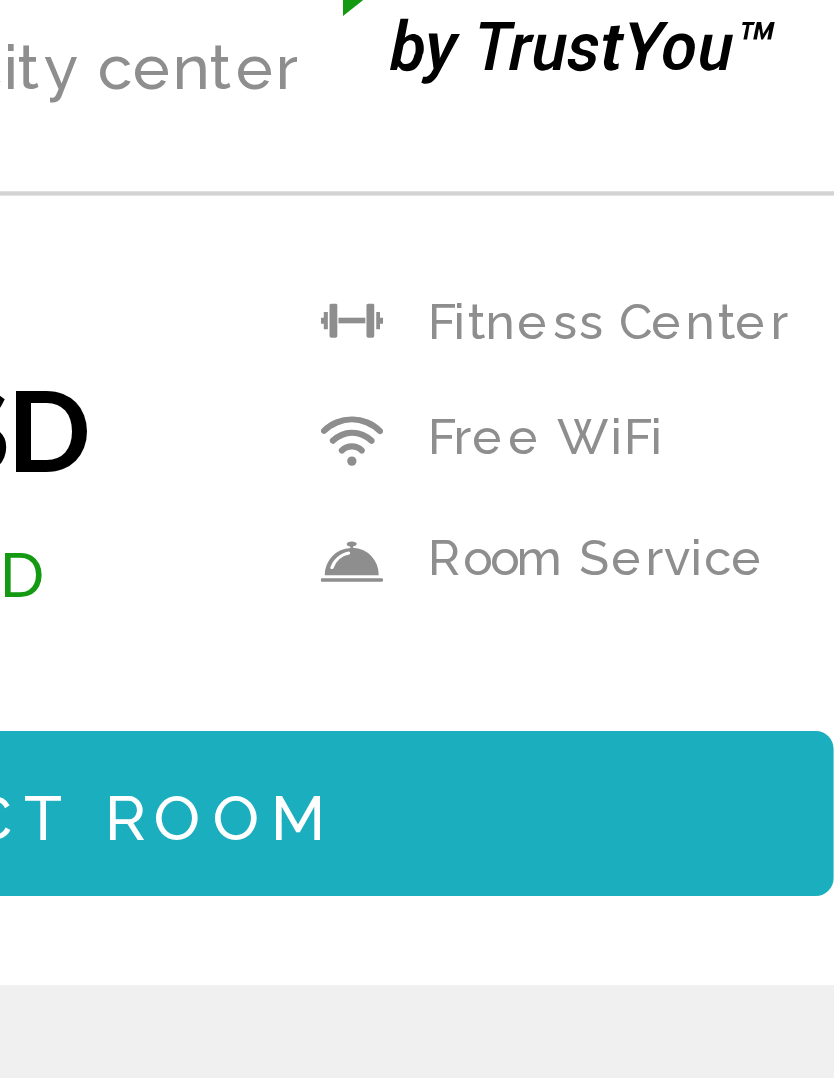 click on "Select Room" at bounding box center (610, 916) 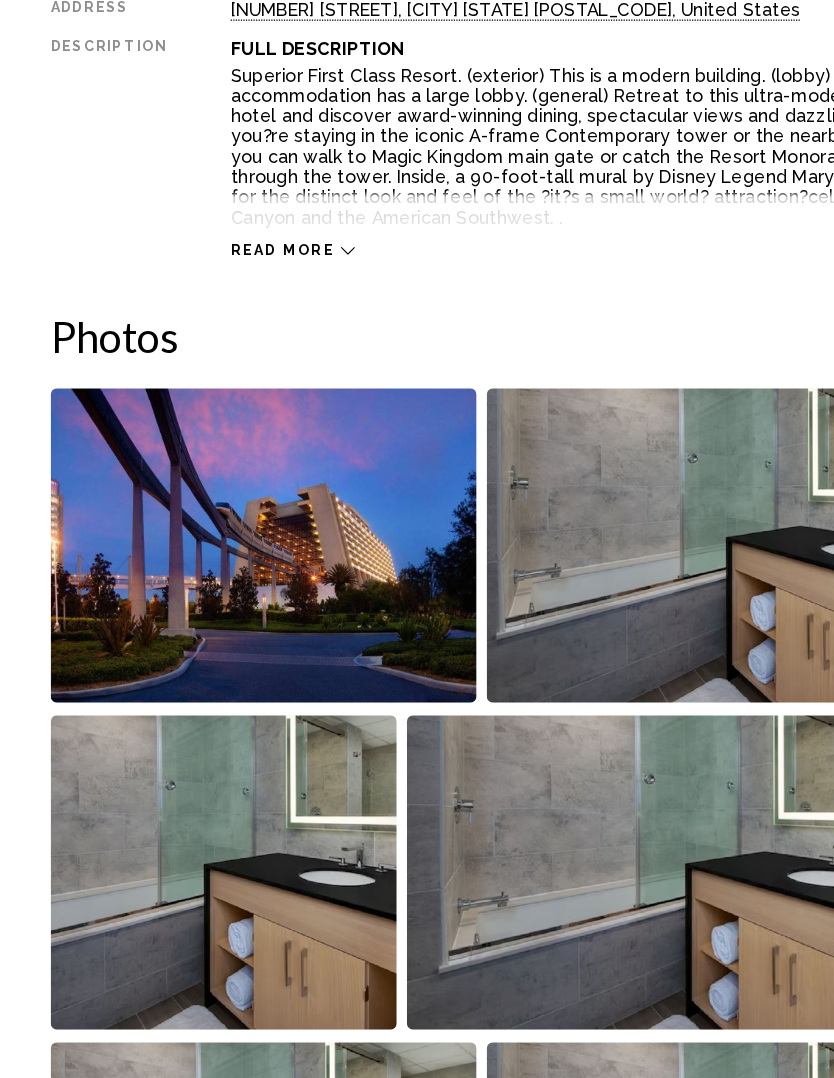 scroll, scrollTop: 1043, scrollLeft: 0, axis: vertical 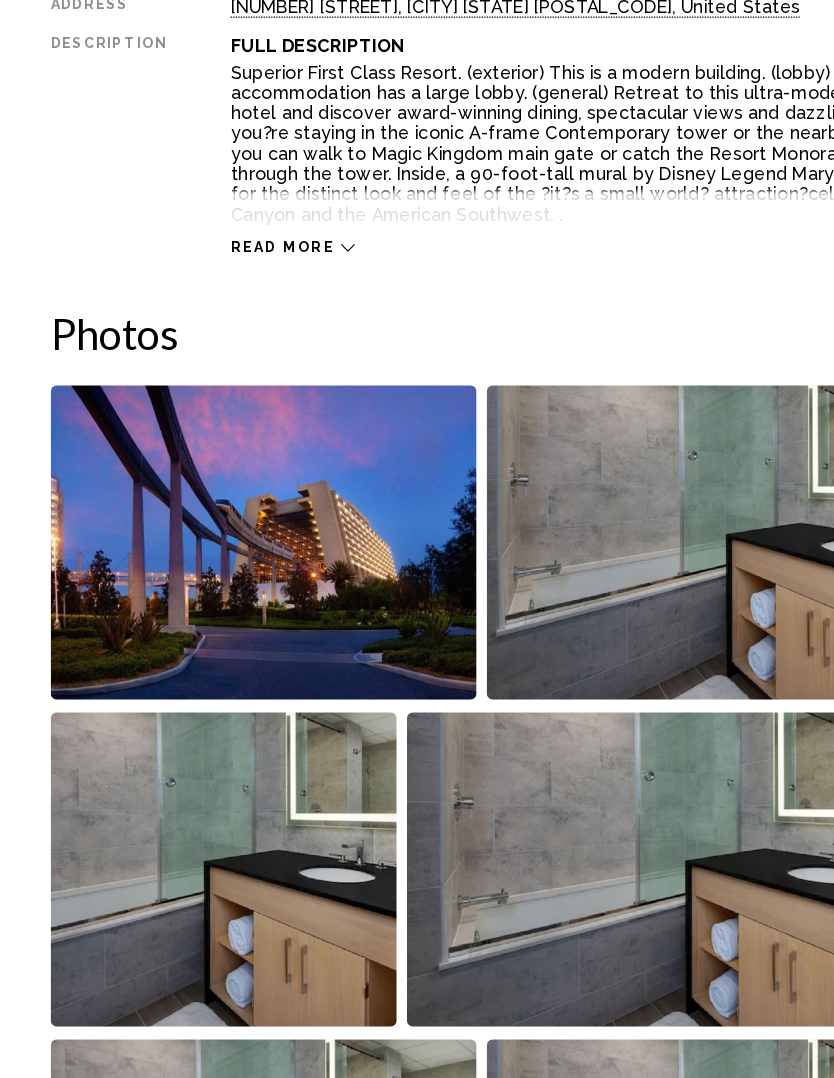 click at bounding box center (208, 589) 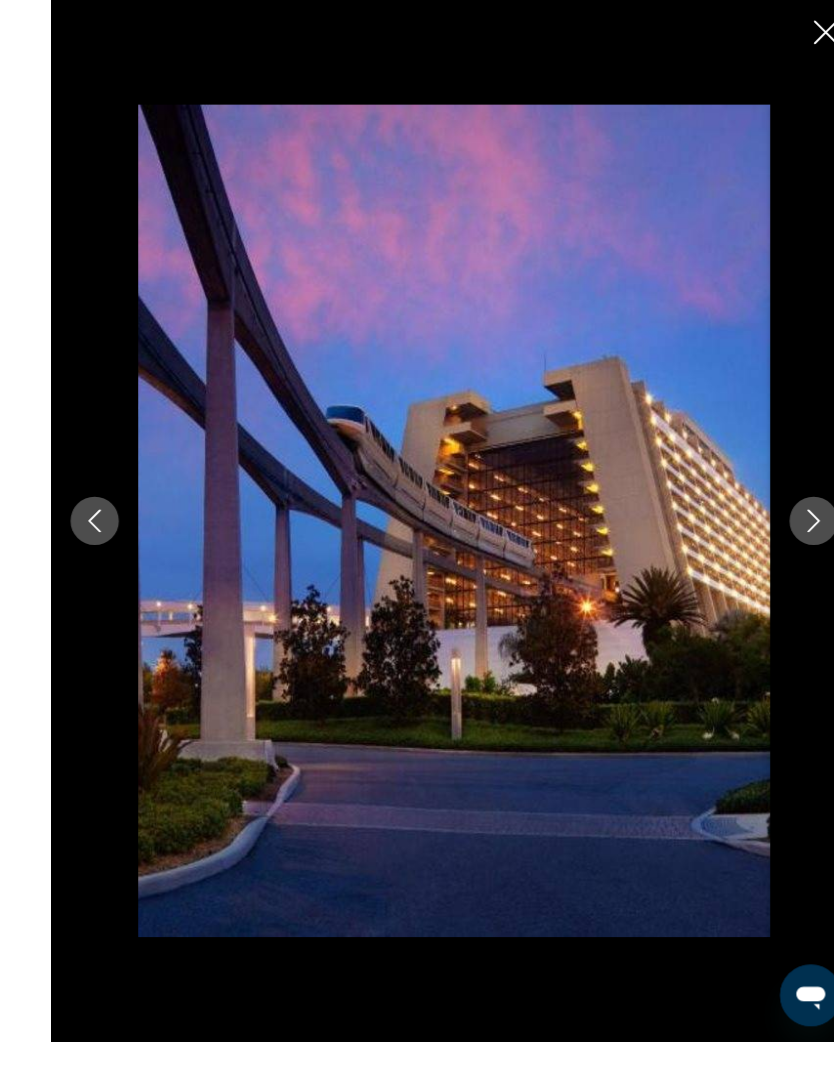scroll, scrollTop: 1137, scrollLeft: 0, axis: vertical 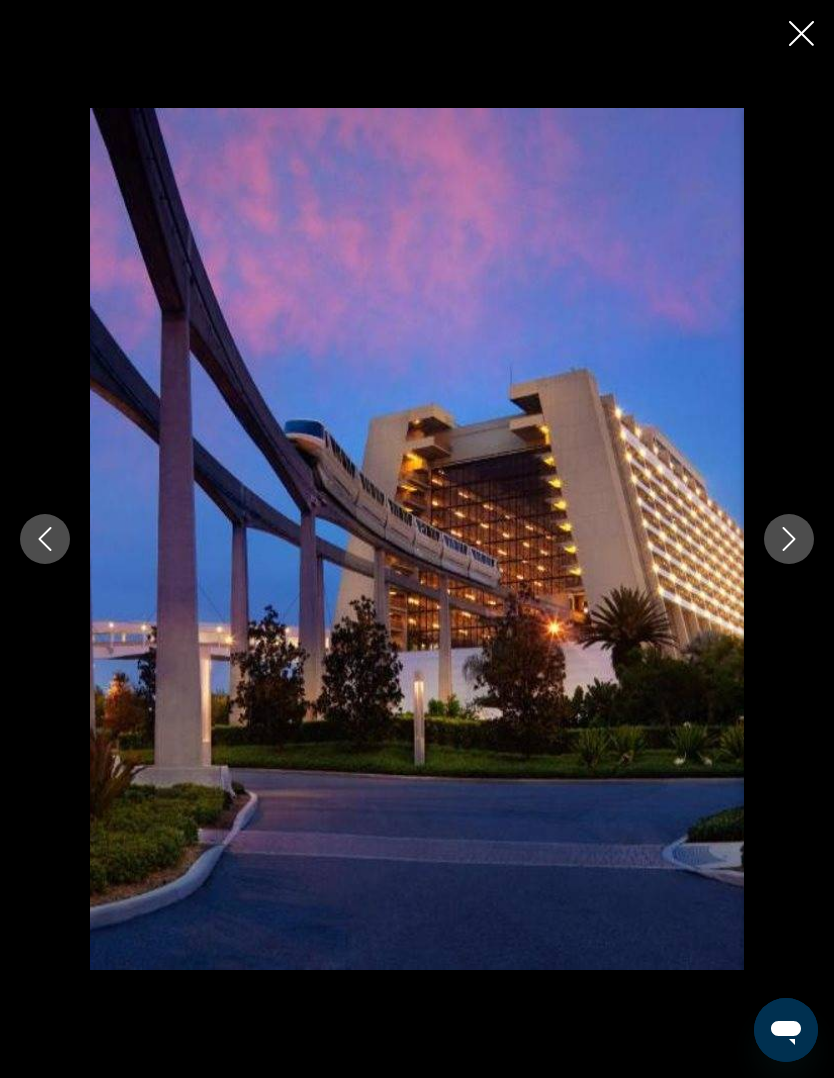 click 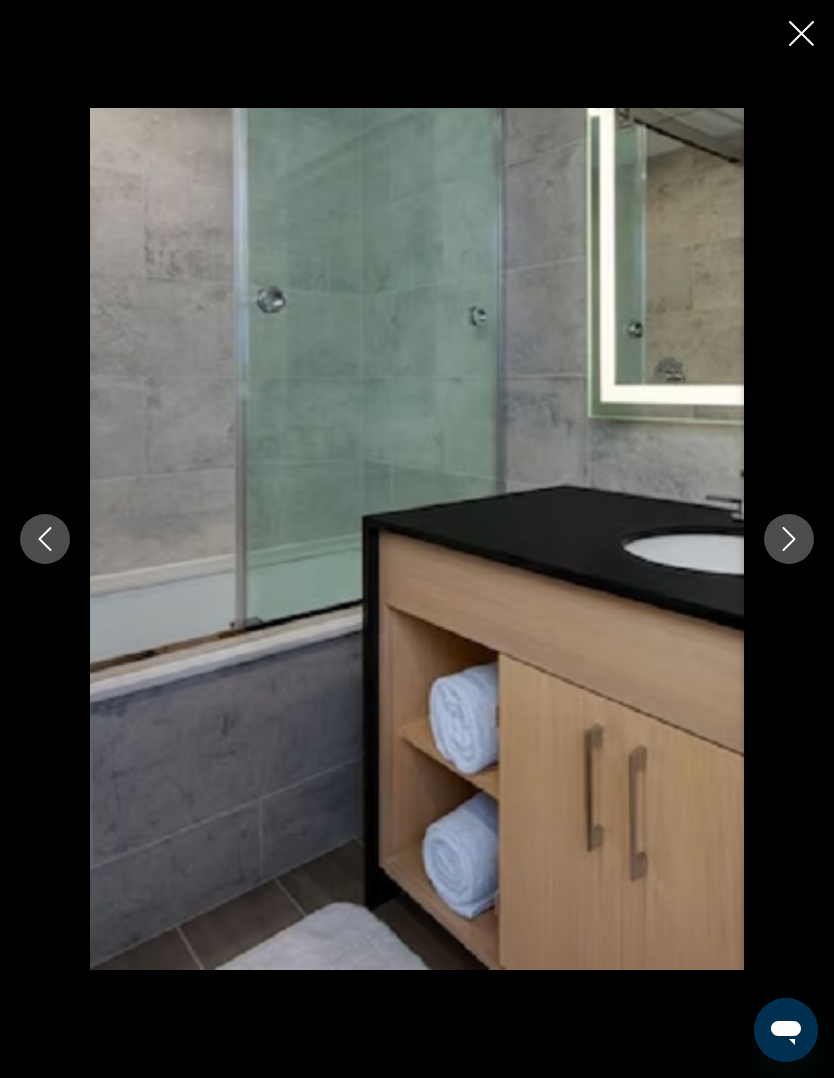 click at bounding box center (789, 539) 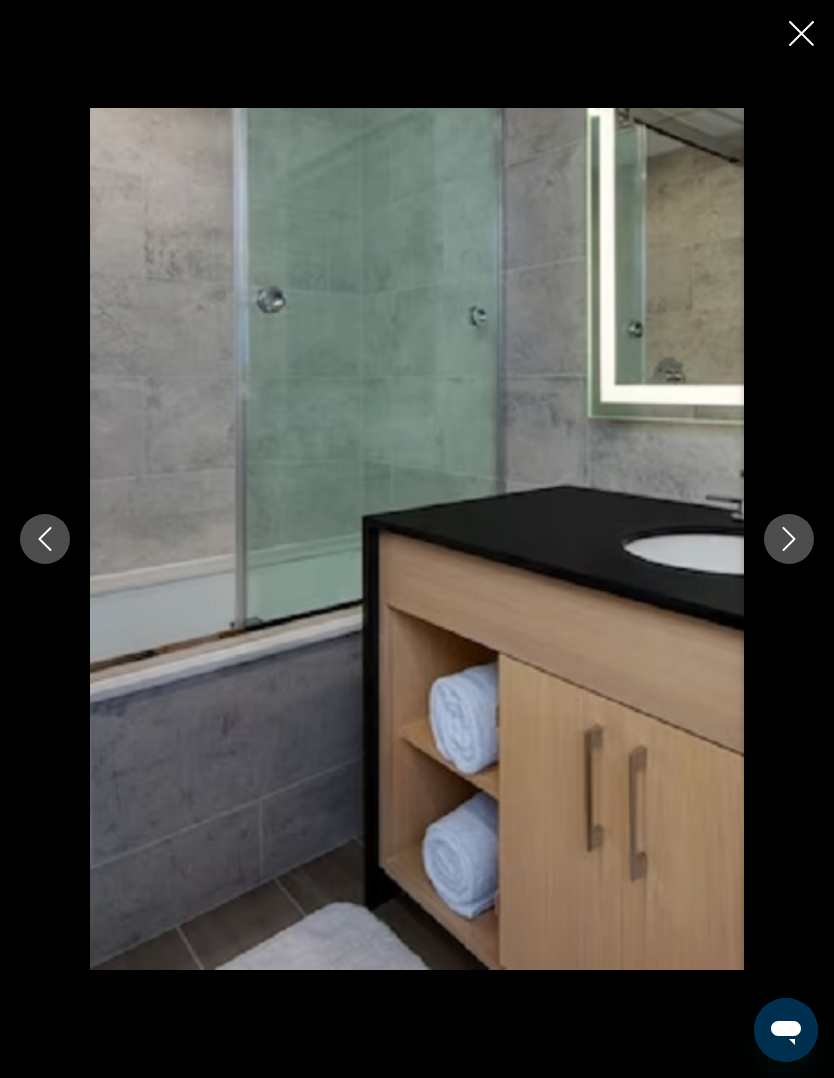click 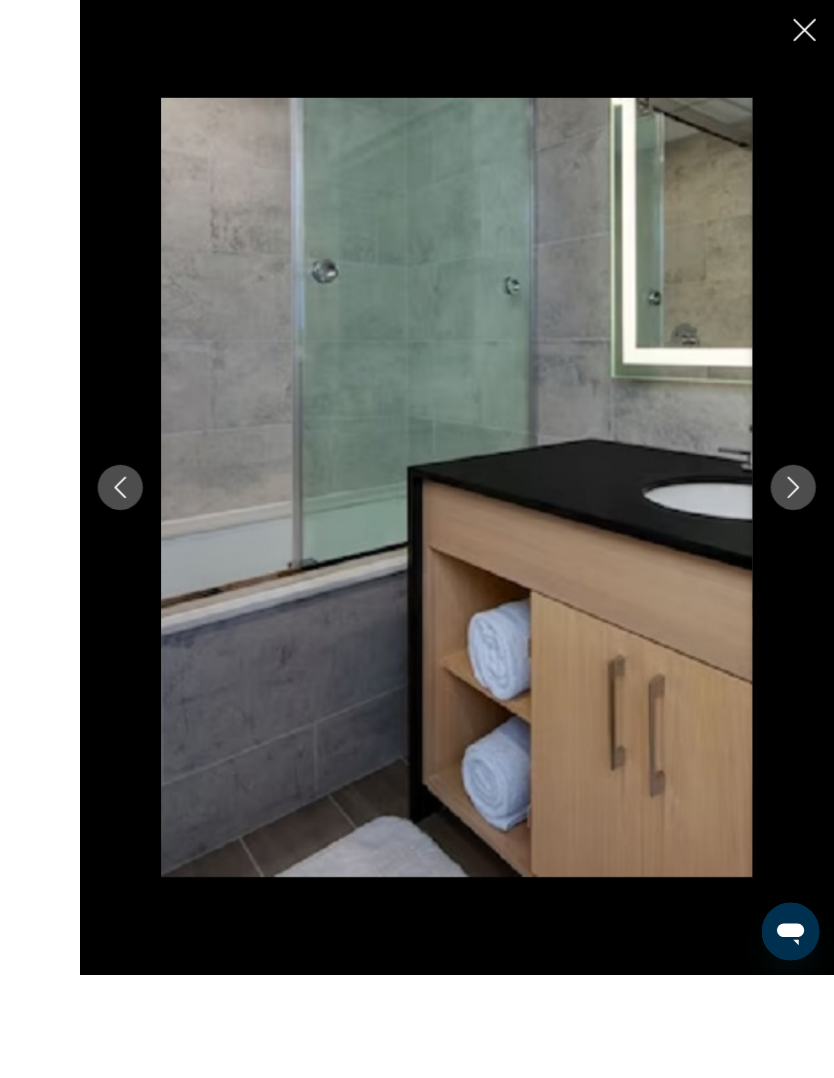 scroll, scrollTop: 1123, scrollLeft: 0, axis: vertical 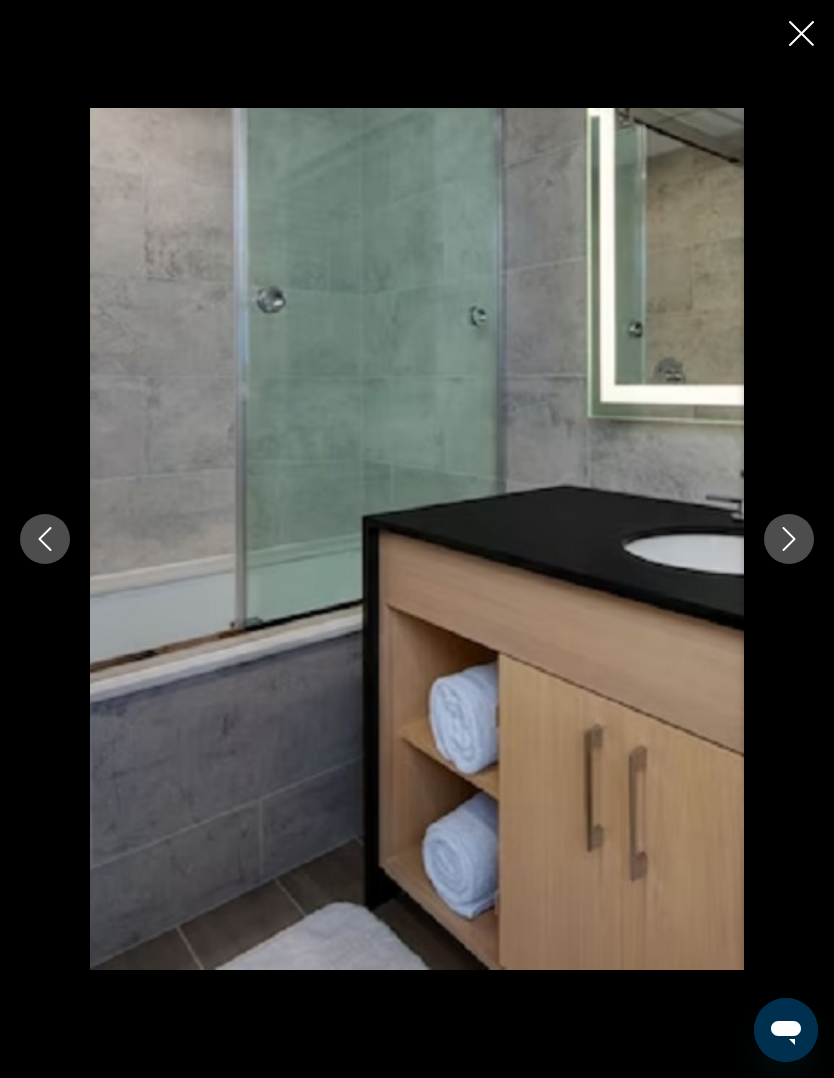 click 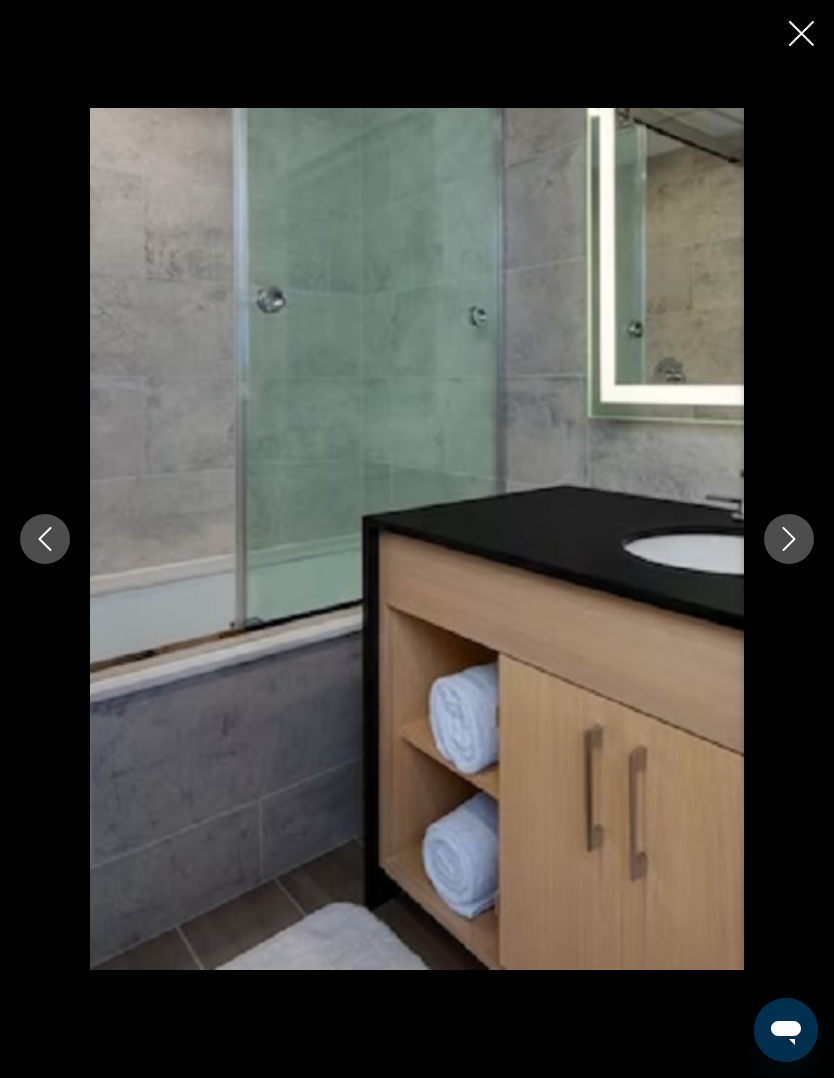 click 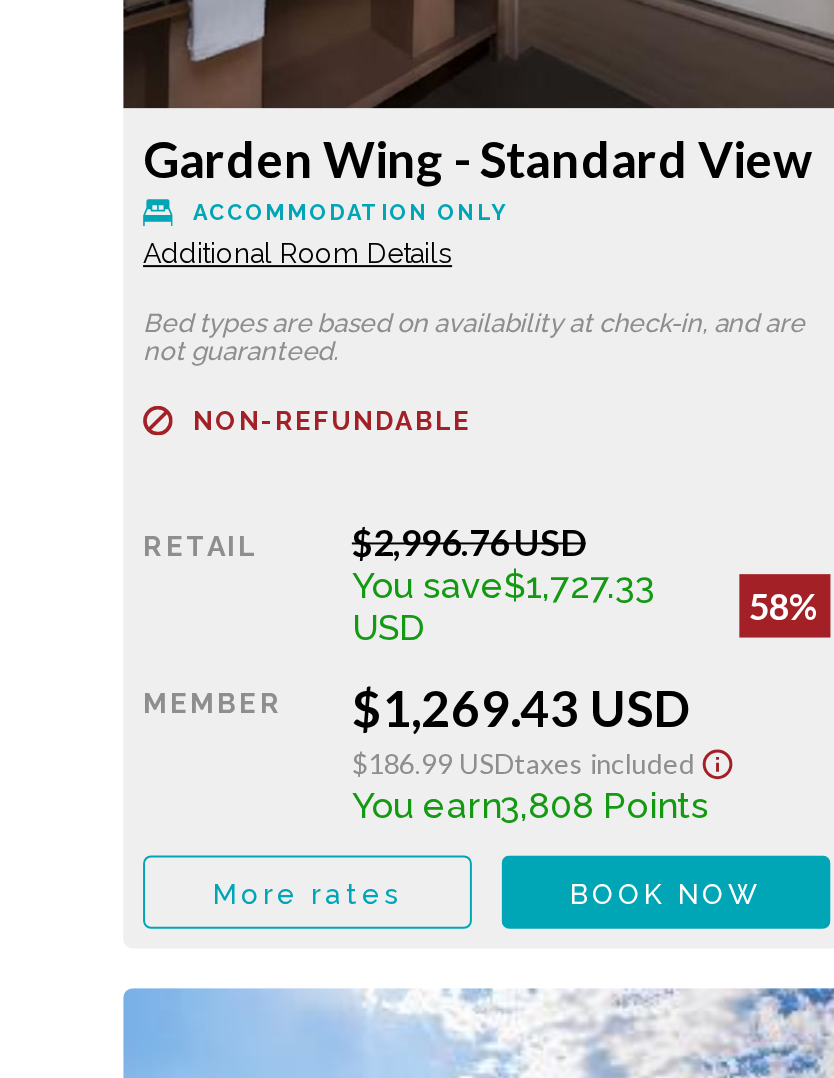 scroll, scrollTop: 3446, scrollLeft: 0, axis: vertical 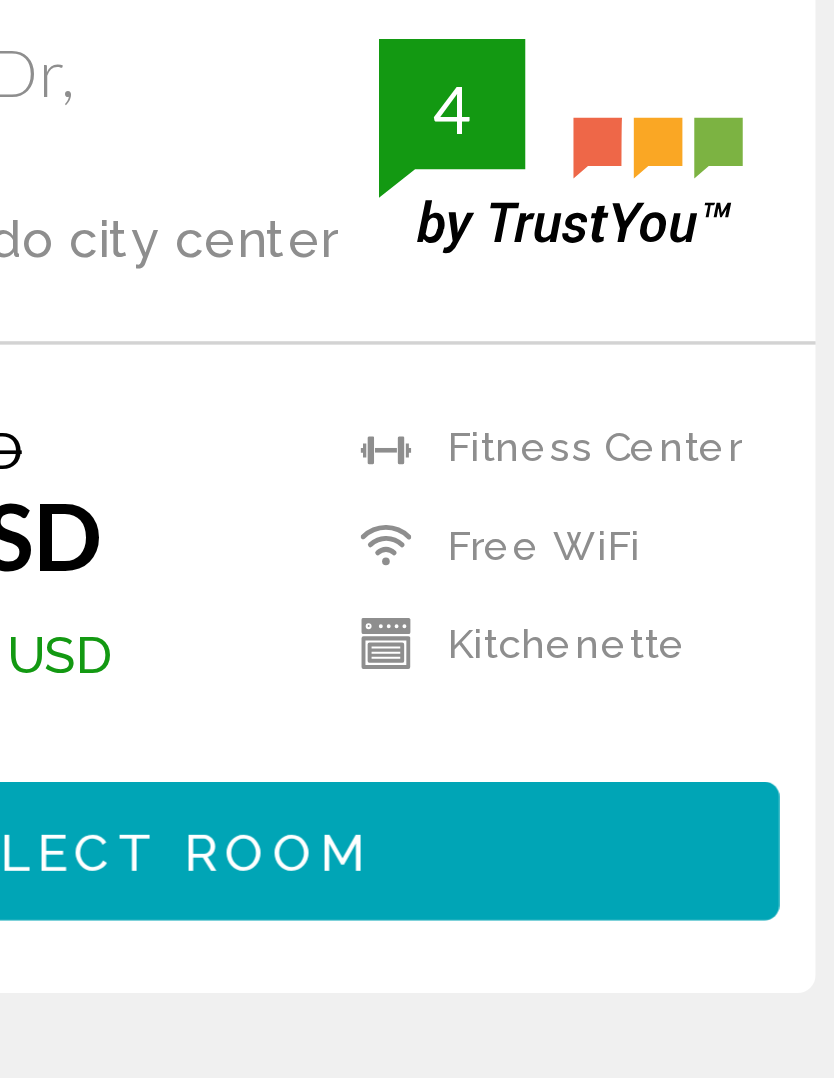 click on "Select Room" at bounding box center (610, 909) 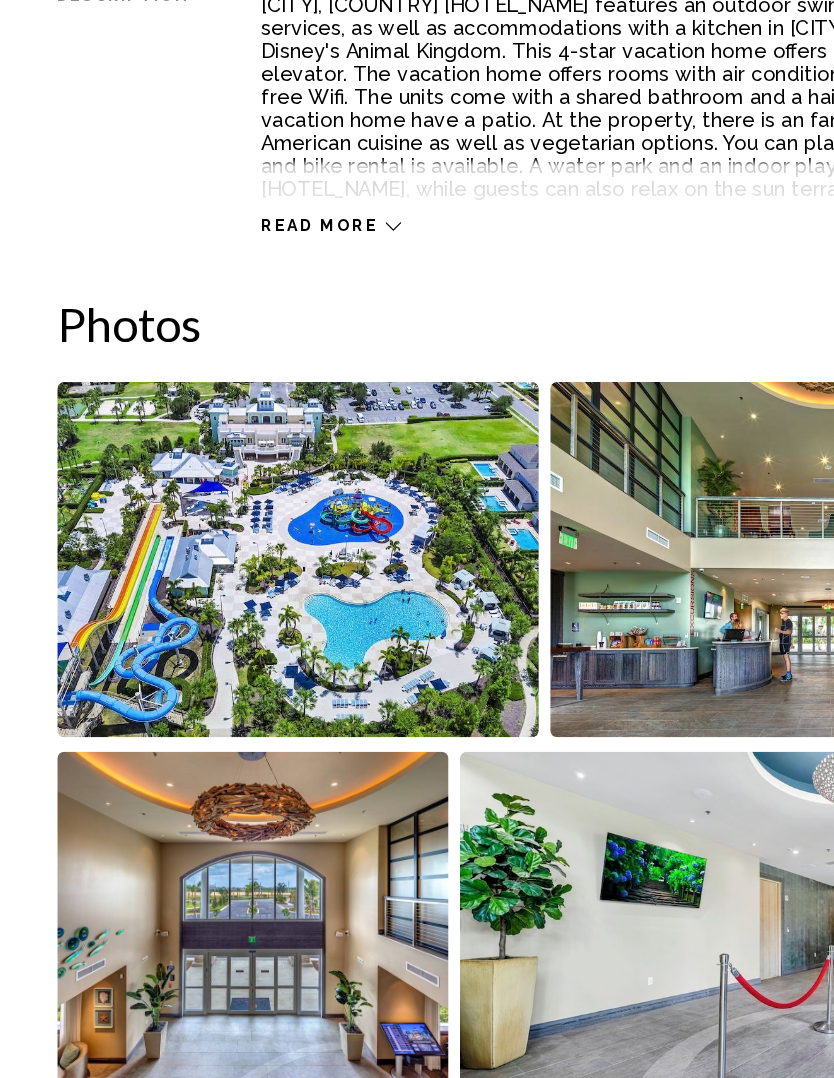 scroll, scrollTop: 983, scrollLeft: 0, axis: vertical 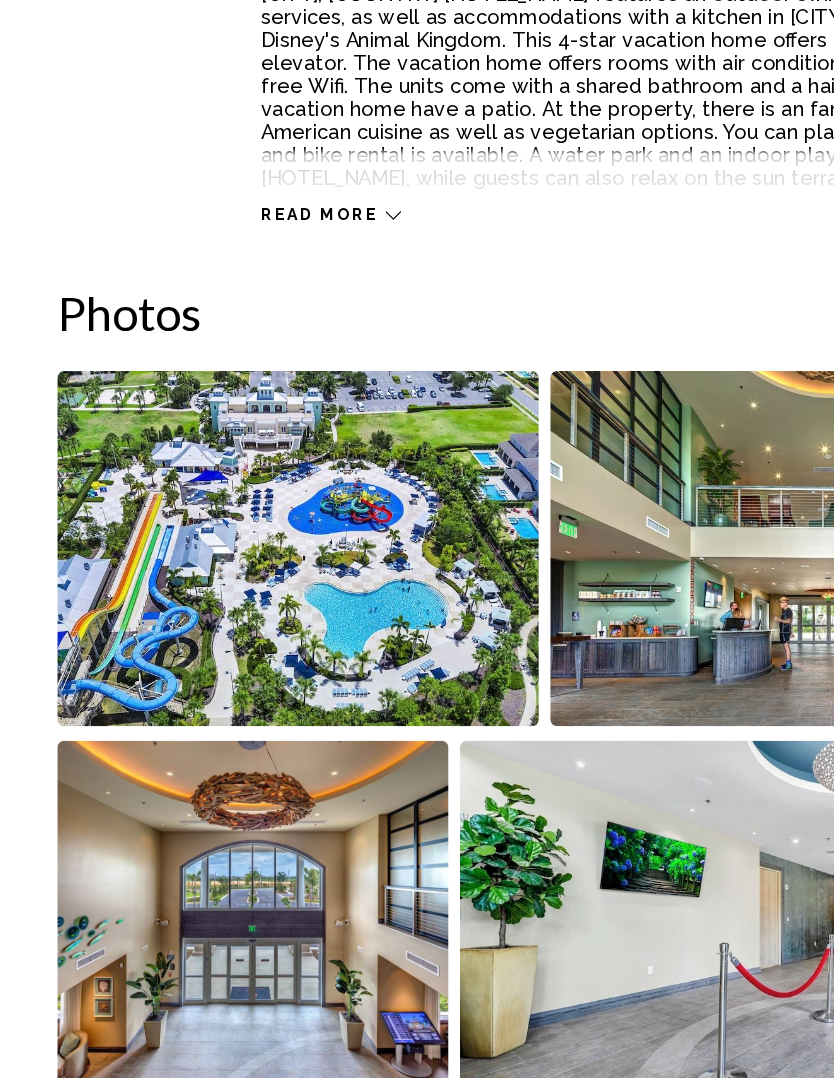 click at bounding box center (208, 649) 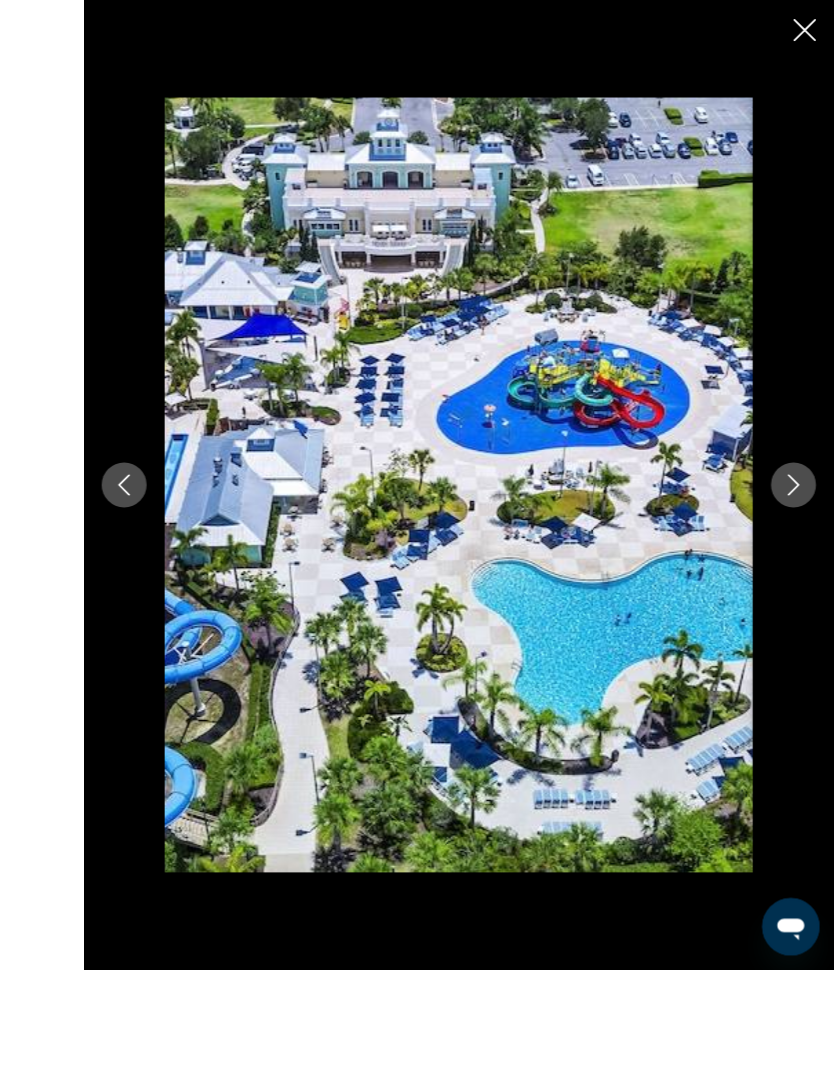 scroll, scrollTop: 1071, scrollLeft: 0, axis: vertical 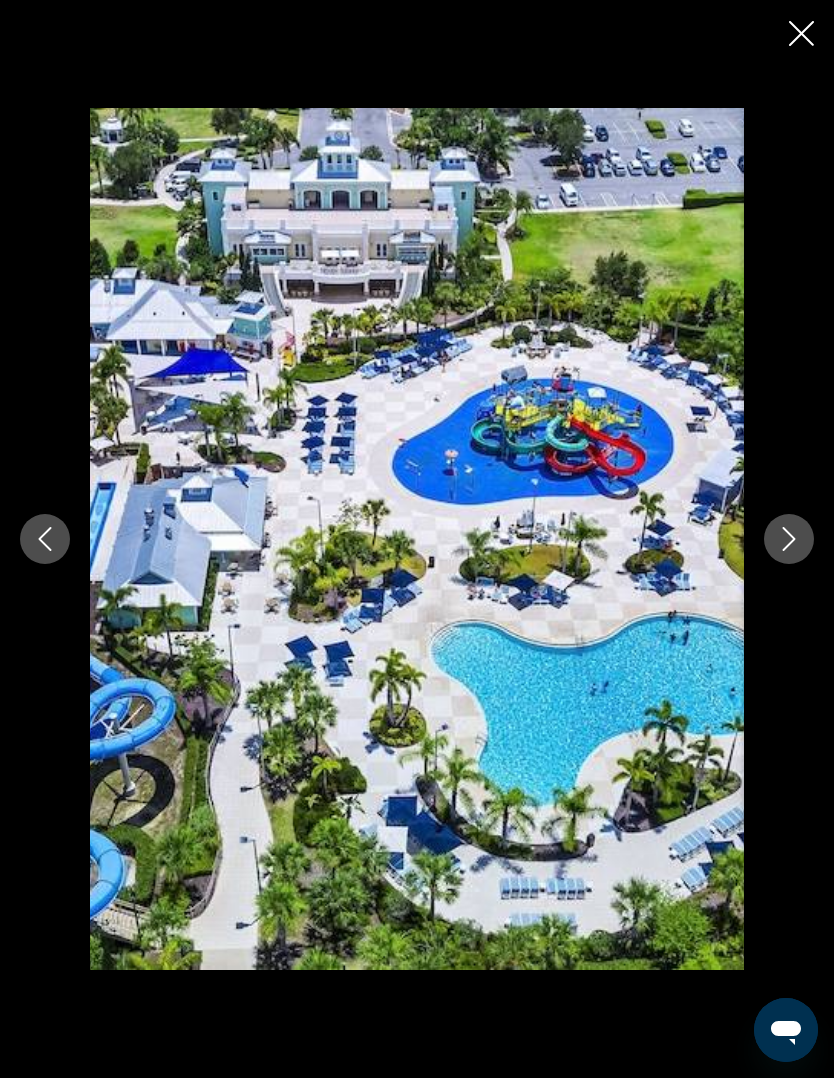click 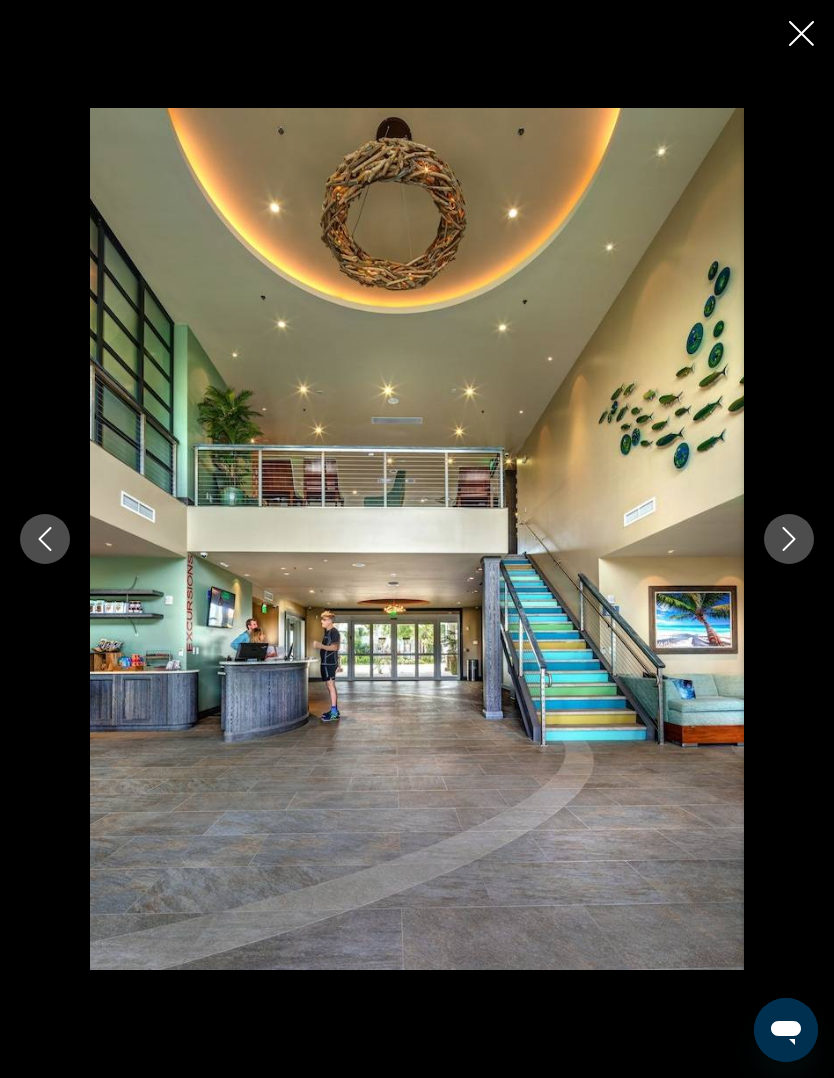 click 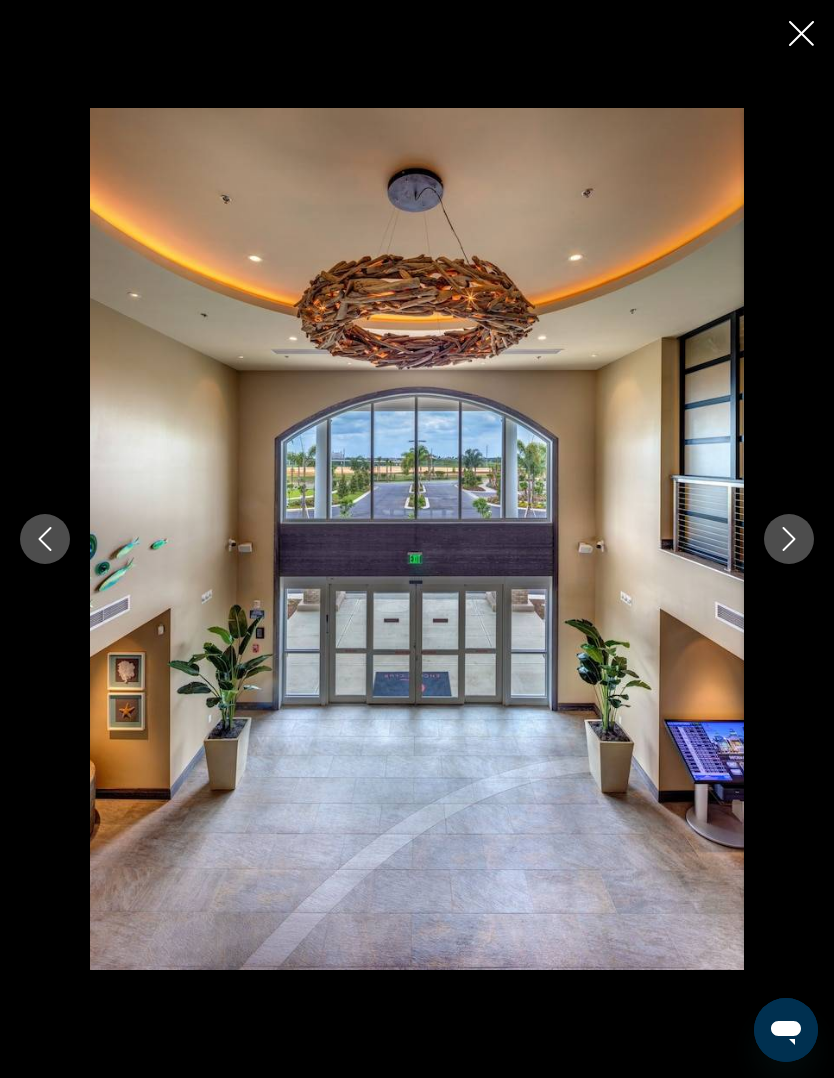click at bounding box center [789, 539] 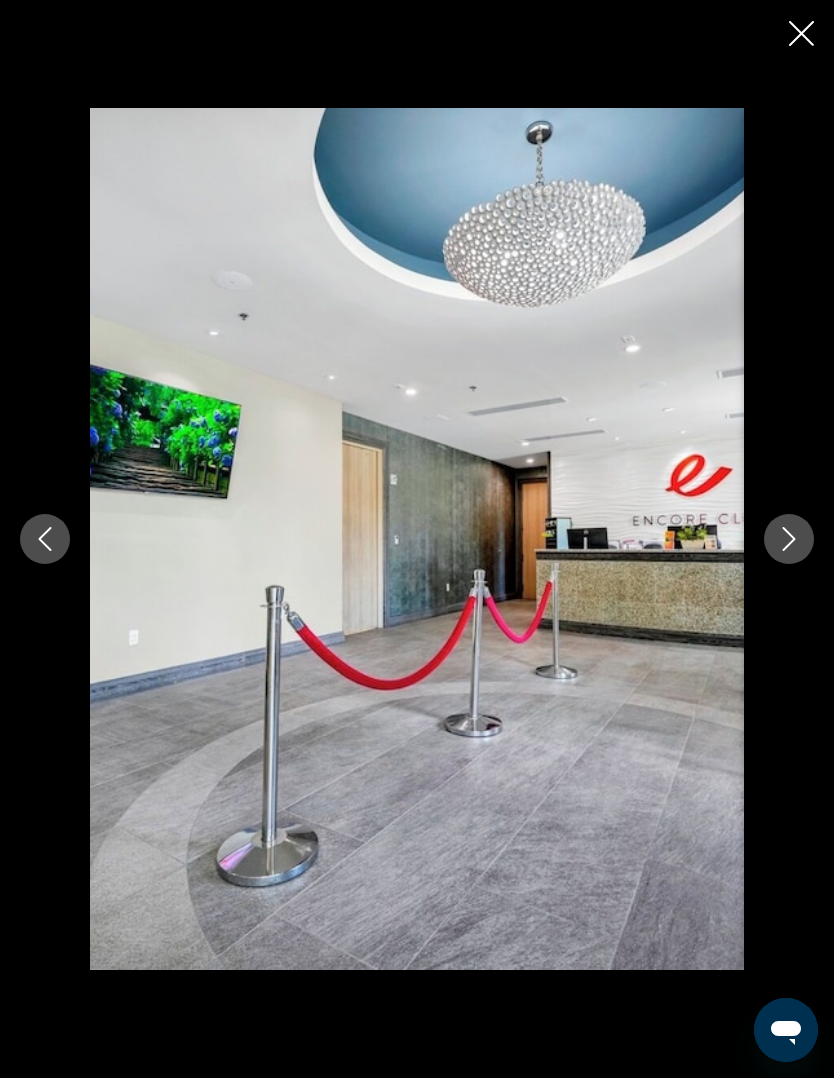 click at bounding box center (417, 539) 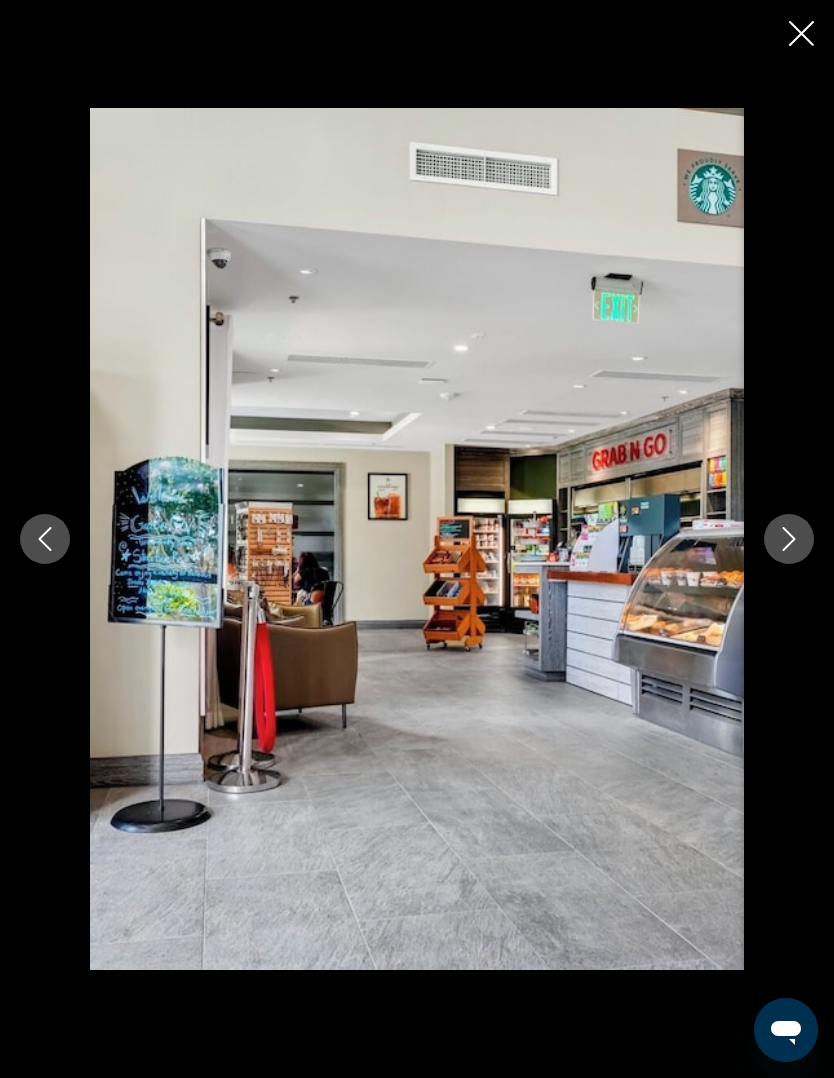 click 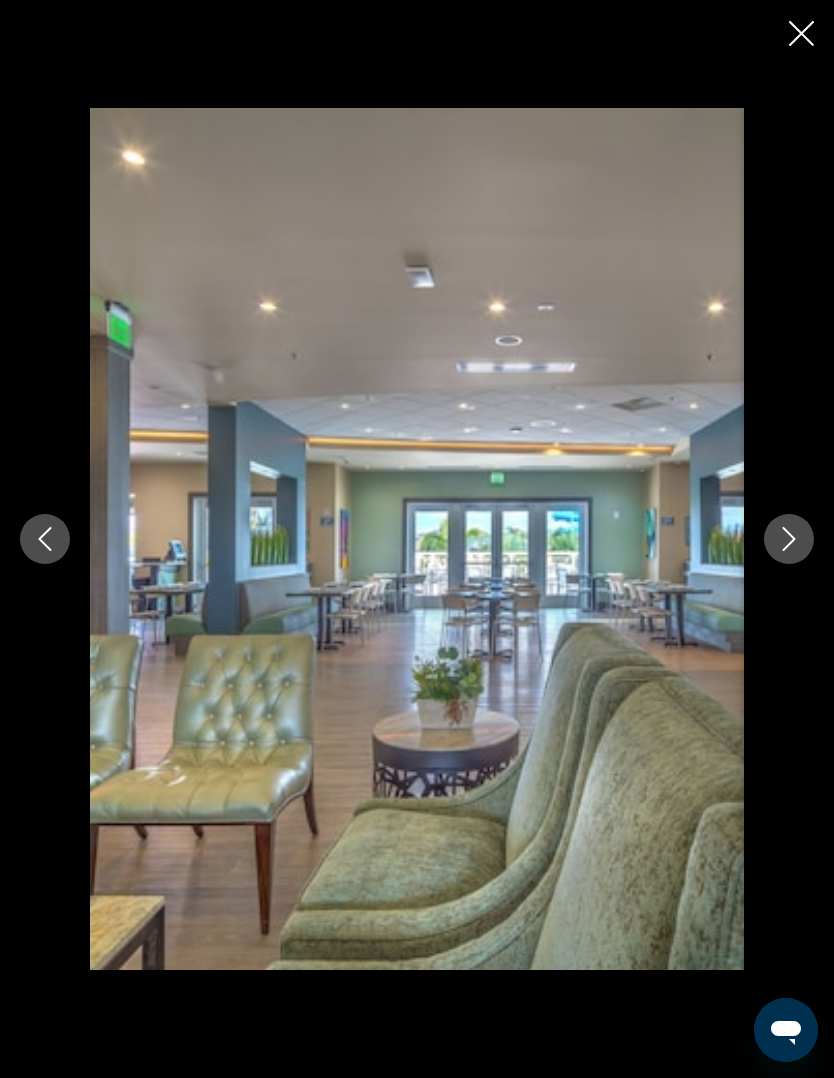 click 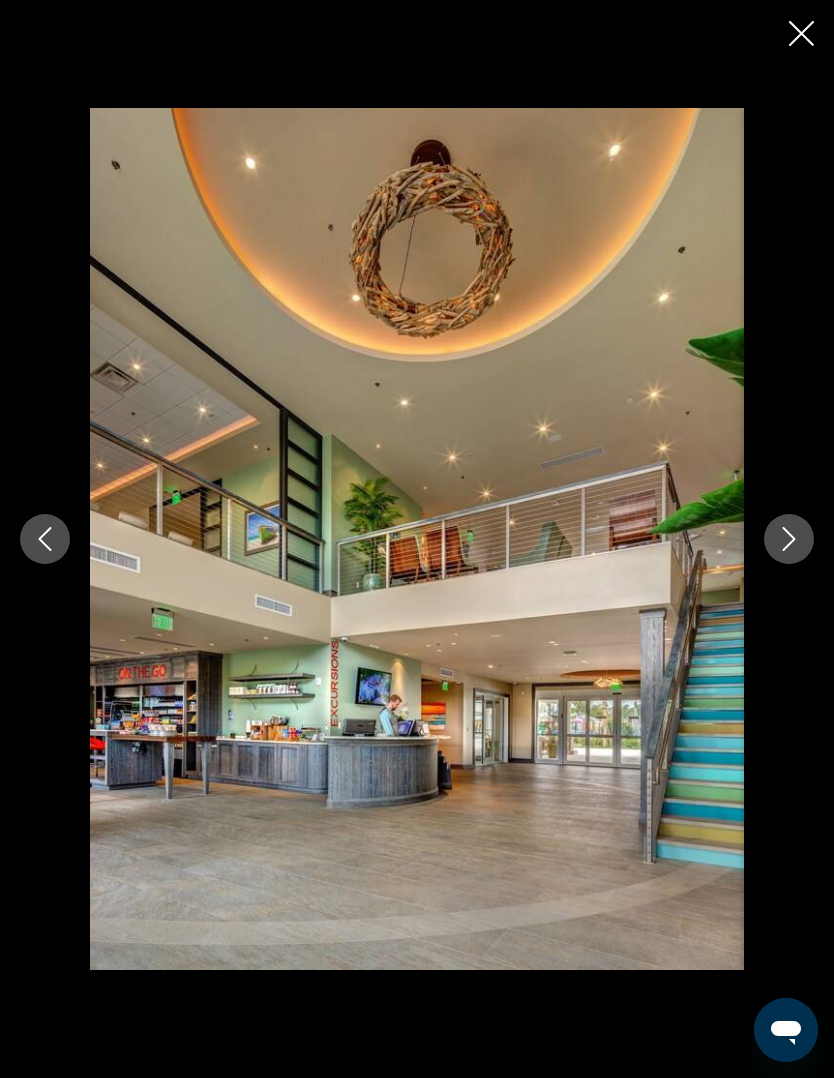 click 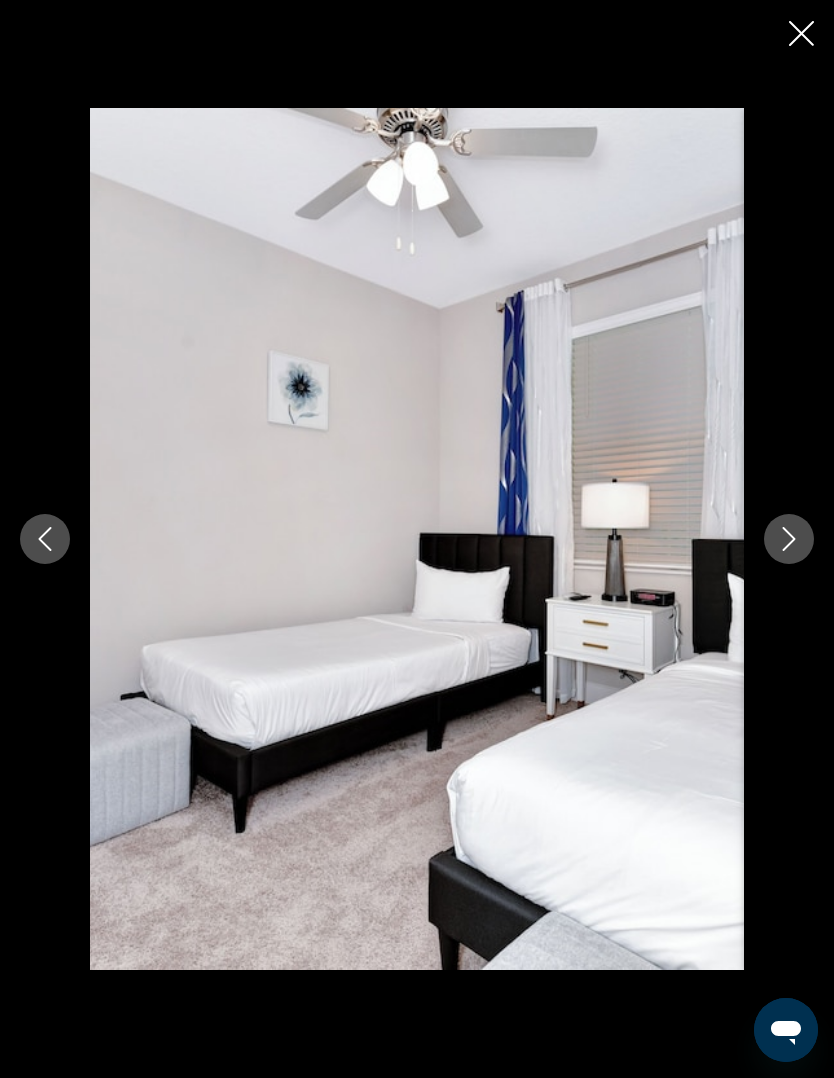click 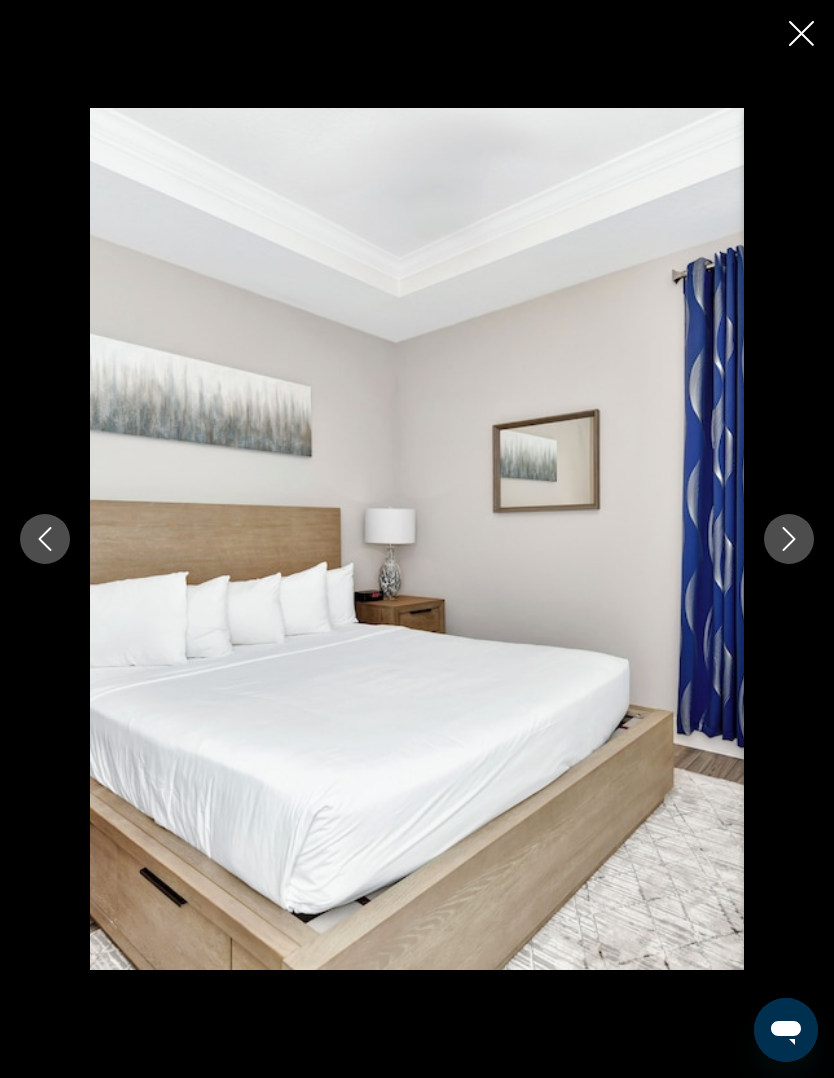 click 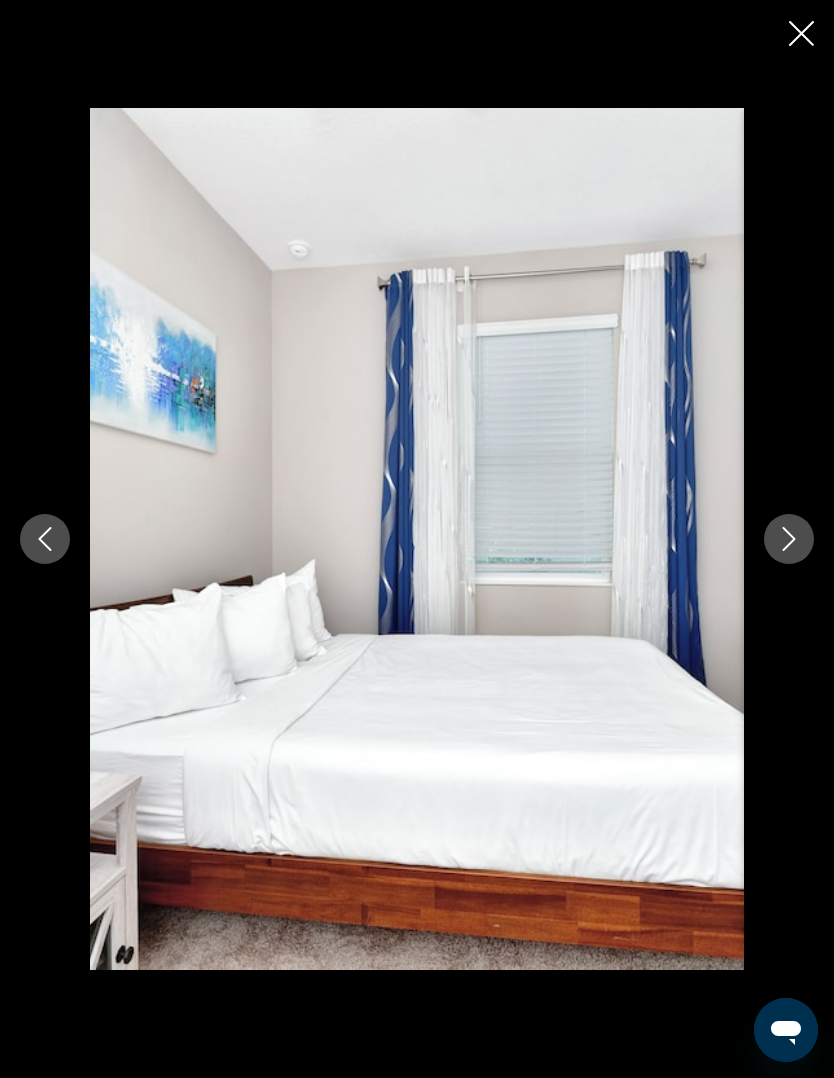 click 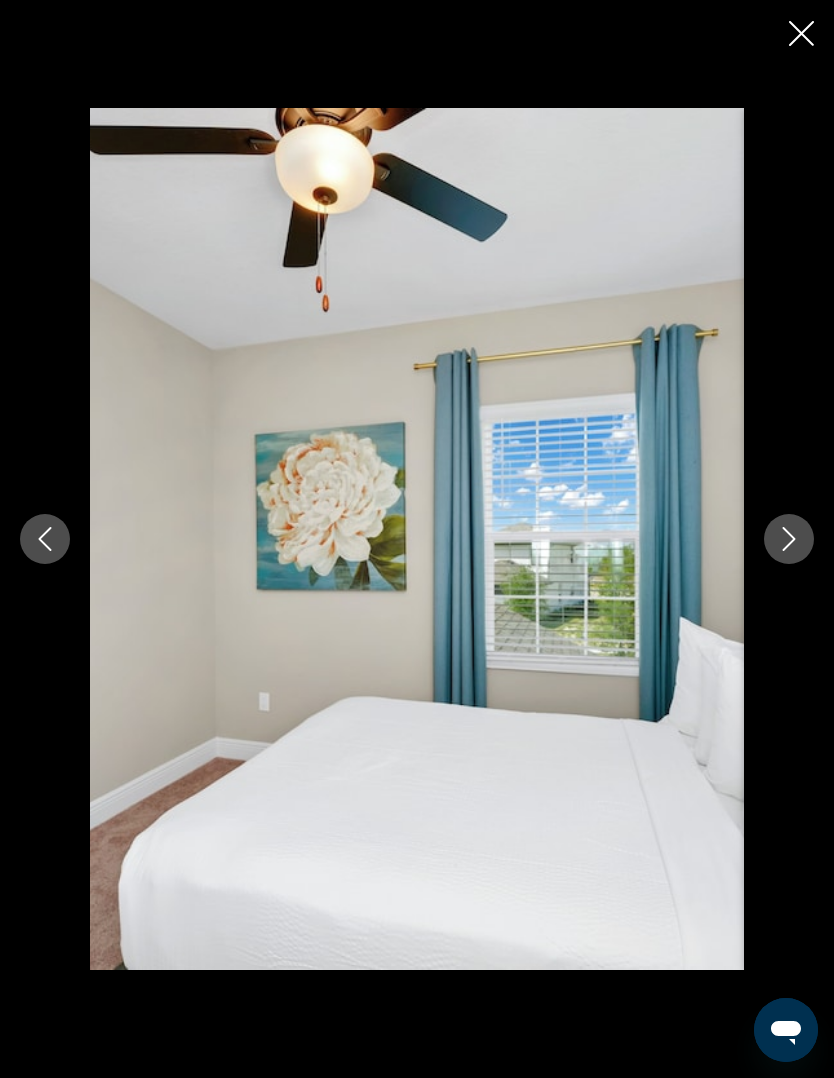 click at bounding box center (789, 539) 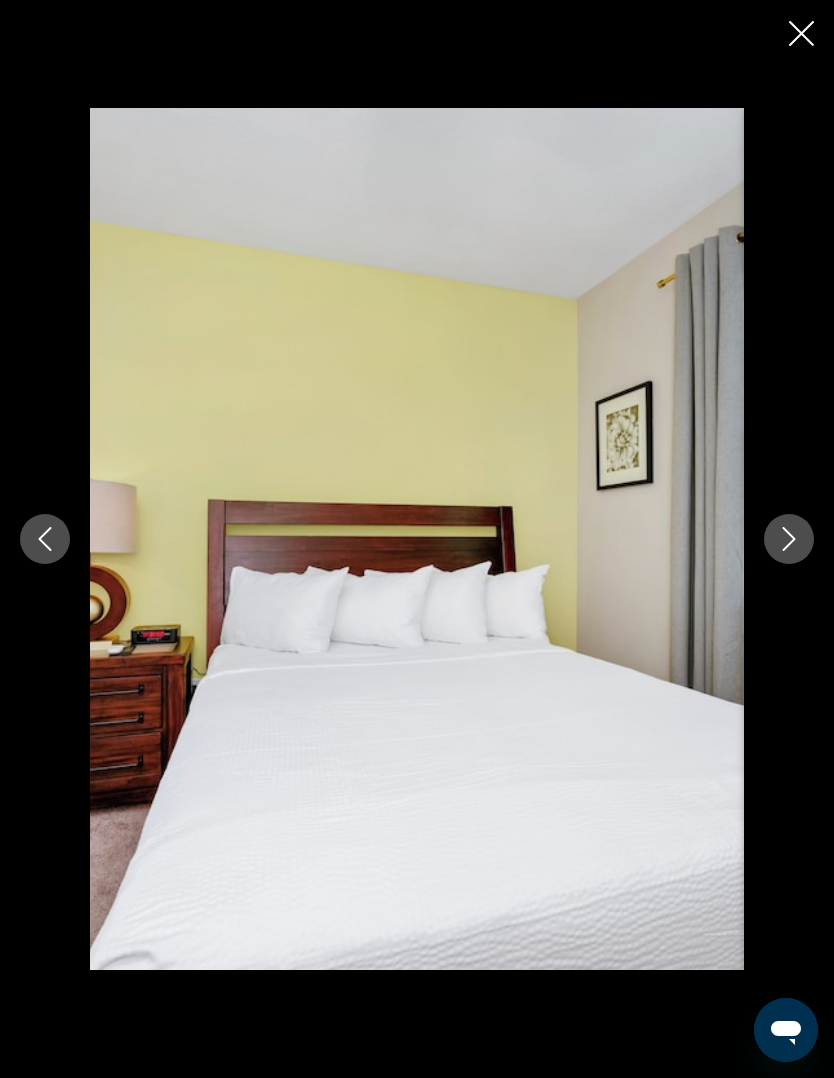 click 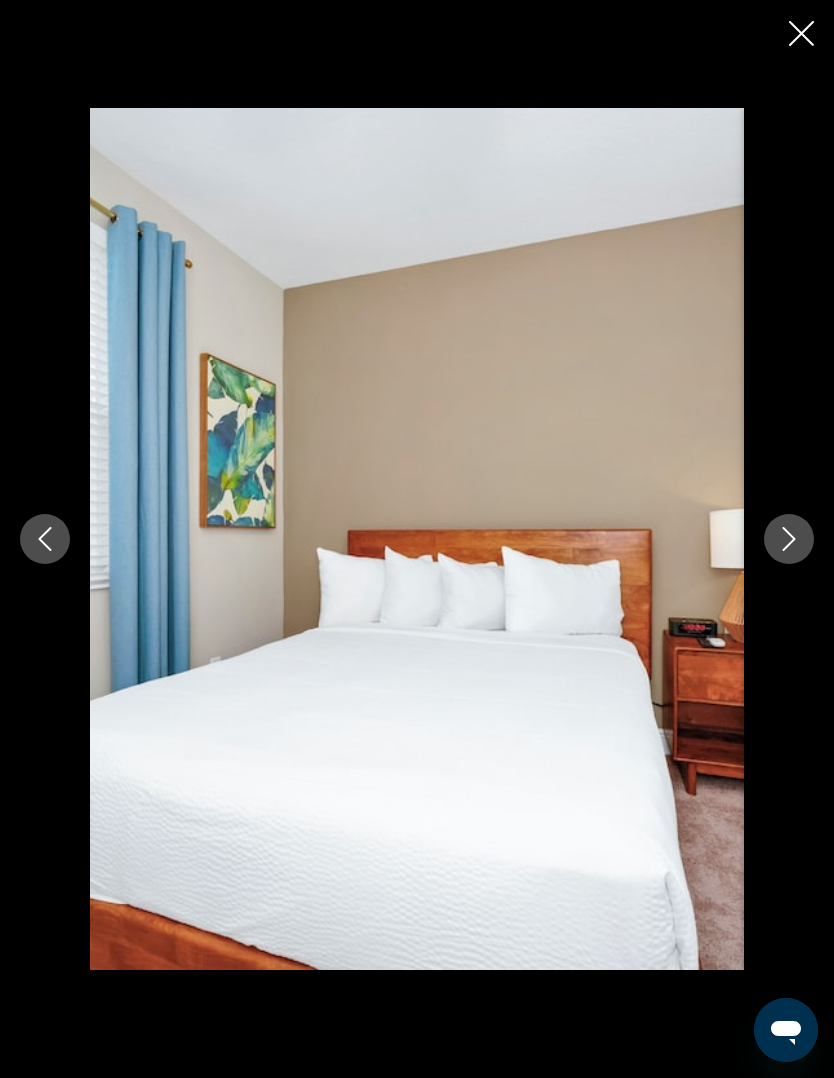 click 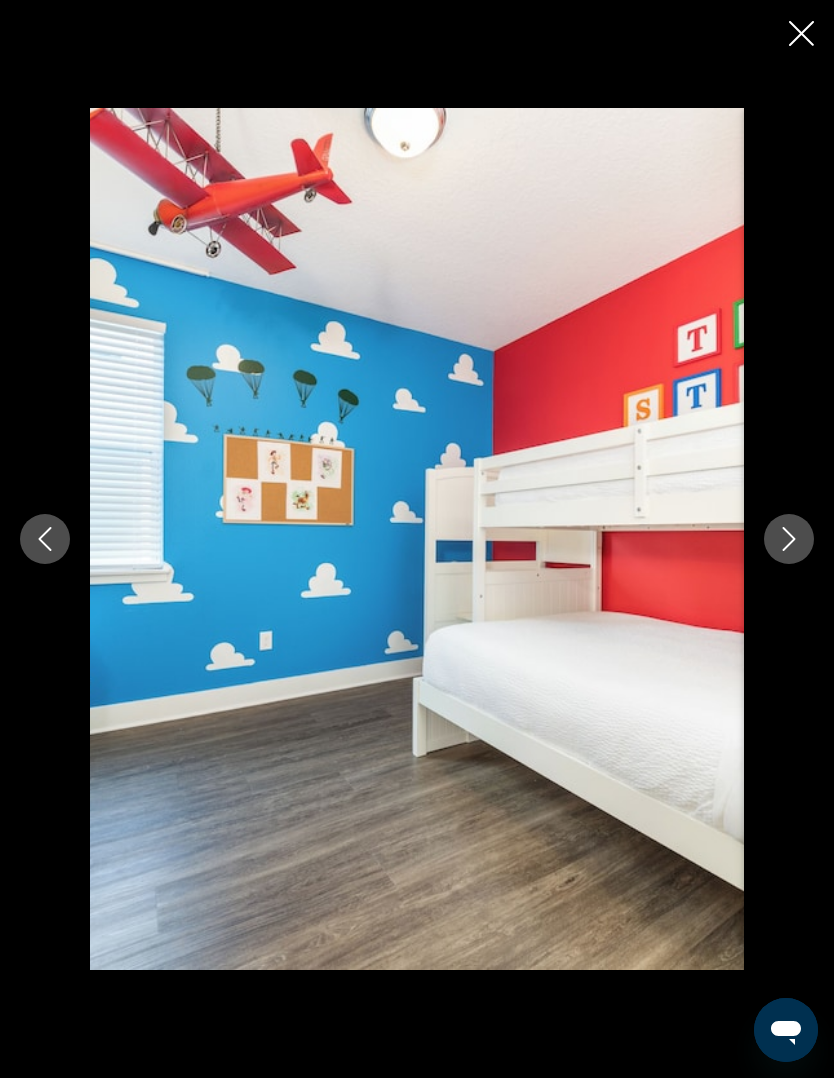 click at bounding box center (789, 539) 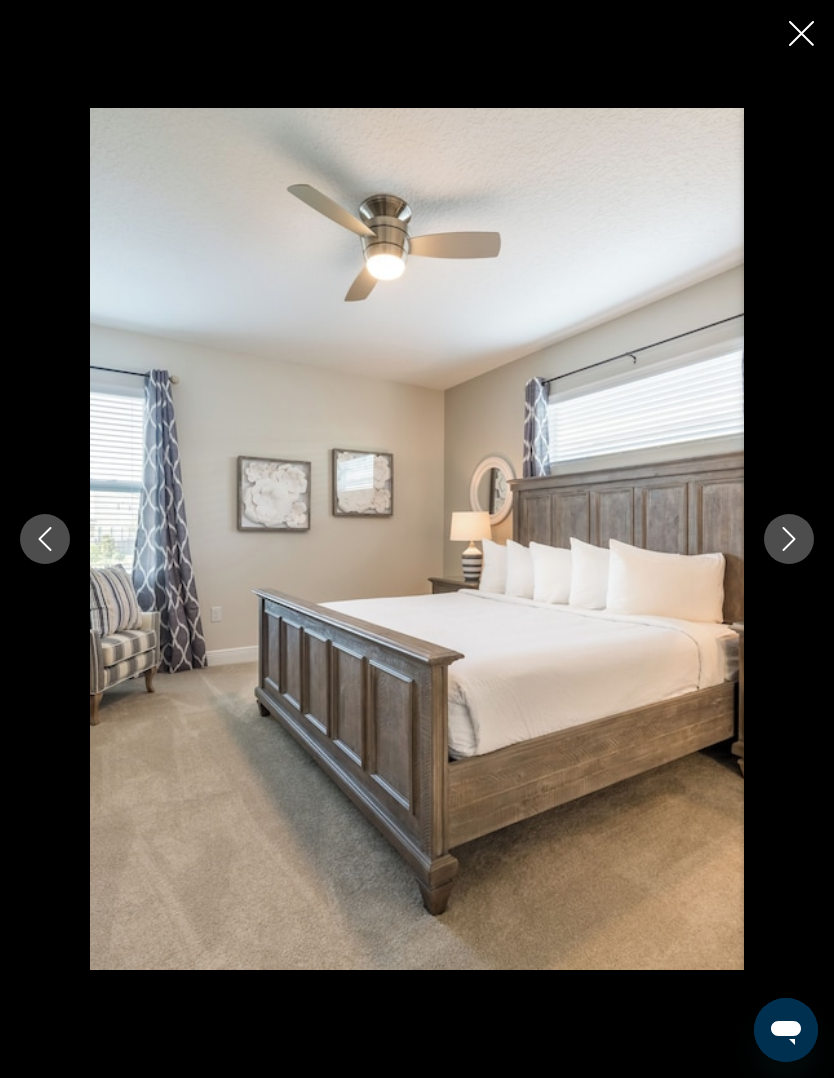 click 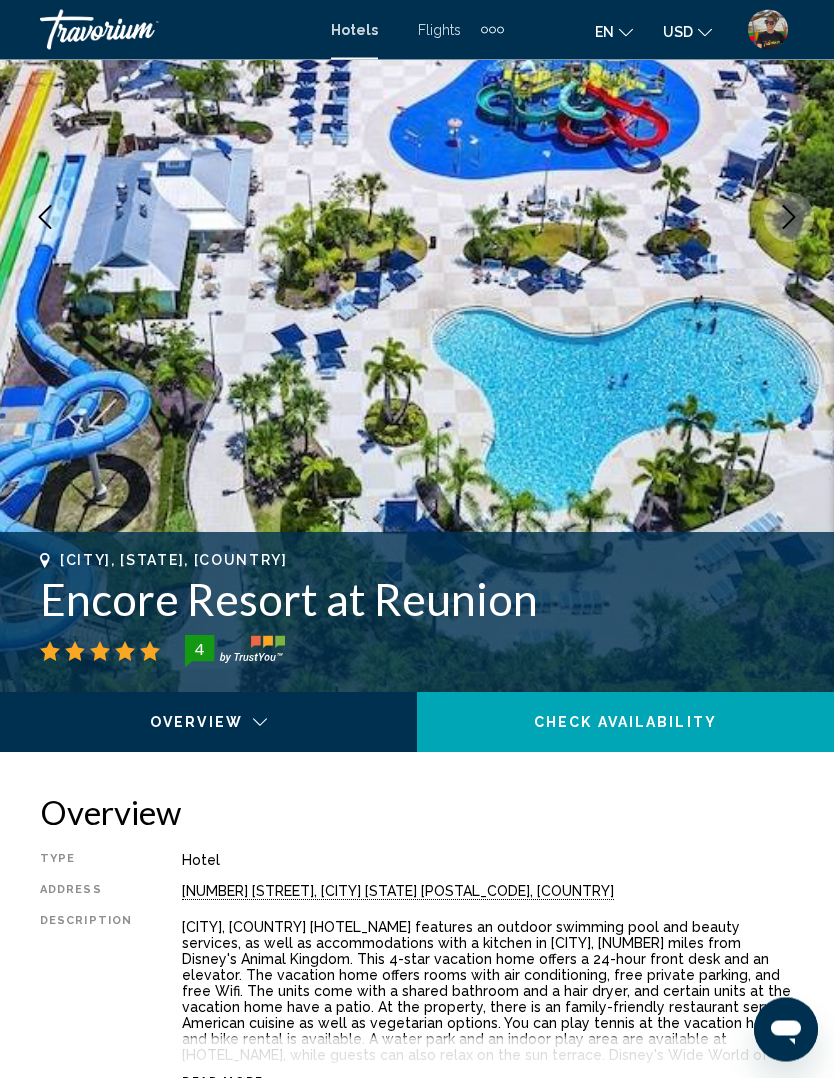 scroll, scrollTop: 360, scrollLeft: 0, axis: vertical 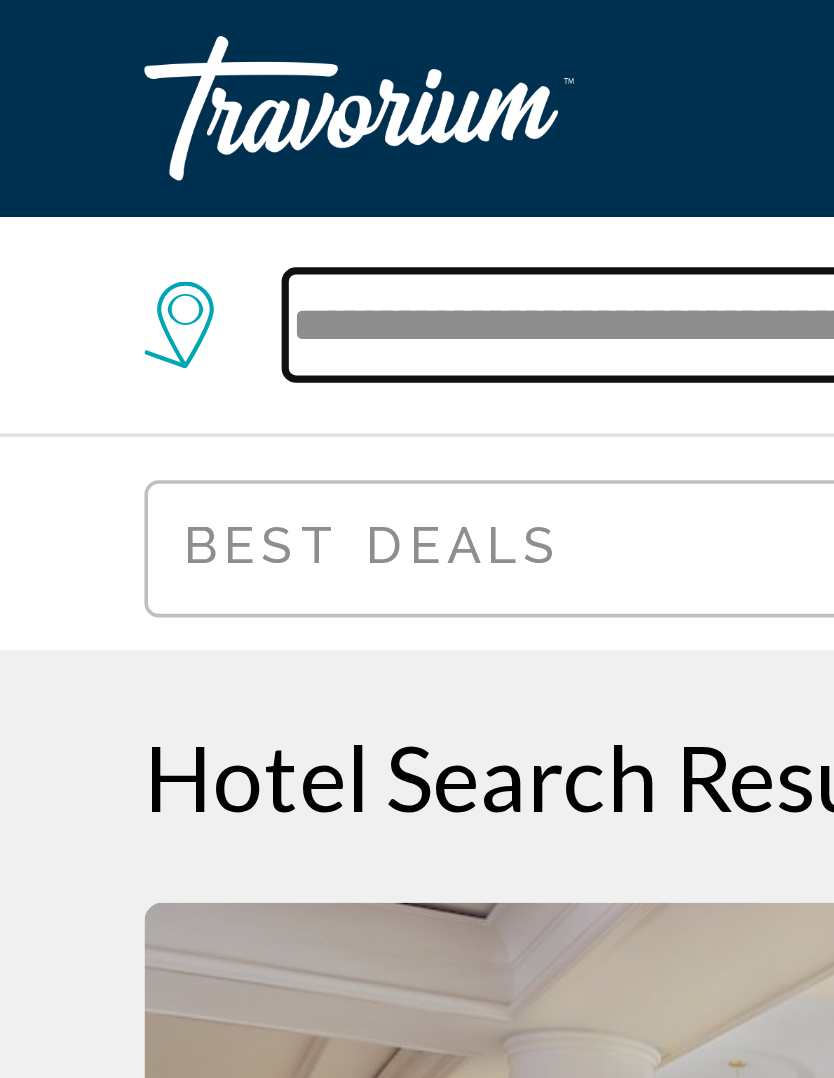 click on "**********" at bounding box center [231, 90] 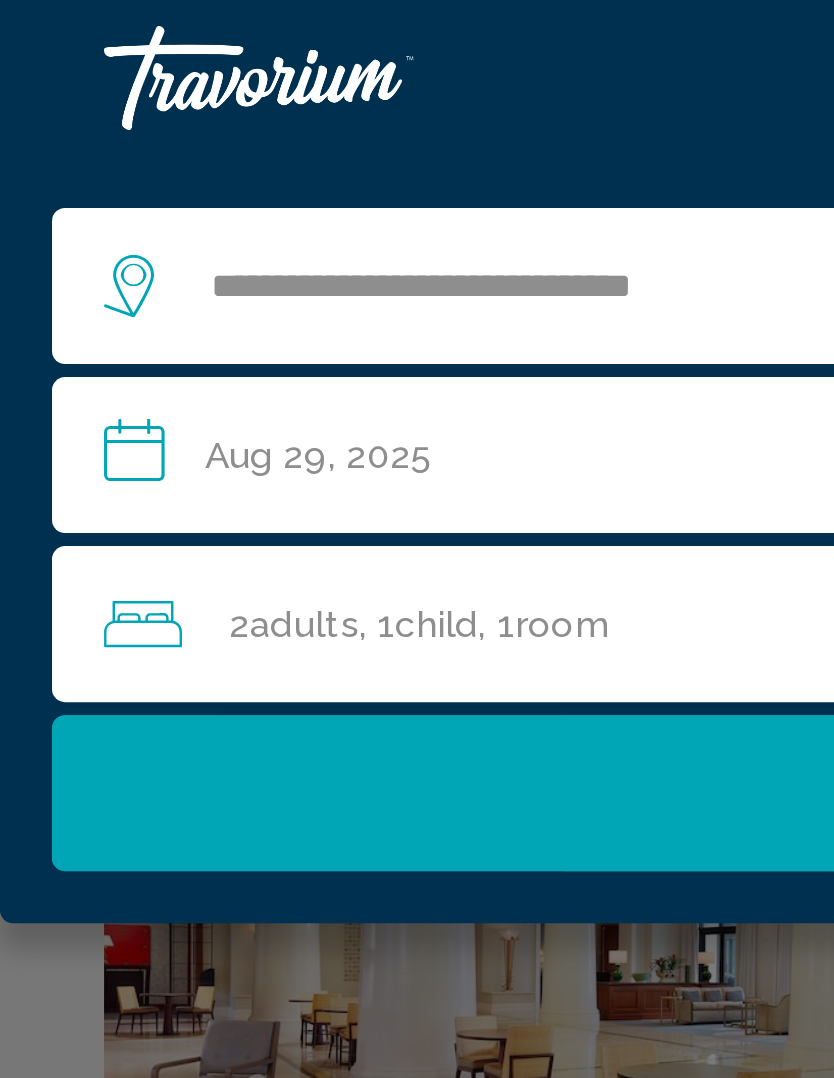 click on "Adults" 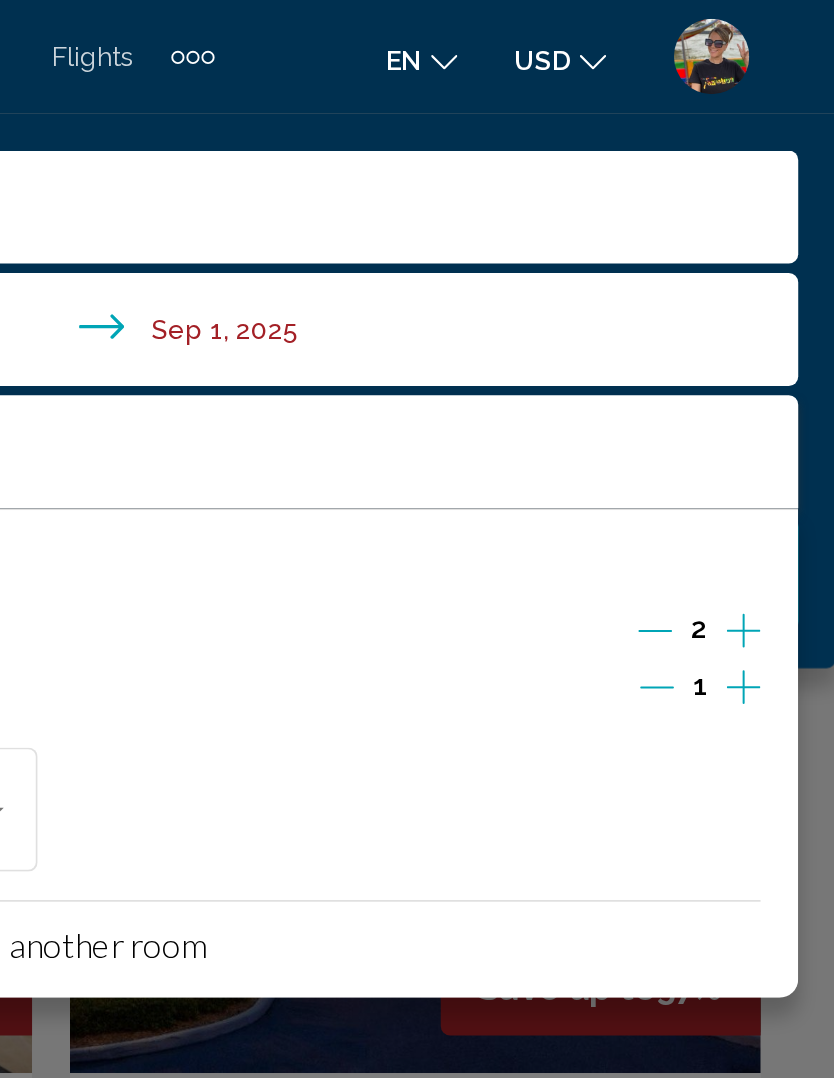 click 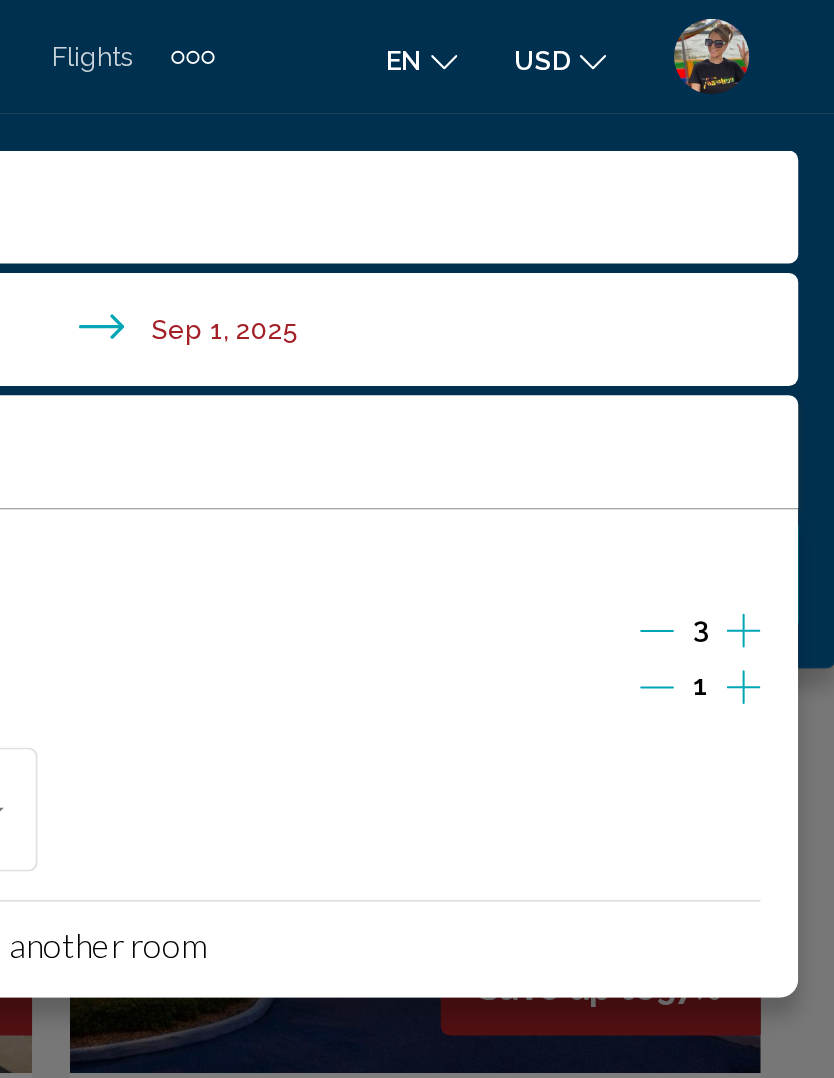 click 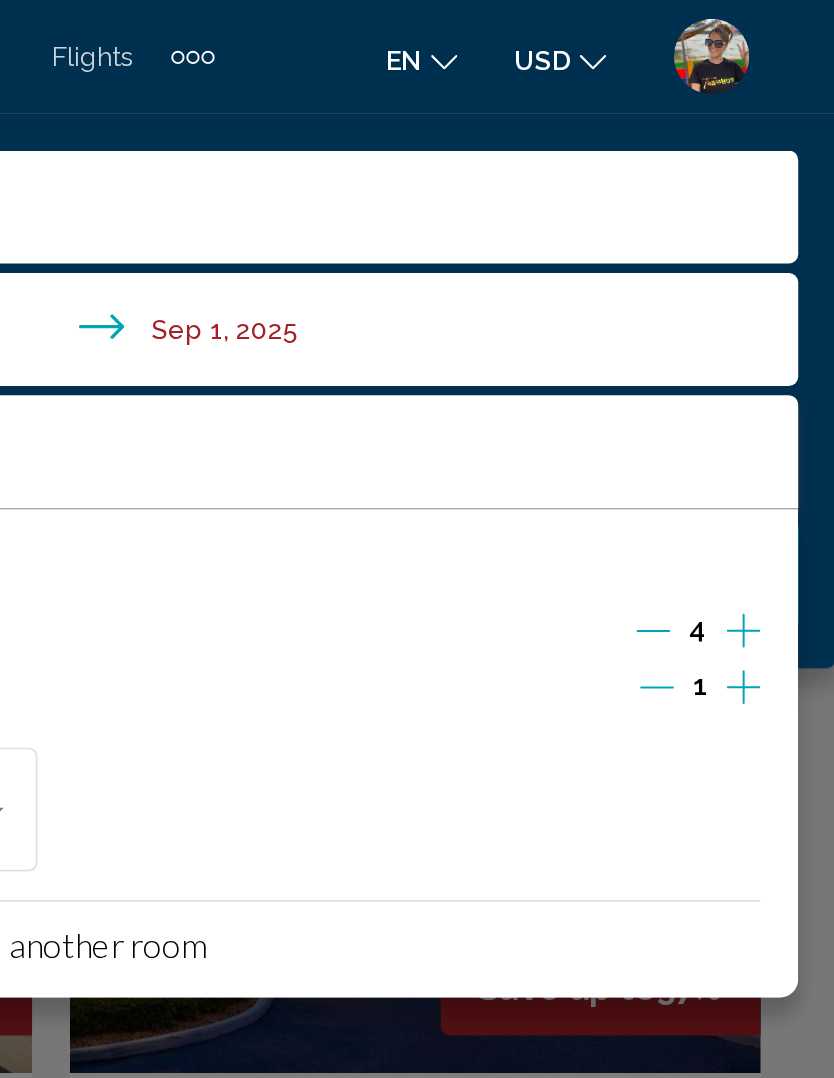 click at bounding box center [785, 367] 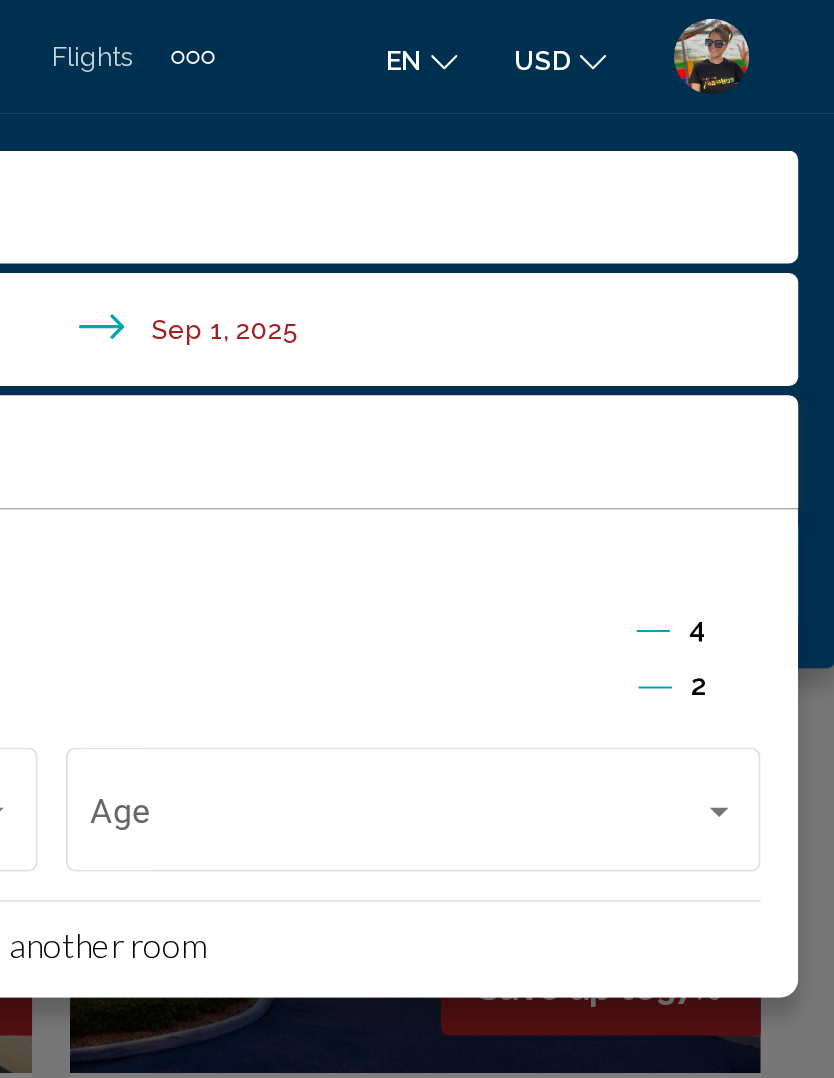 click at bounding box center (772, 431) 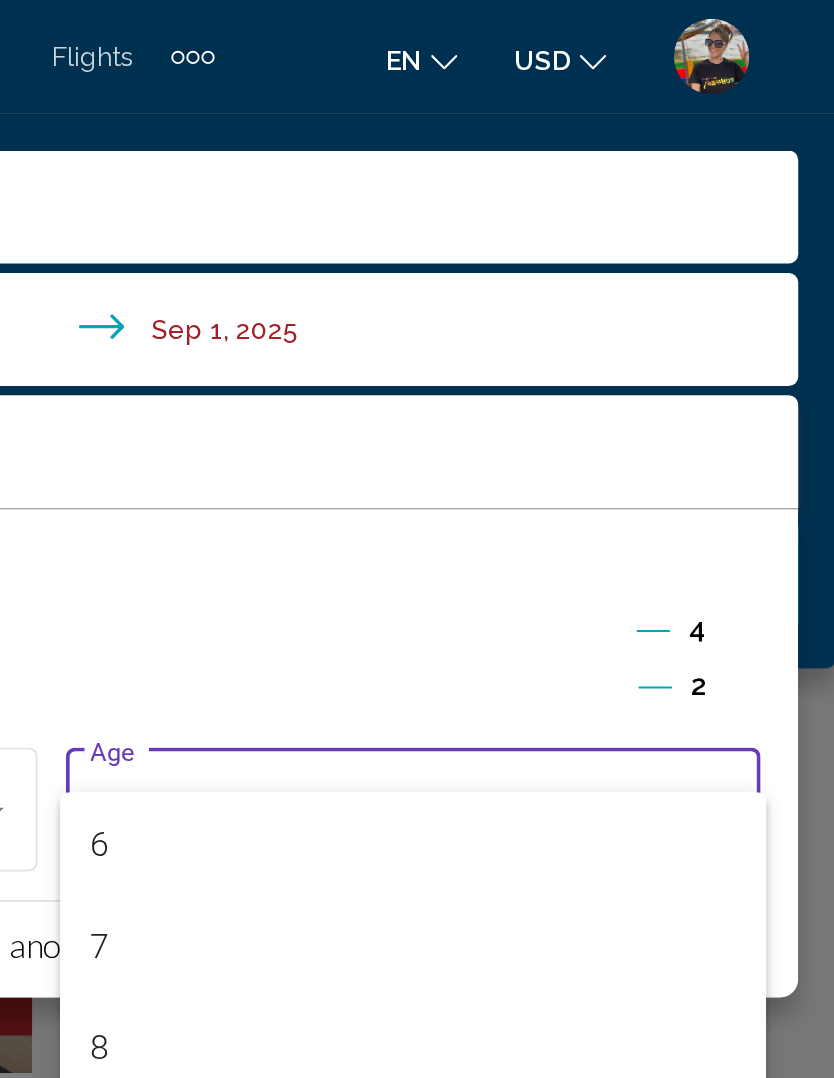 scroll, scrollTop: 324, scrollLeft: 0, axis: vertical 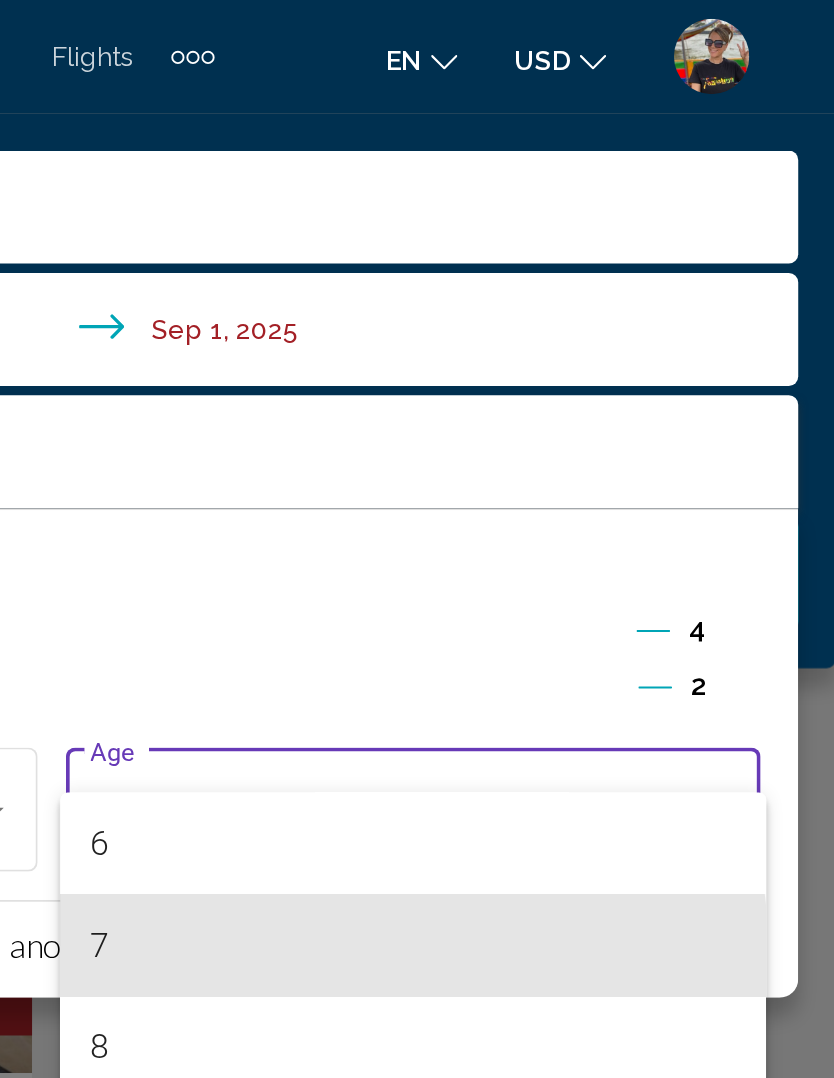 click on "7" at bounding box center (609, 502) 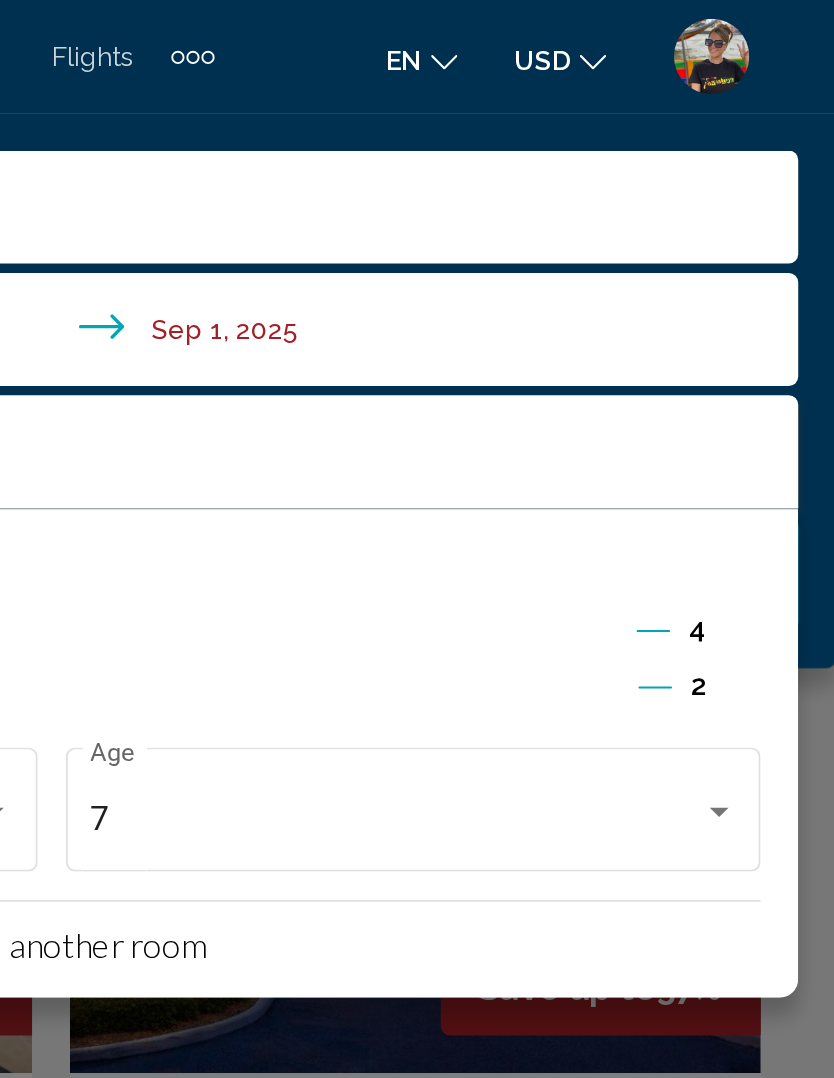 click on "Adults
4" at bounding box center [417, 337] 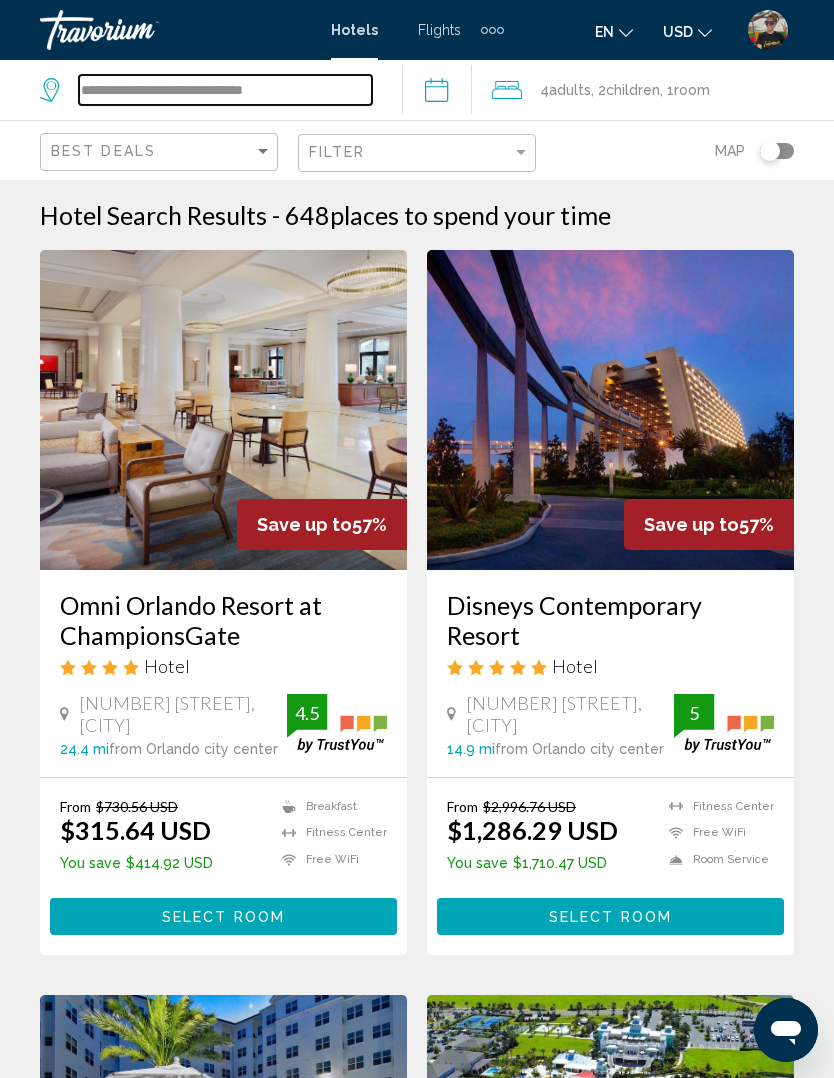 click on "**********" at bounding box center [225, 90] 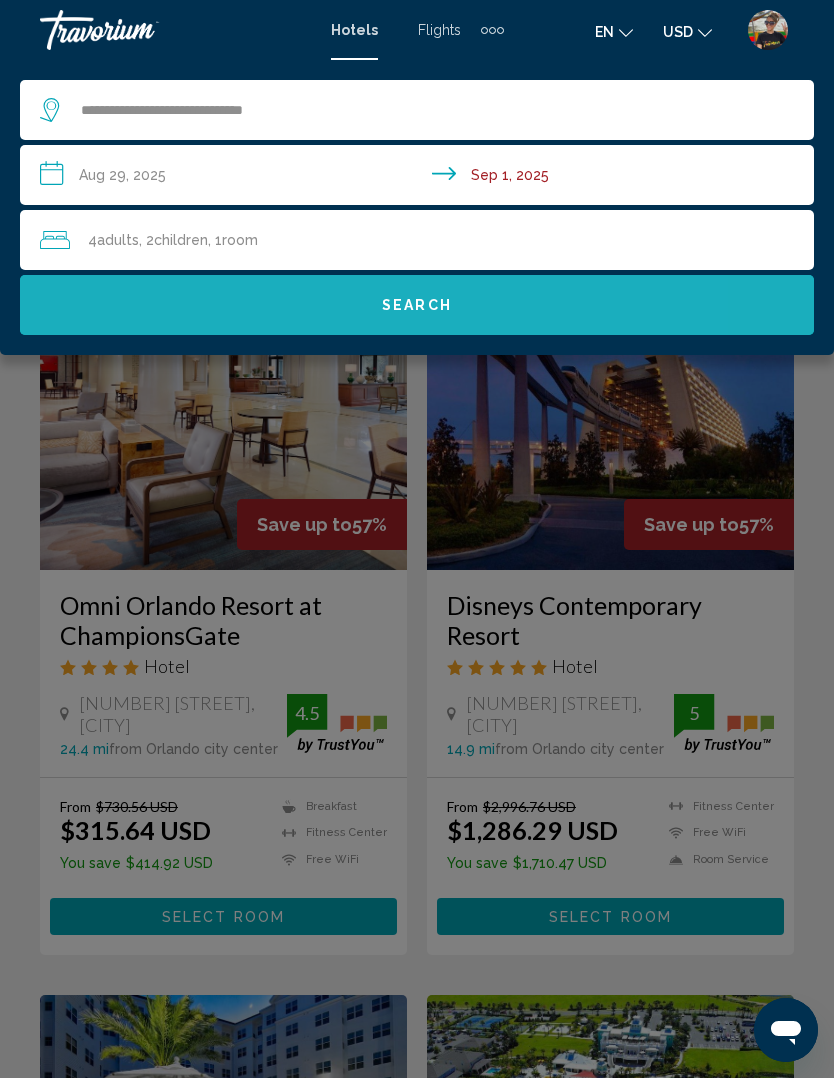 click on "Search" 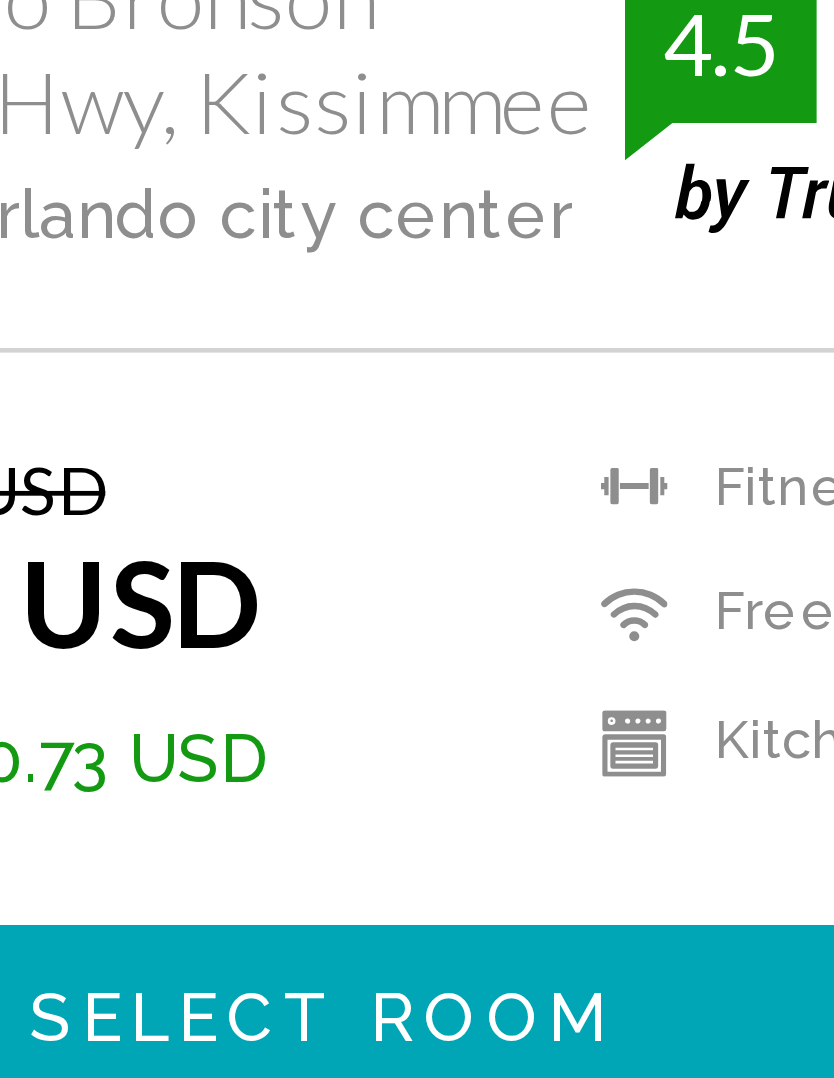 click on "Select Room" at bounding box center (223, 916) 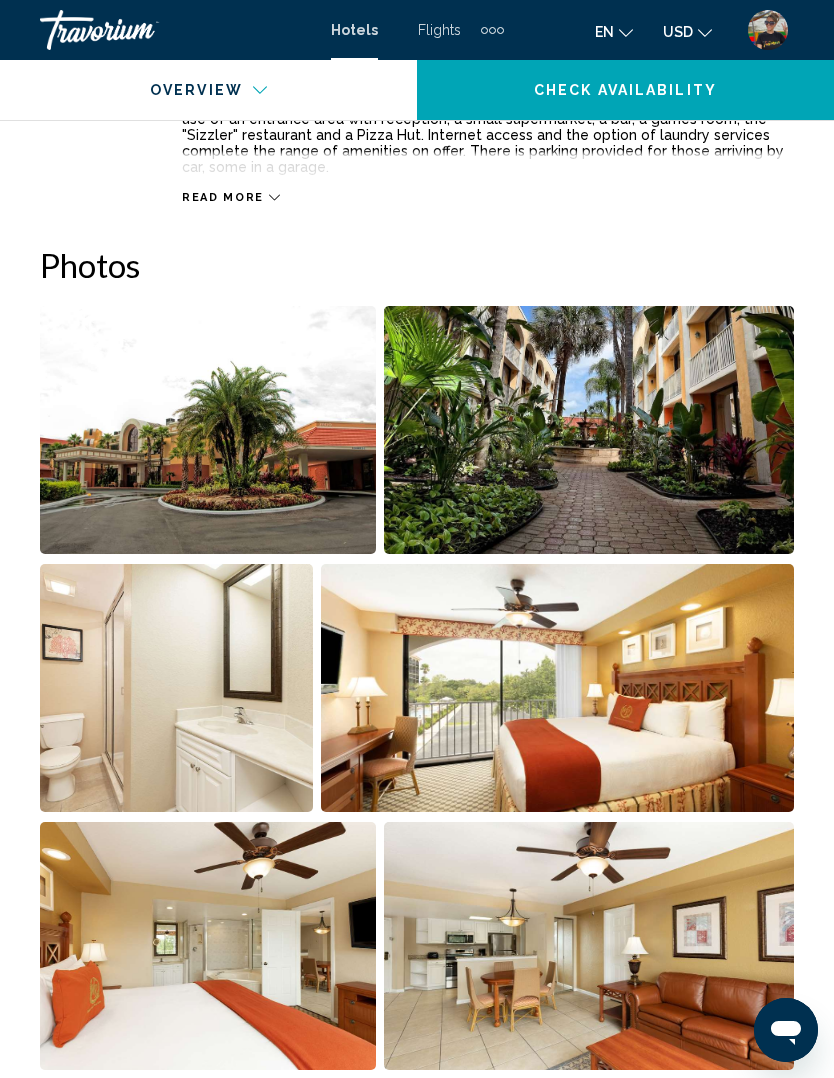 scroll, scrollTop: 1161, scrollLeft: 0, axis: vertical 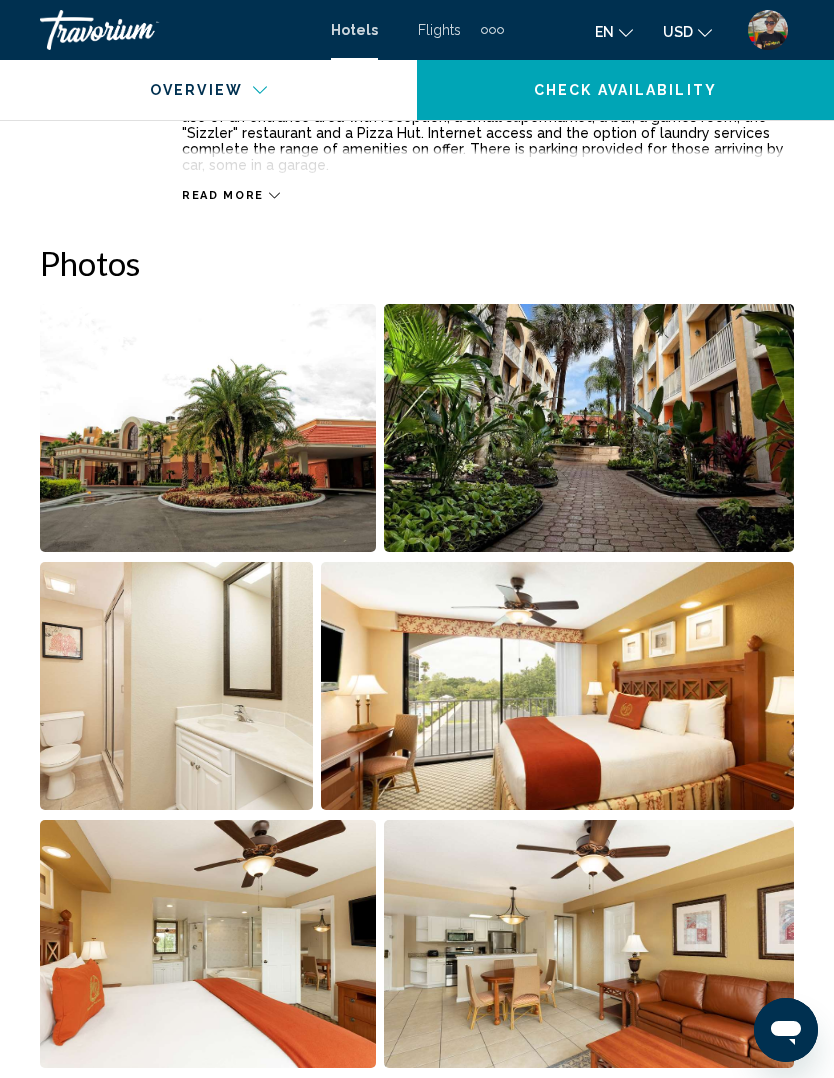click at bounding box center [208, 428] 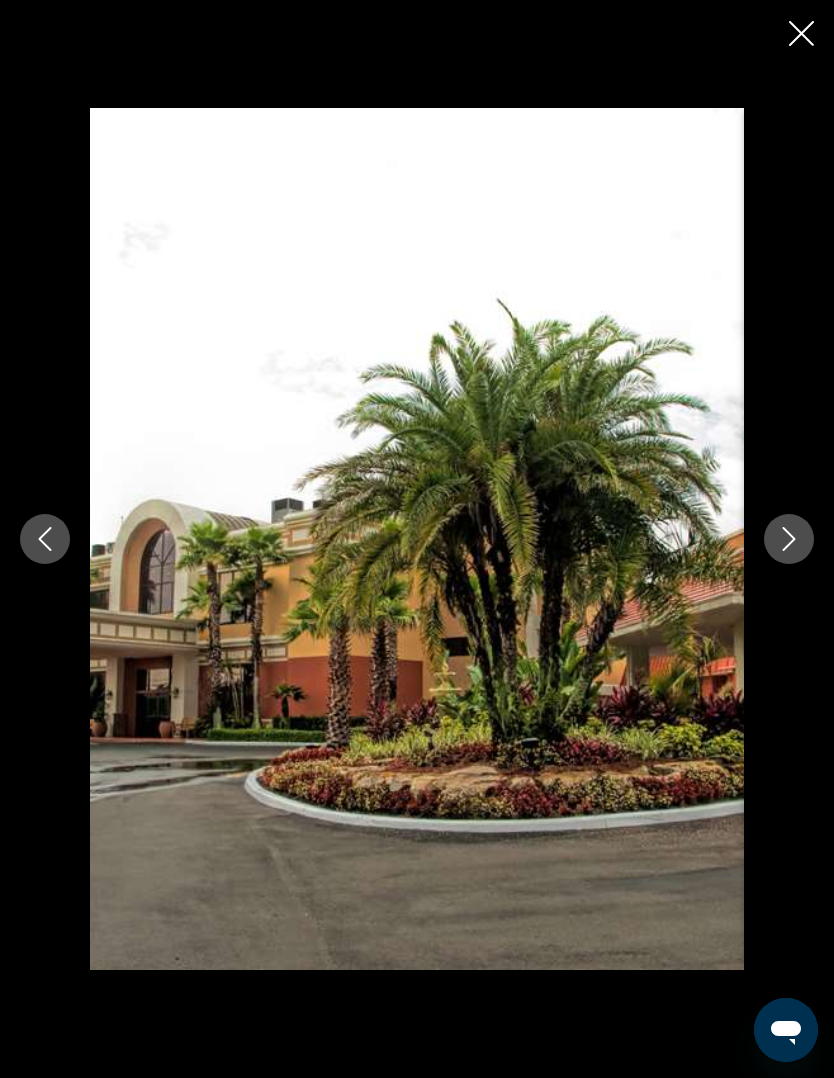 click at bounding box center [417, 539] 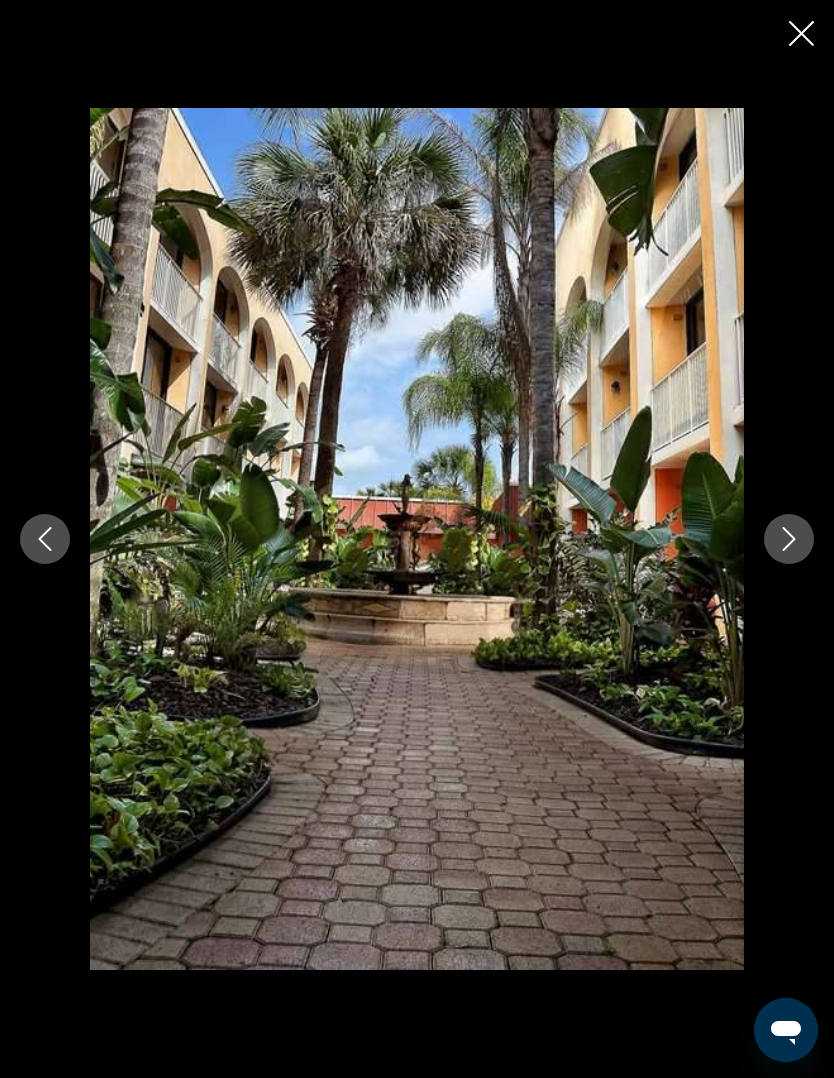 click at bounding box center [417, 539] 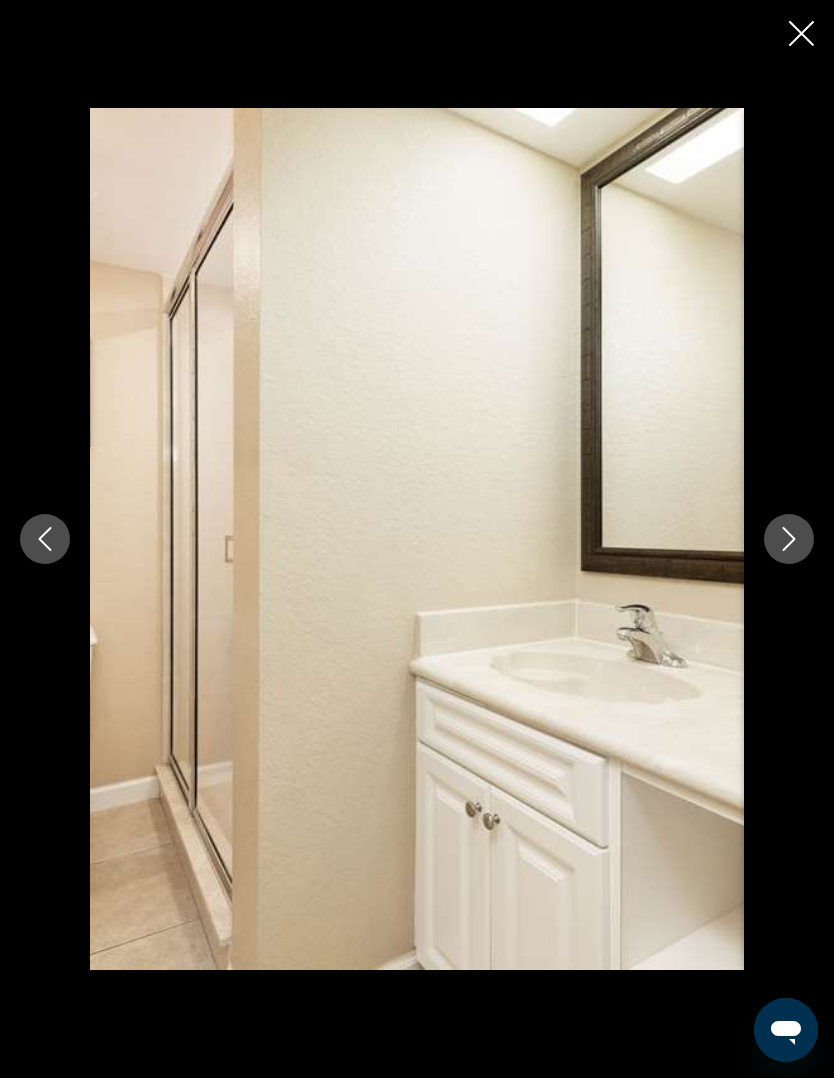 click at bounding box center (789, 539) 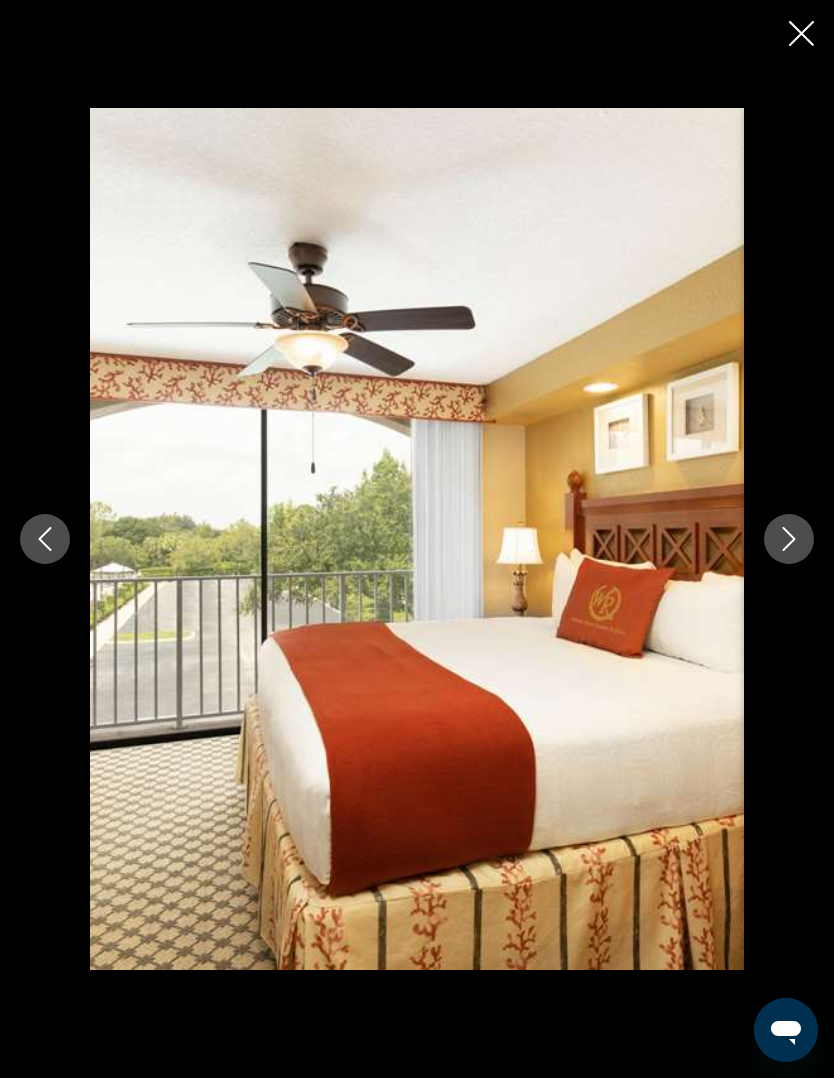 click 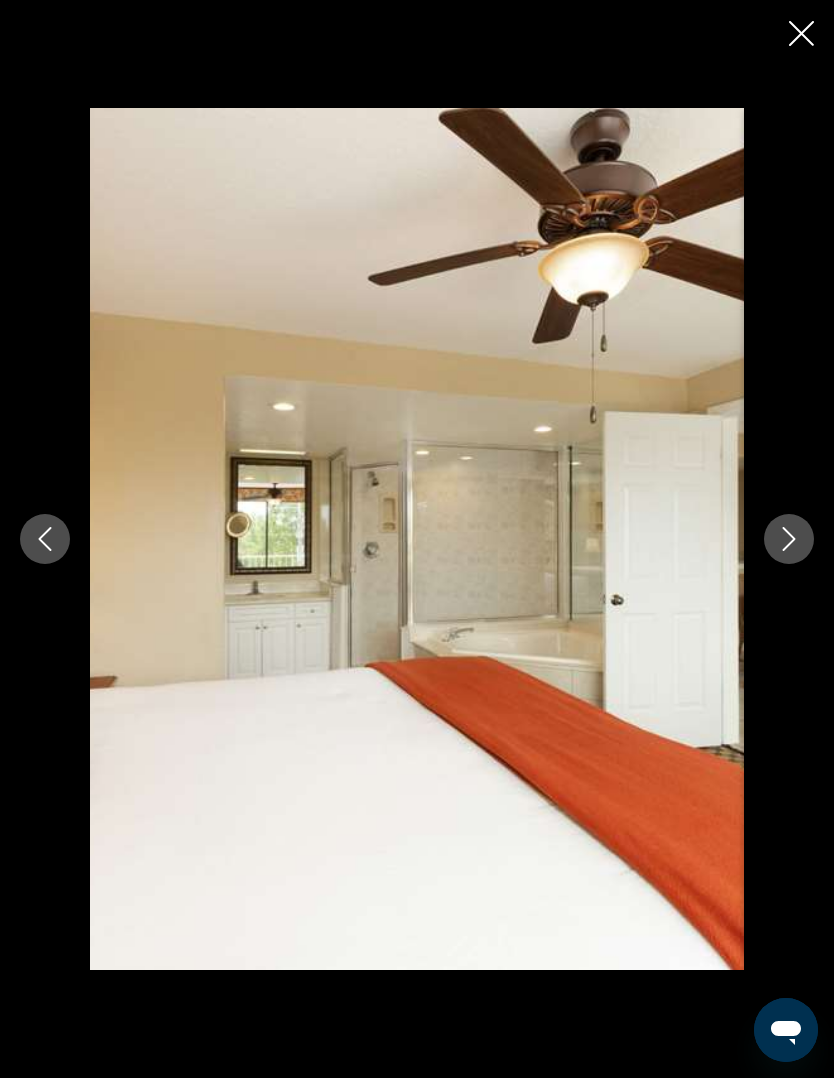 click at bounding box center [789, 539] 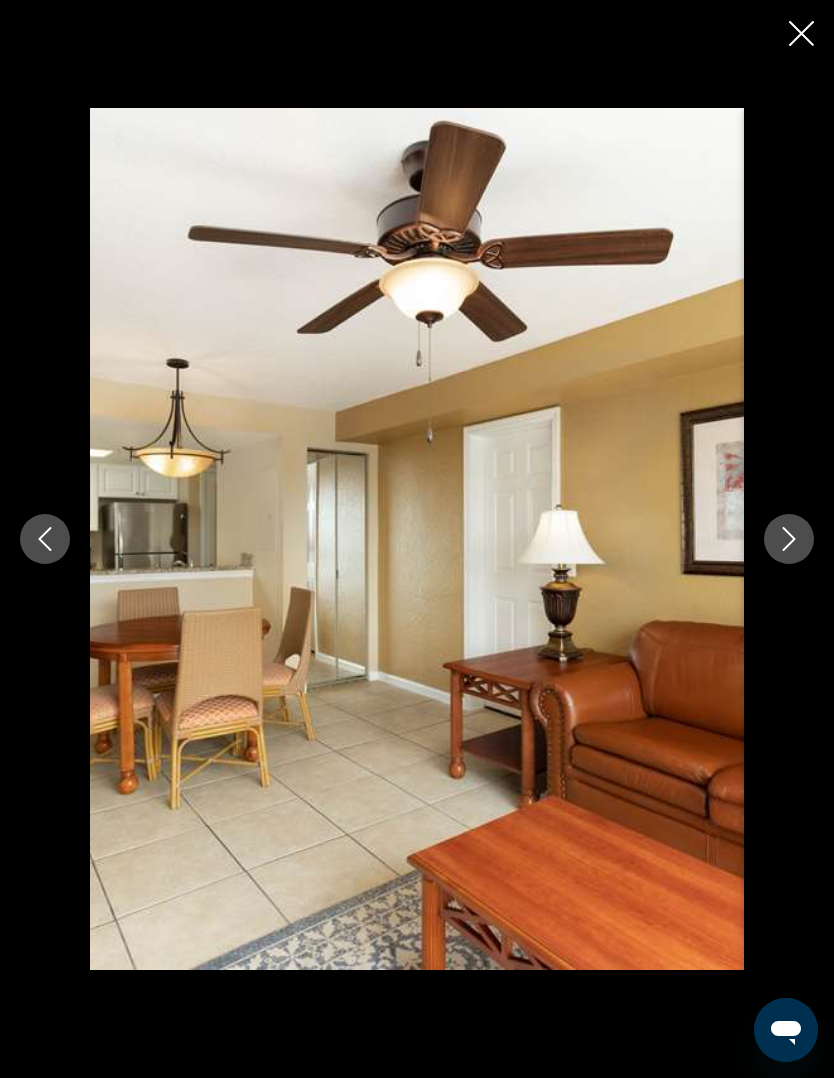 click at bounding box center (789, 539) 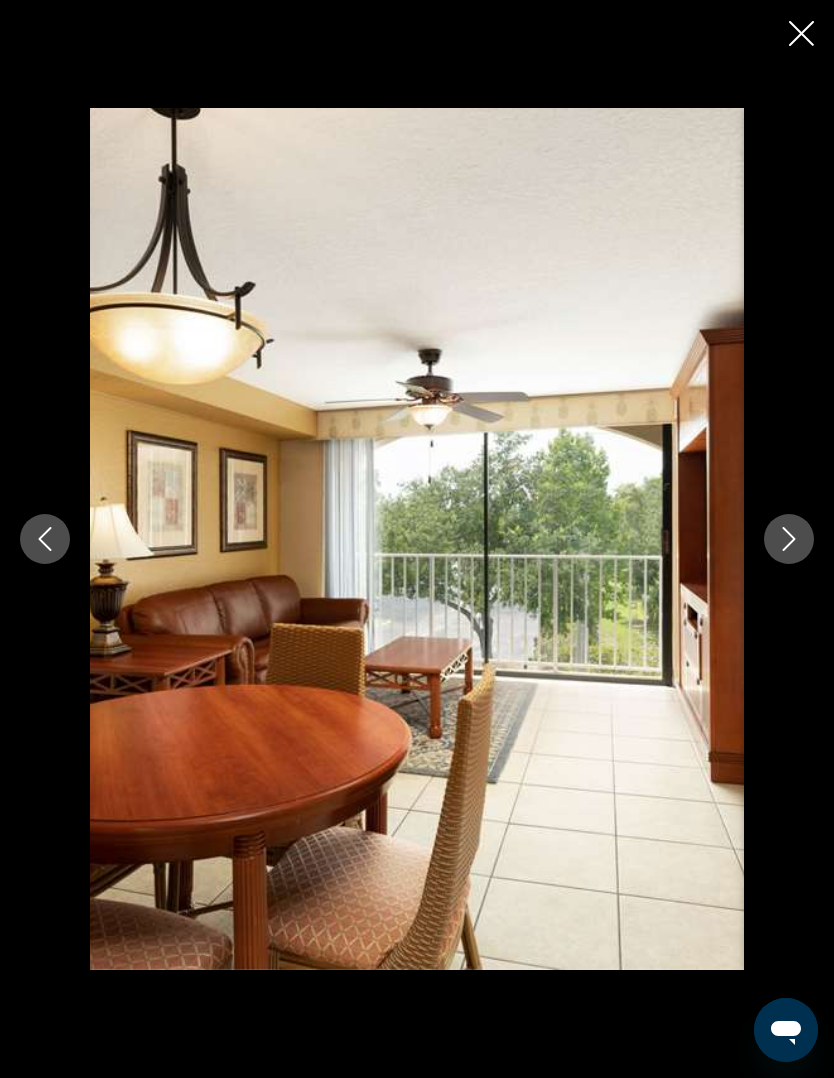 click 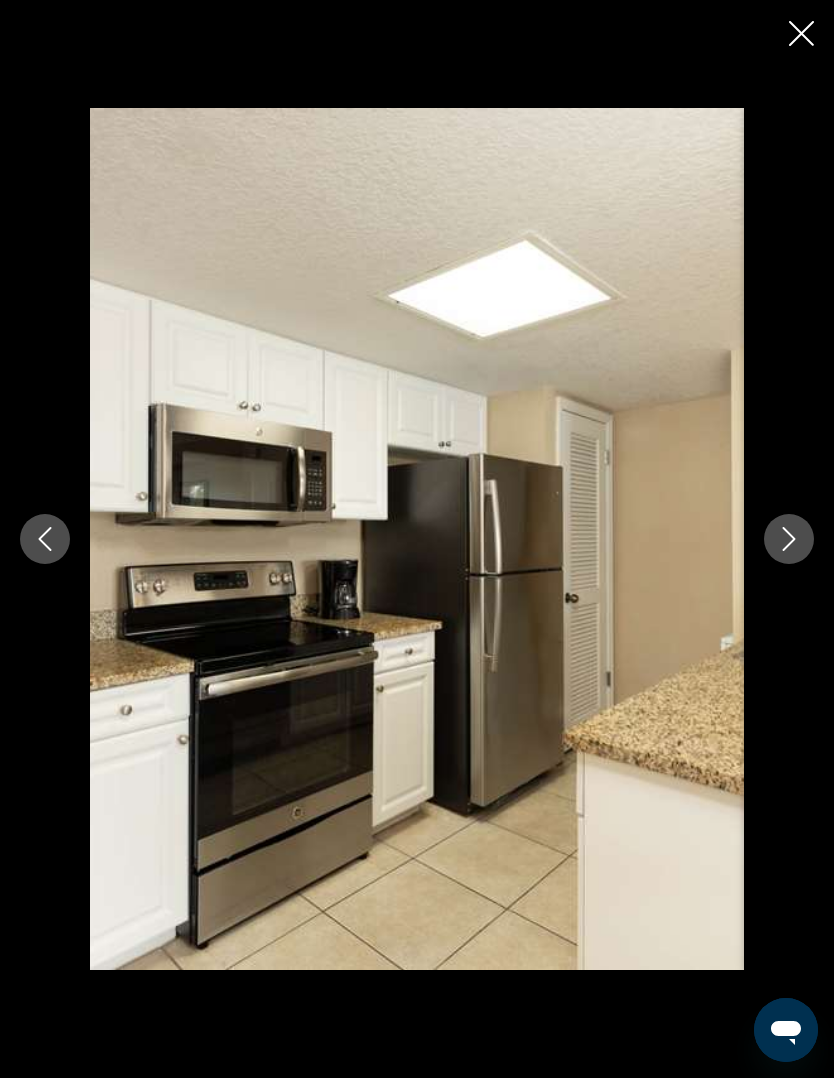 click 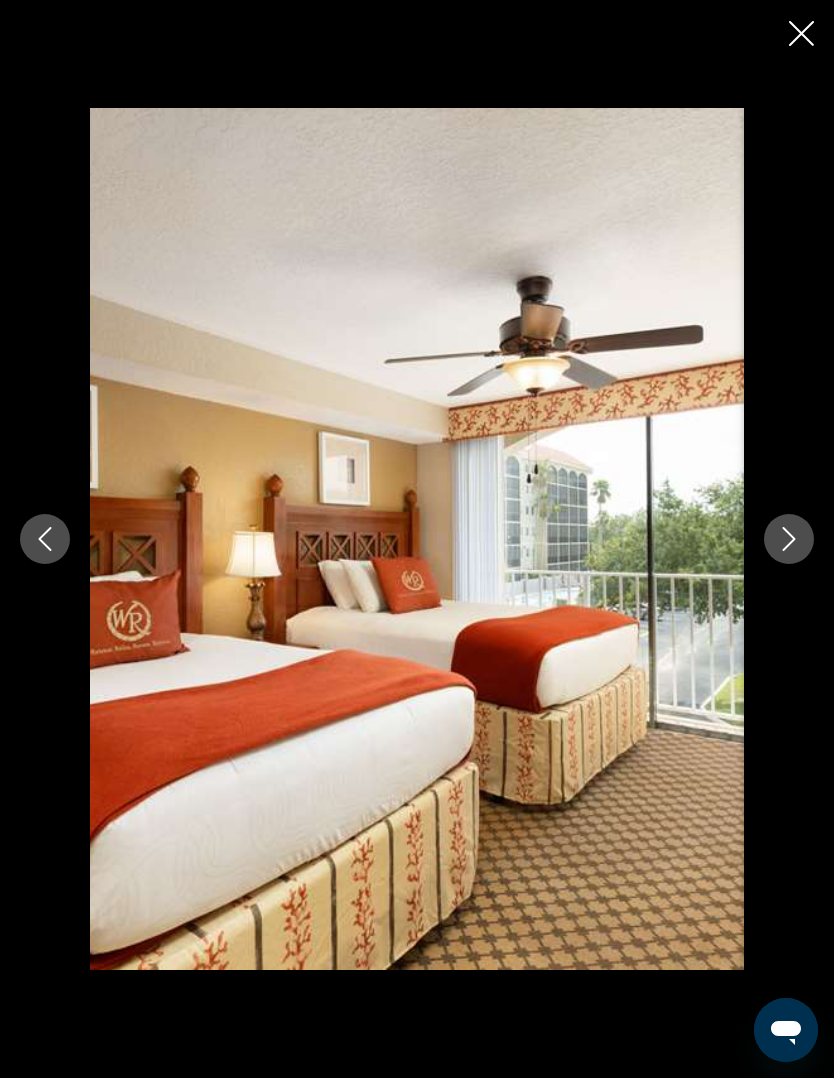 click 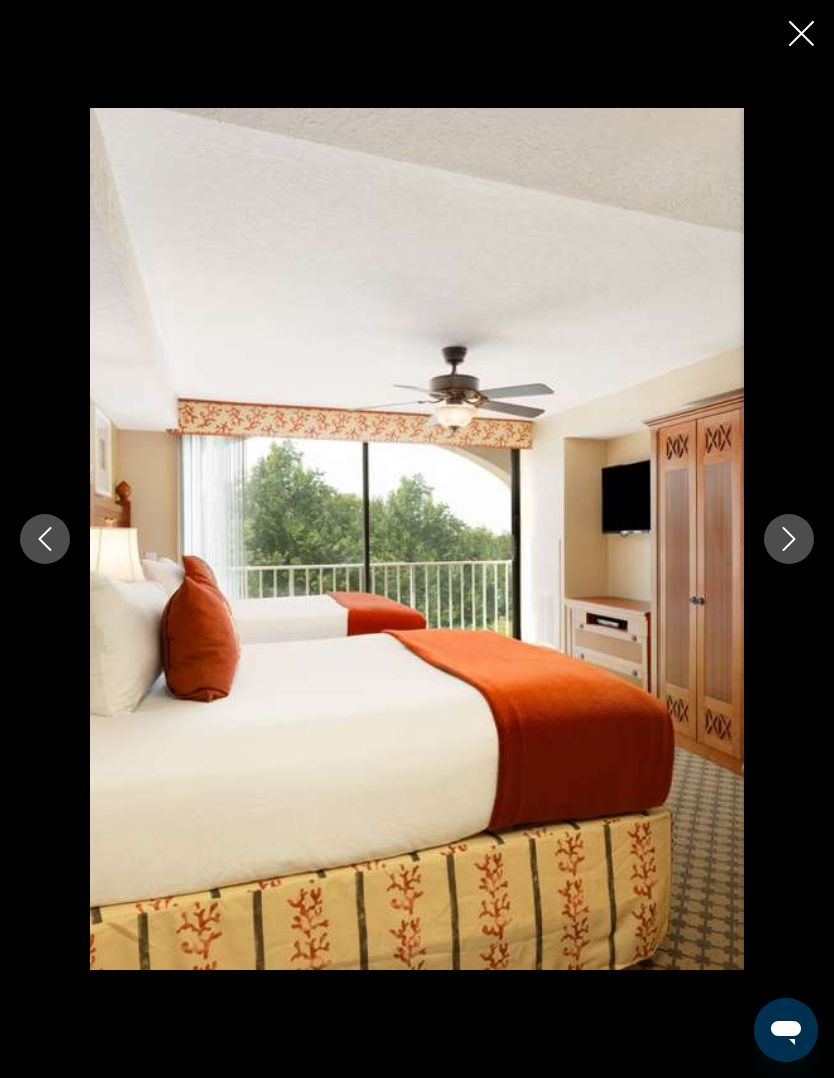 click 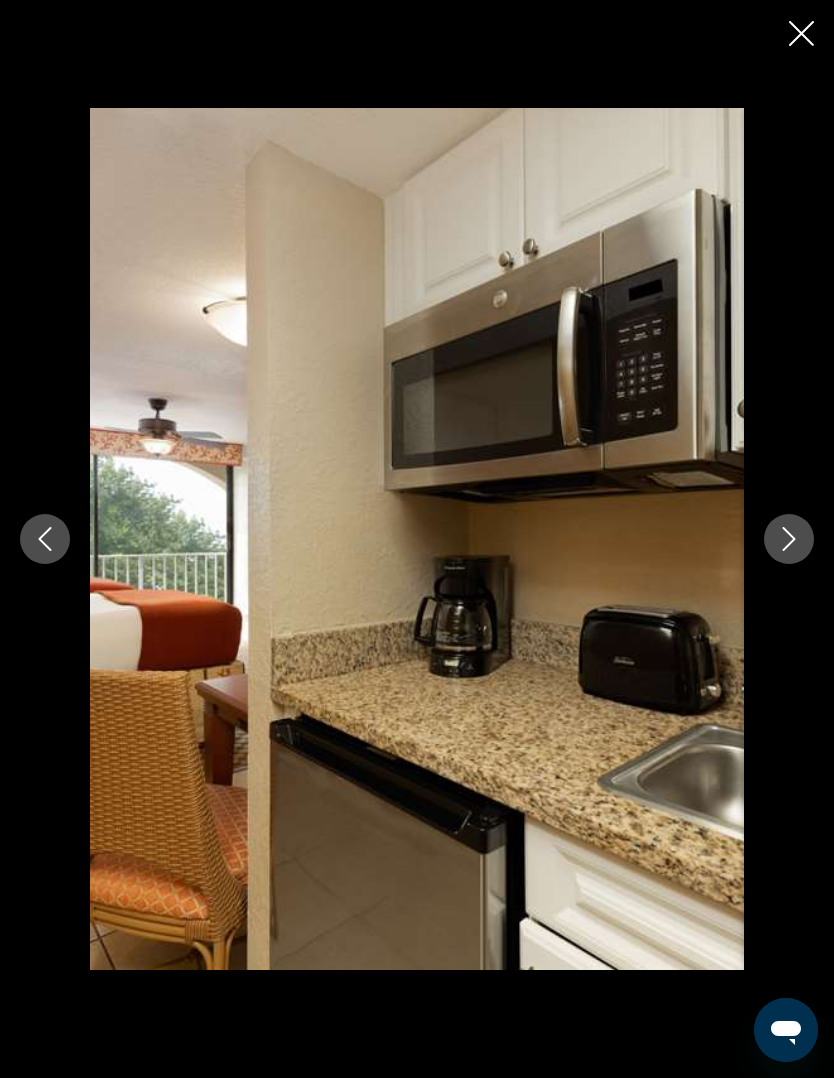 click at bounding box center [417, 539] 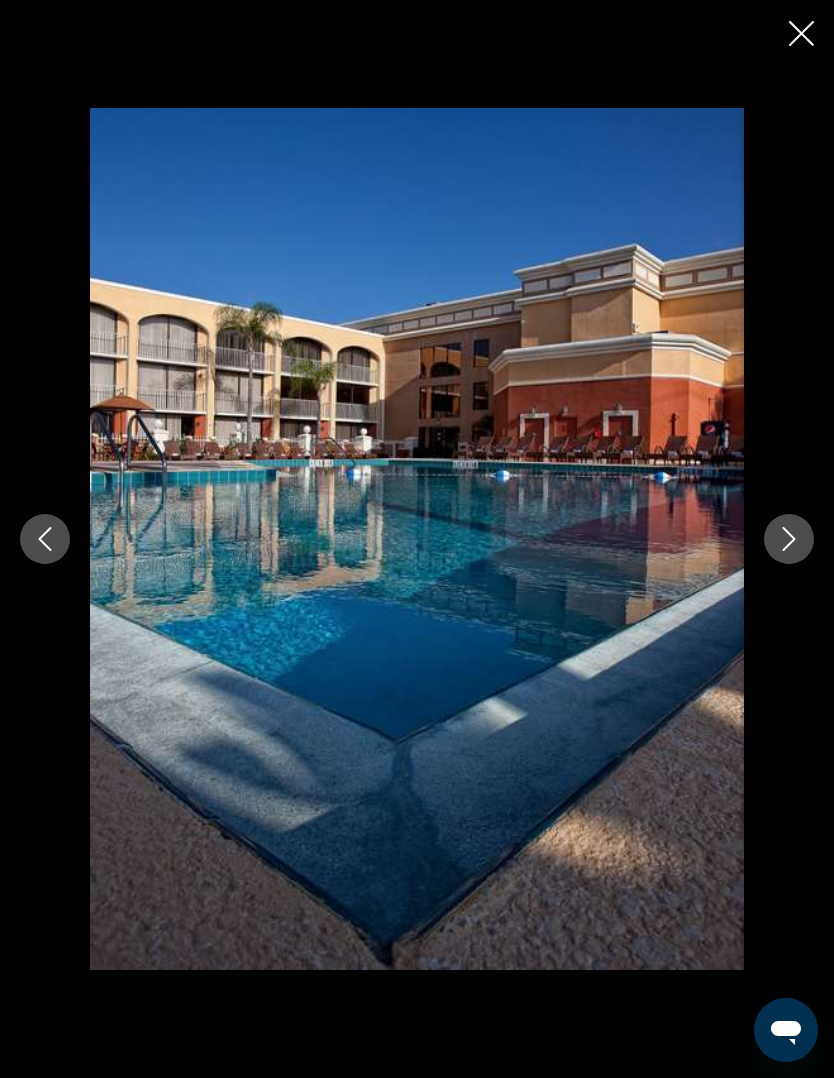click 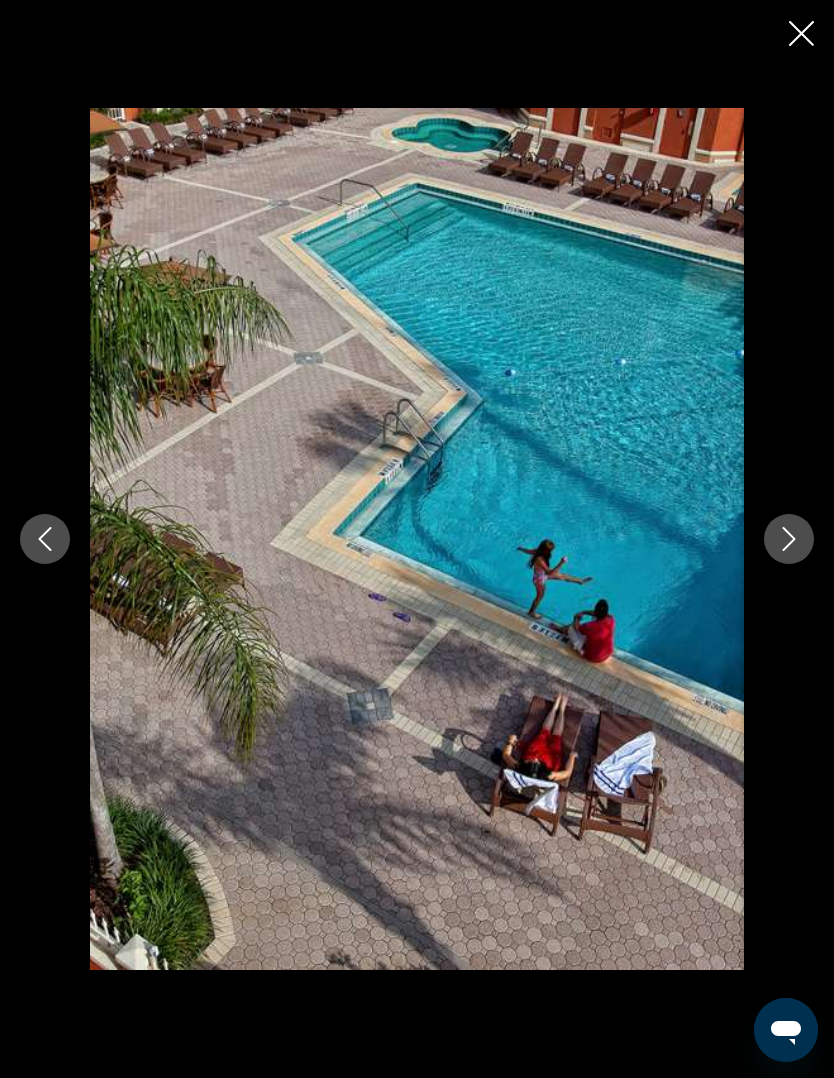 click at bounding box center (789, 539) 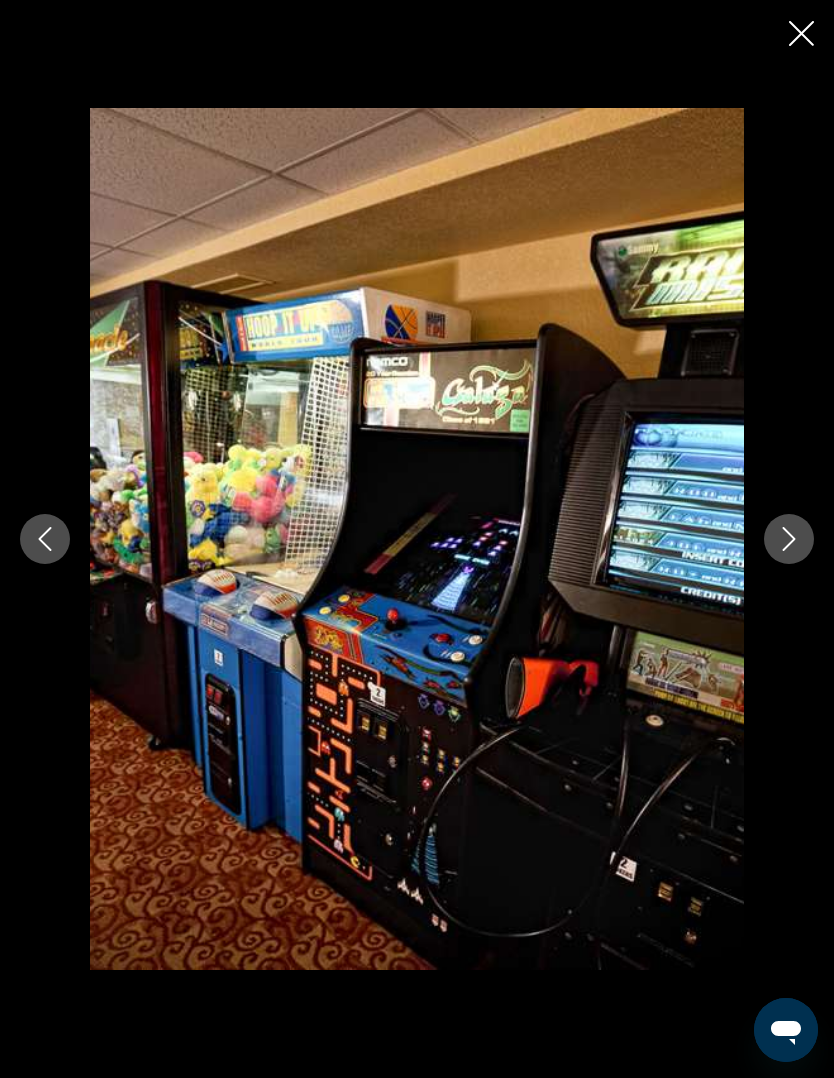 click 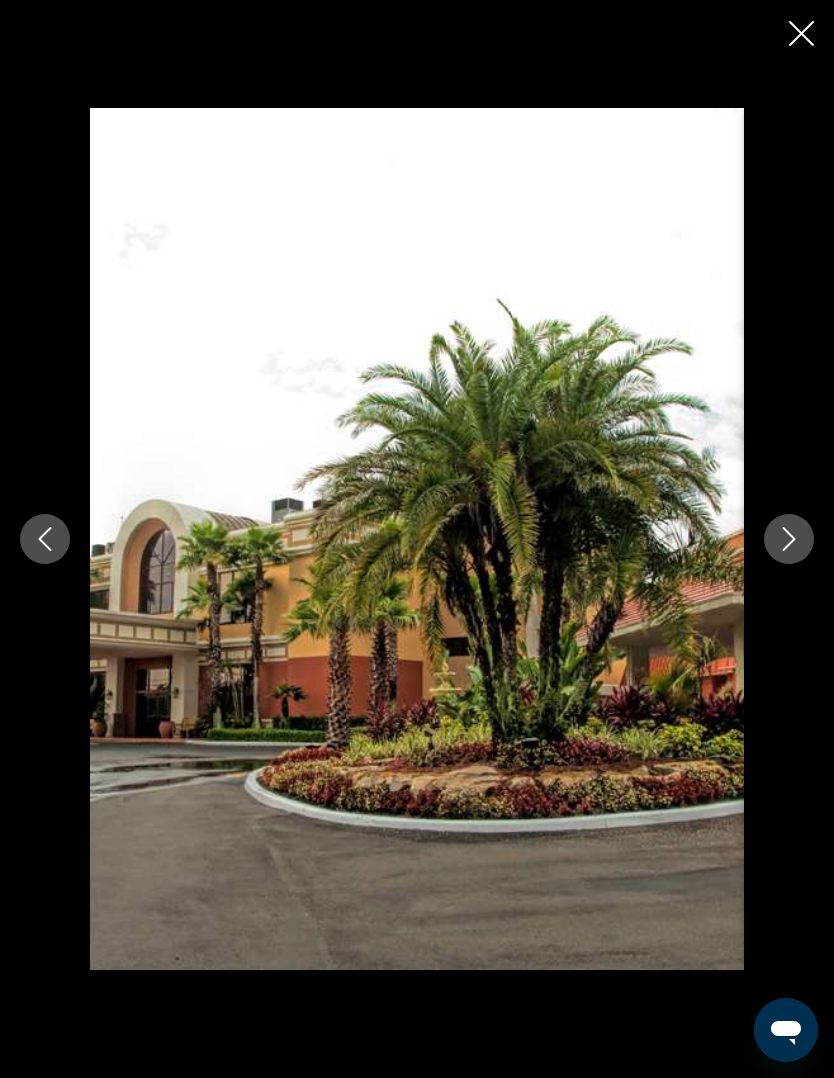 click 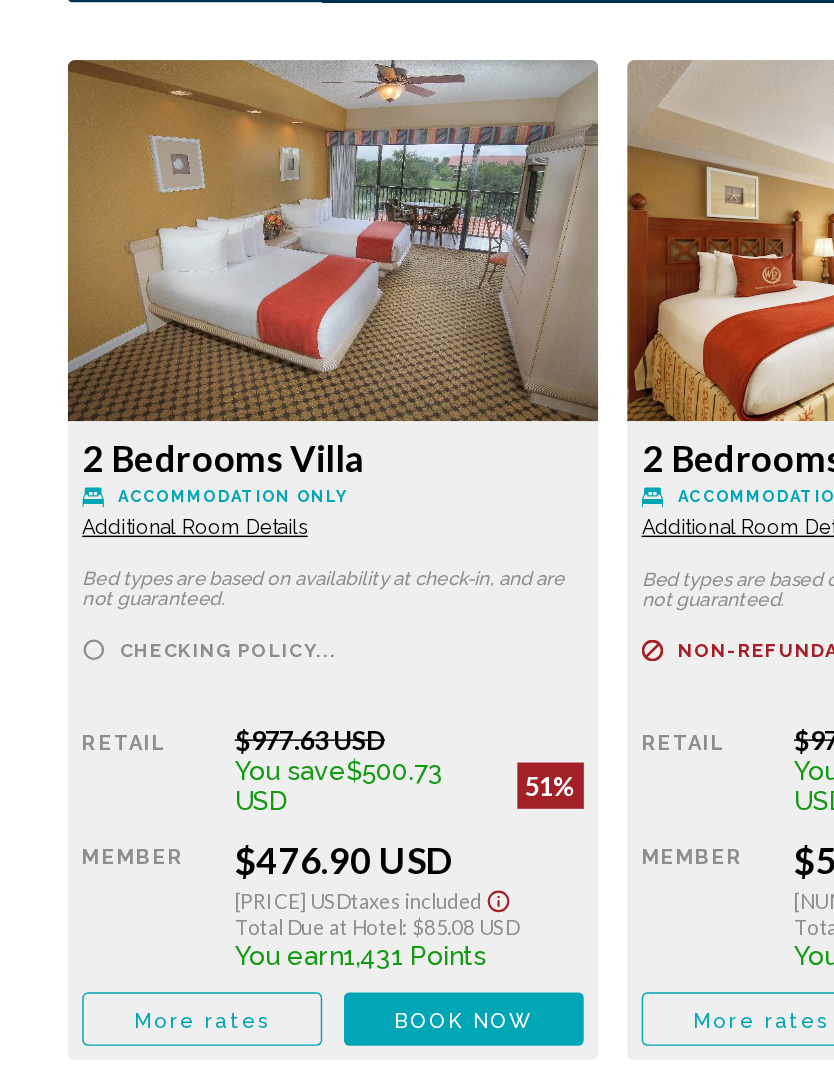 scroll, scrollTop: 3337, scrollLeft: 0, axis: vertical 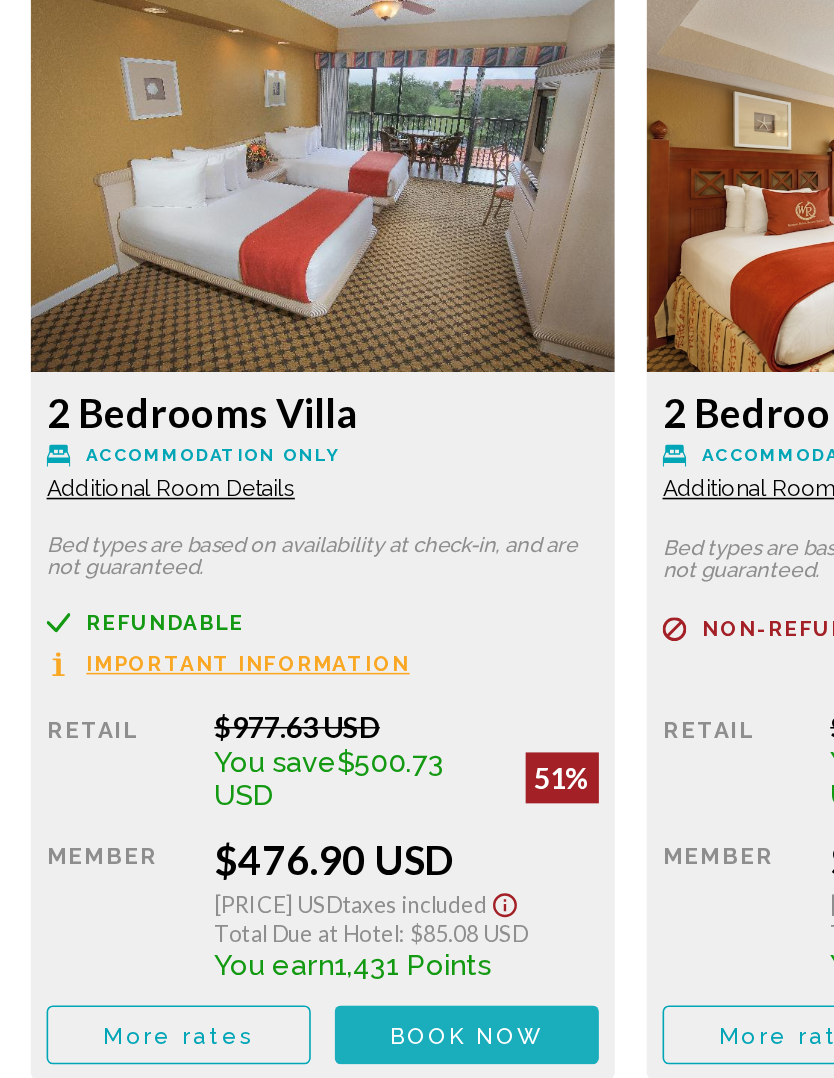 click on "Book now" at bounding box center (314, 983) 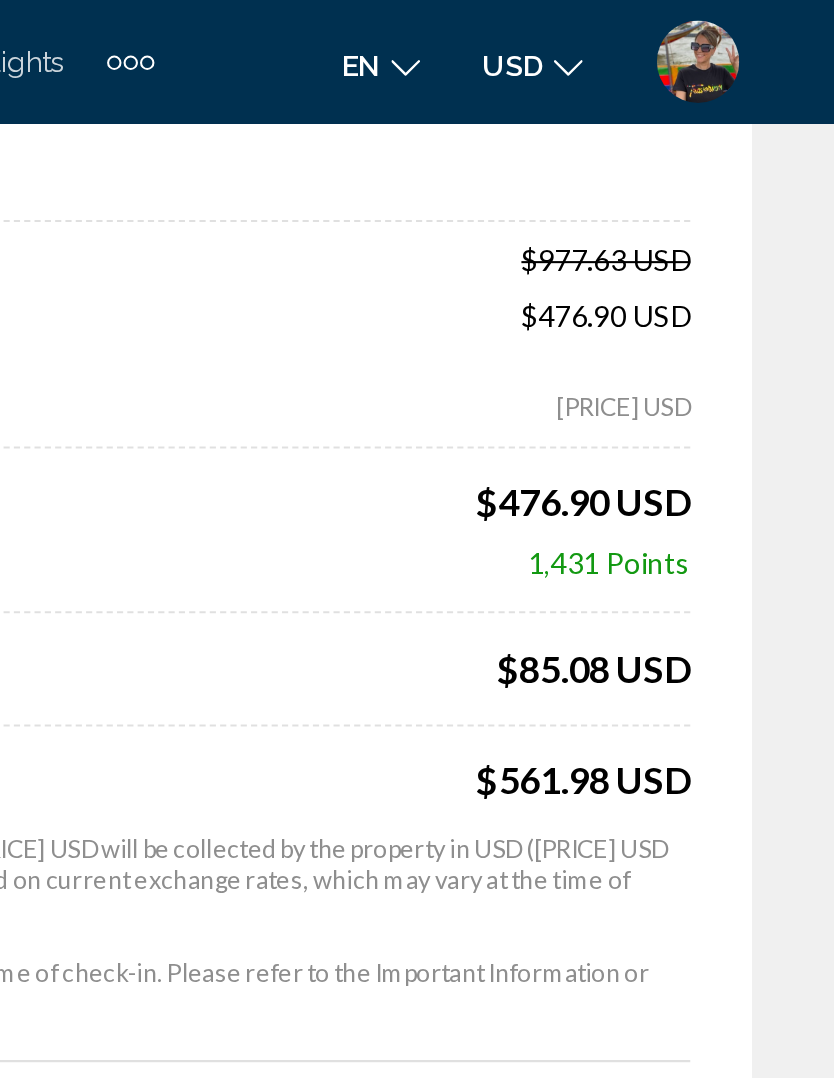 scroll, scrollTop: 229, scrollLeft: 0, axis: vertical 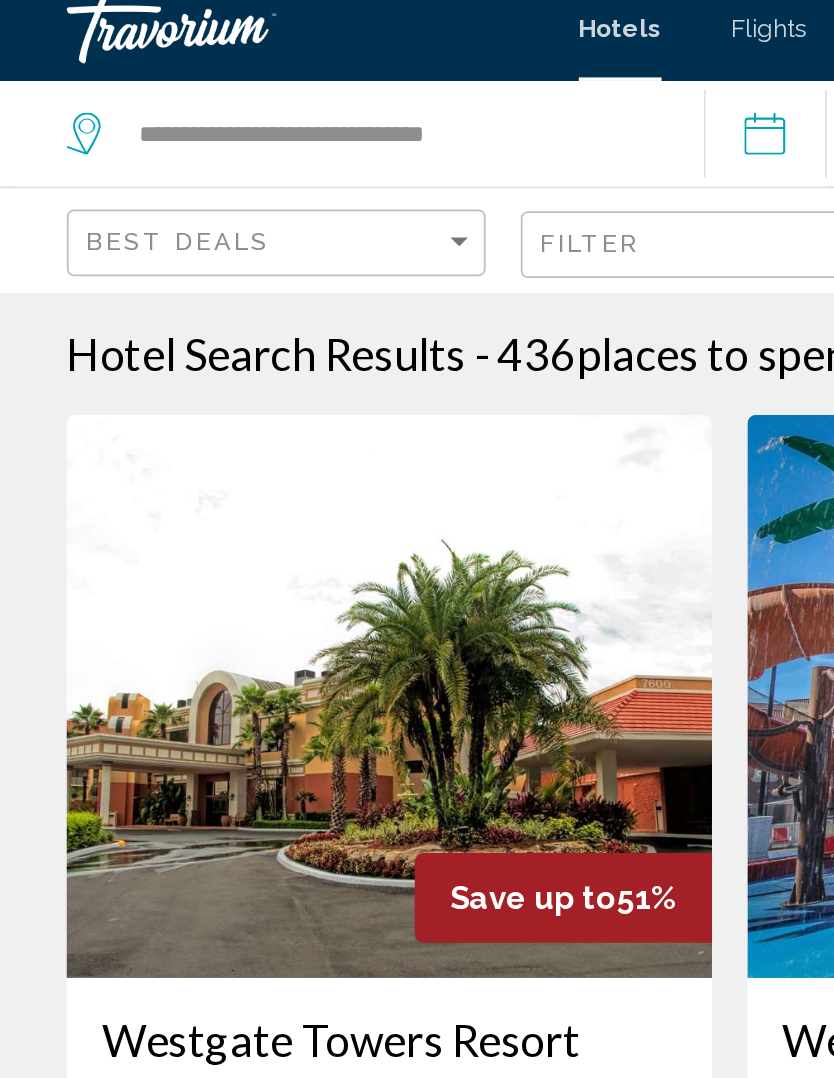 click at bounding box center [140, 30] 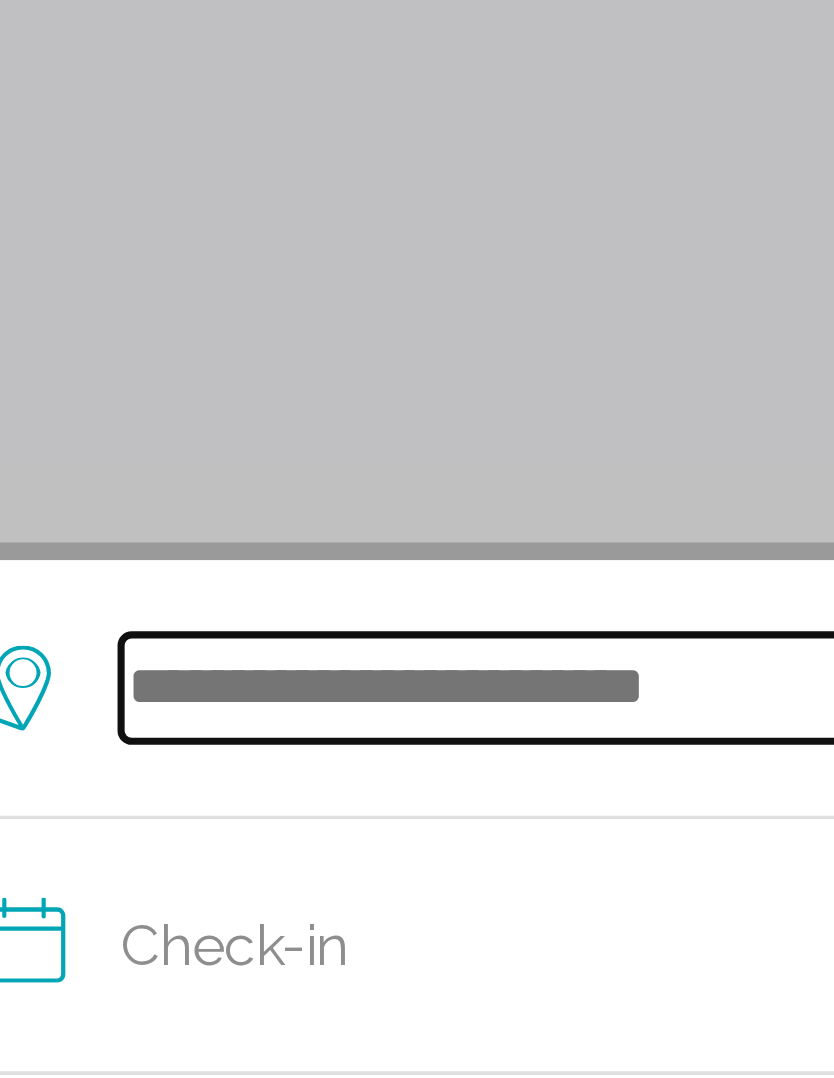 click at bounding box center (421, 492) 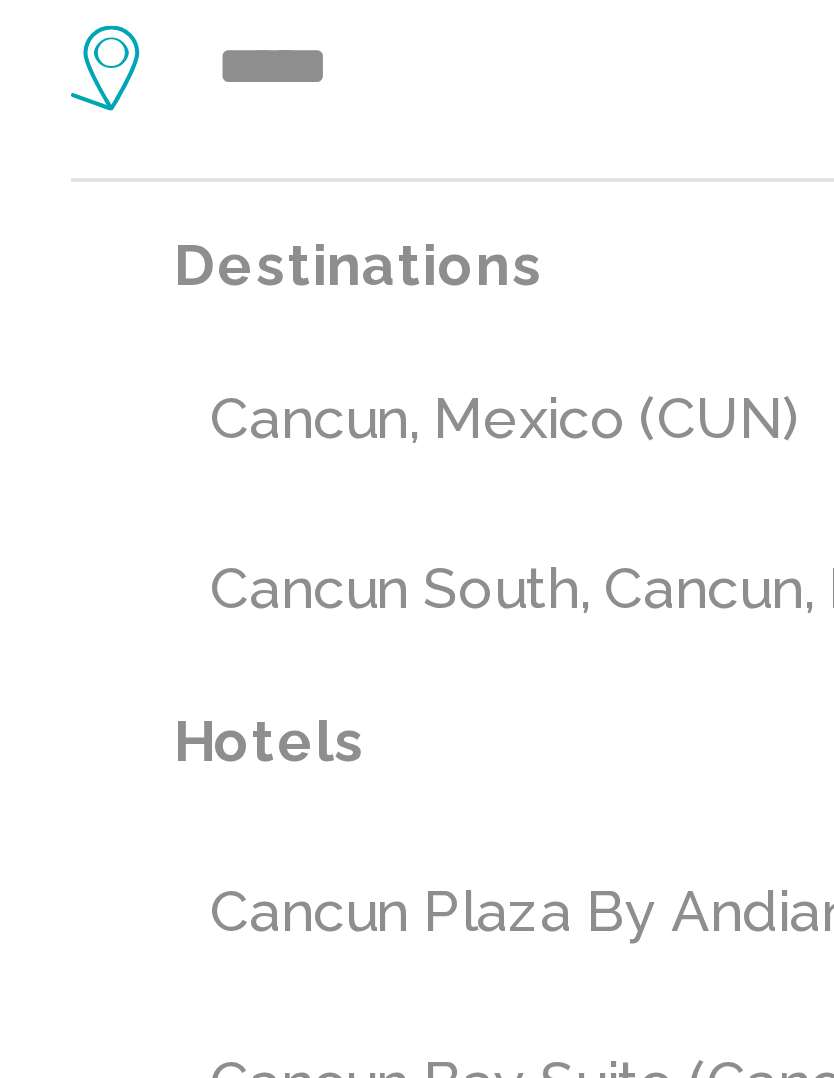 click on "Cancun, Mexico (CUN)" at bounding box center [431, 591] 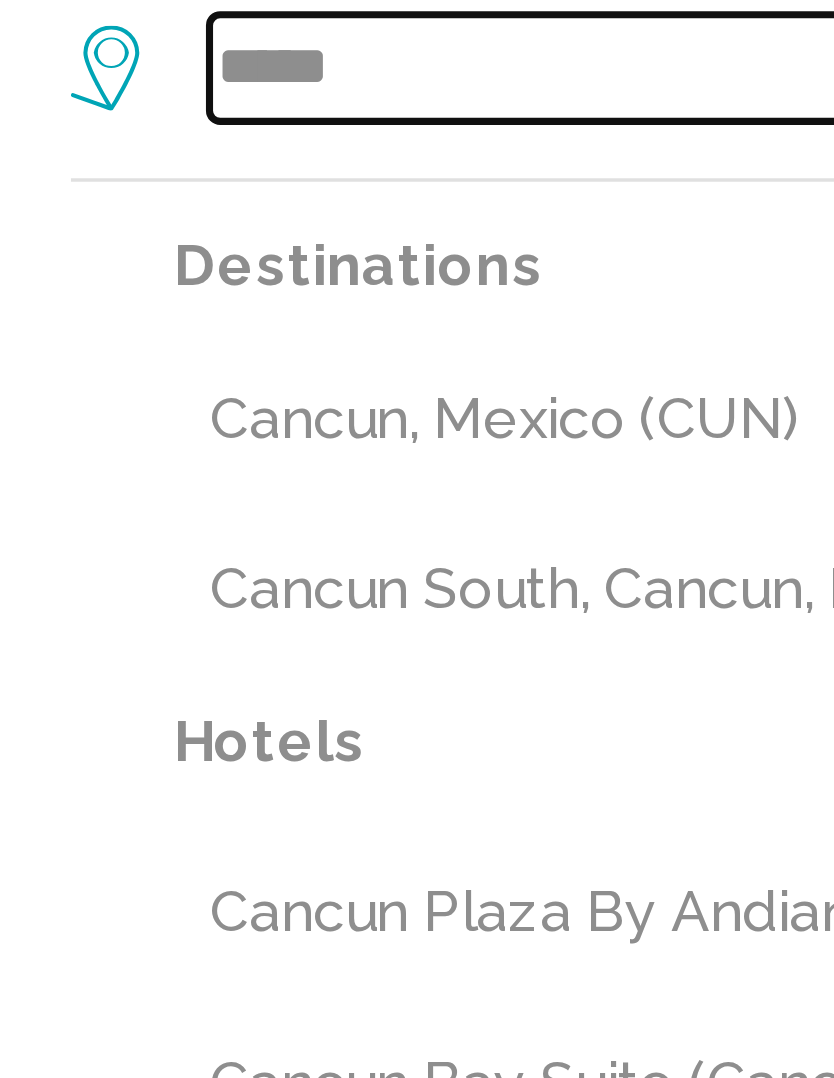type on "**********" 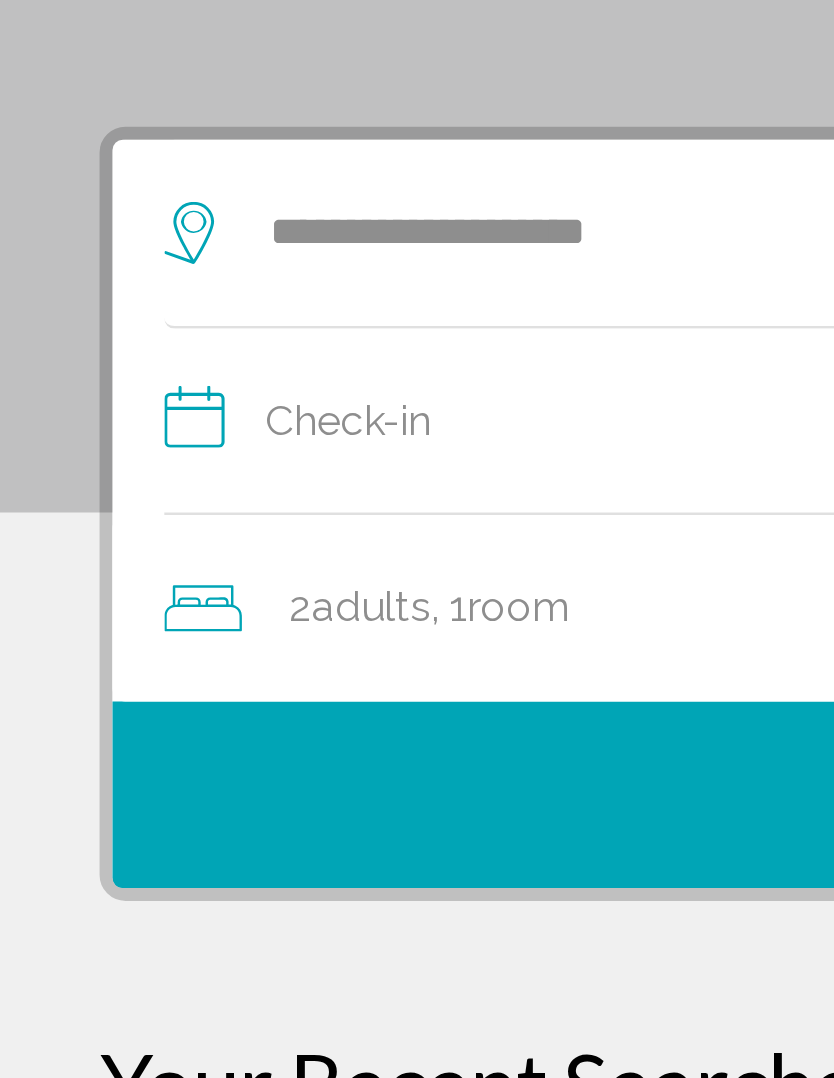 click on "**********" at bounding box center [421, 567] 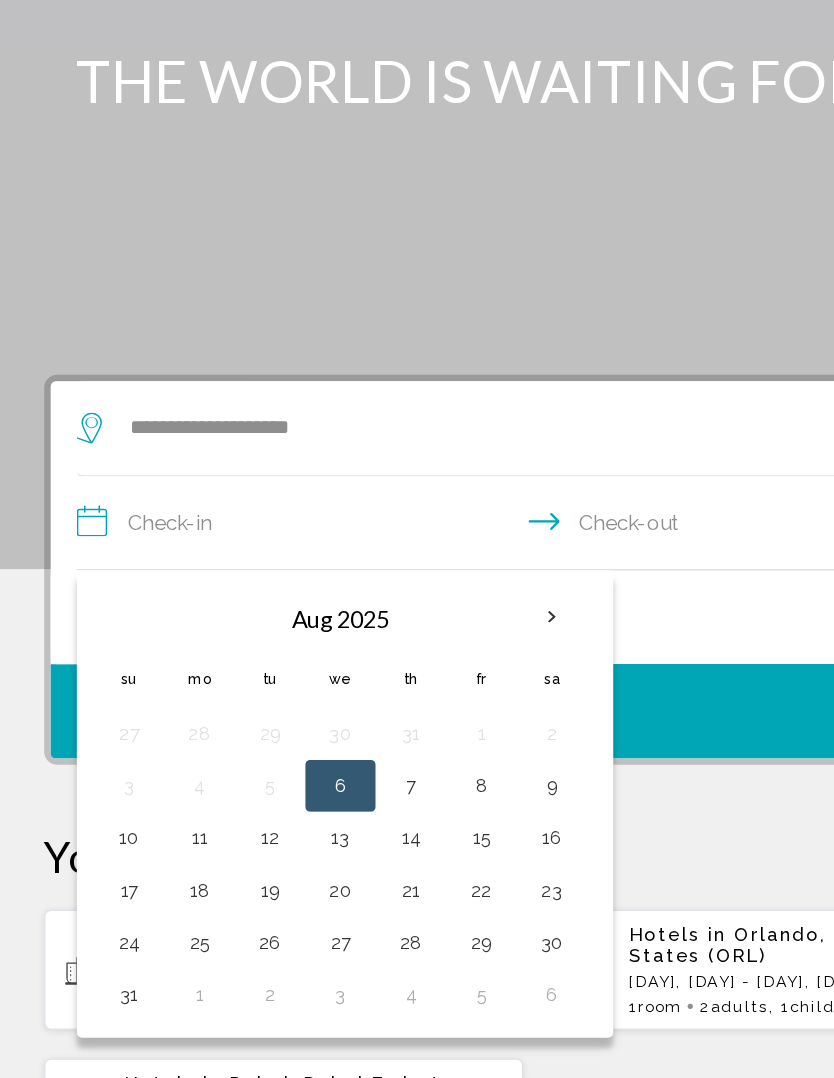 click at bounding box center [429, 637] 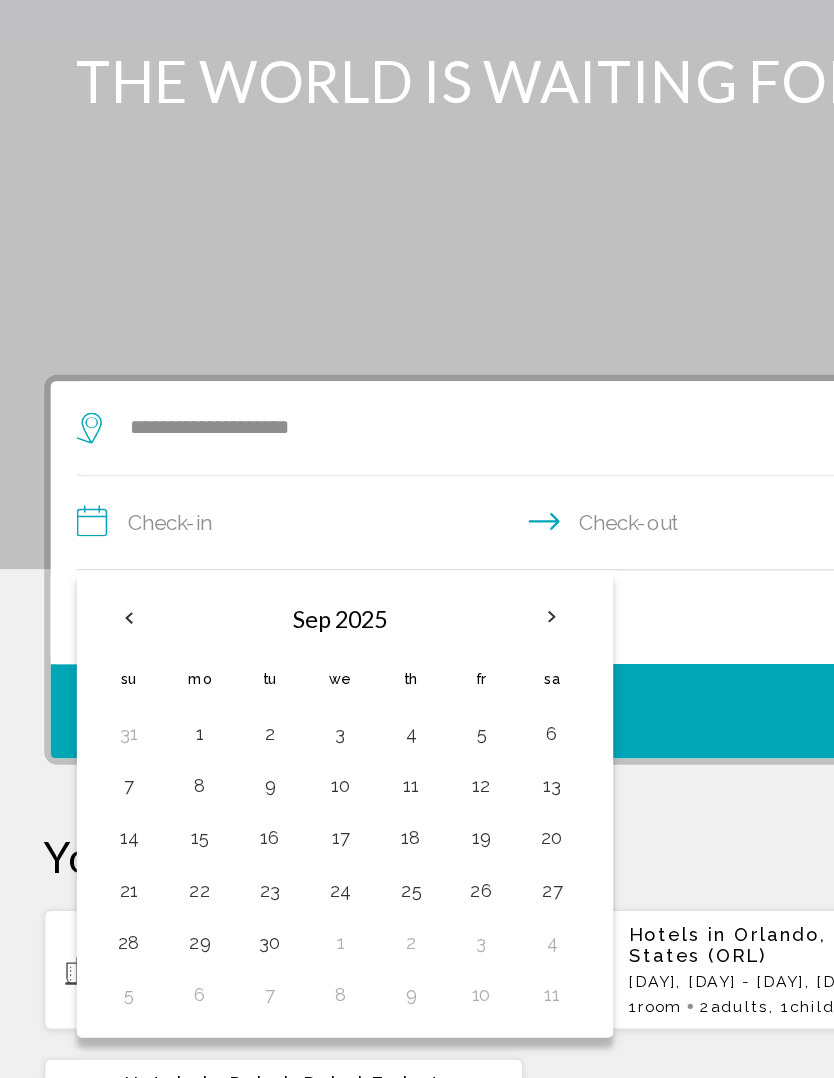 click at bounding box center [429, 637] 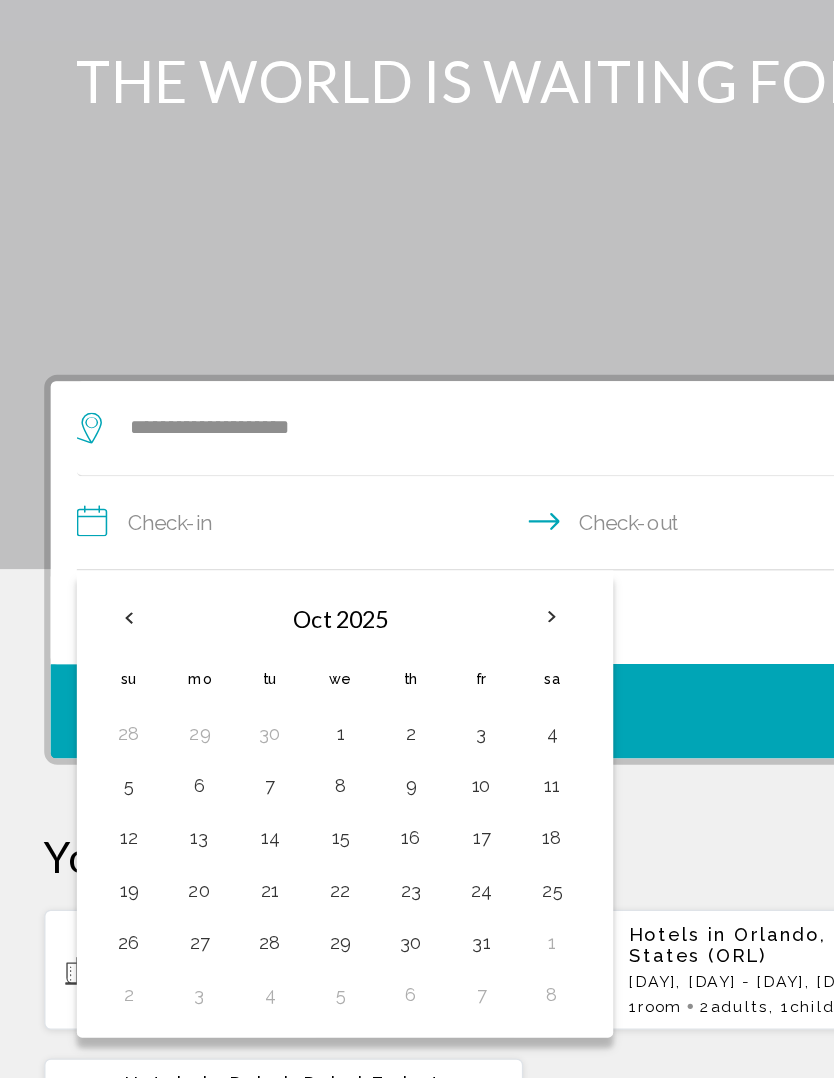 click at bounding box center (429, 637) 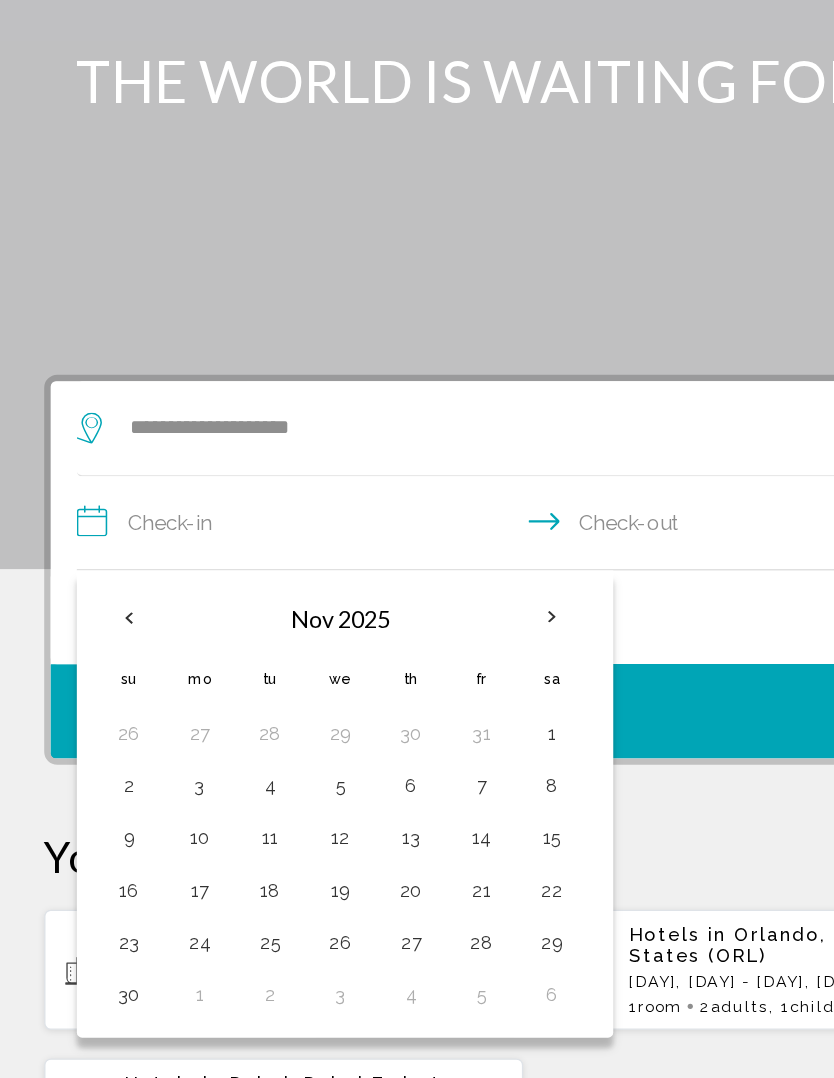 click at bounding box center [429, 637] 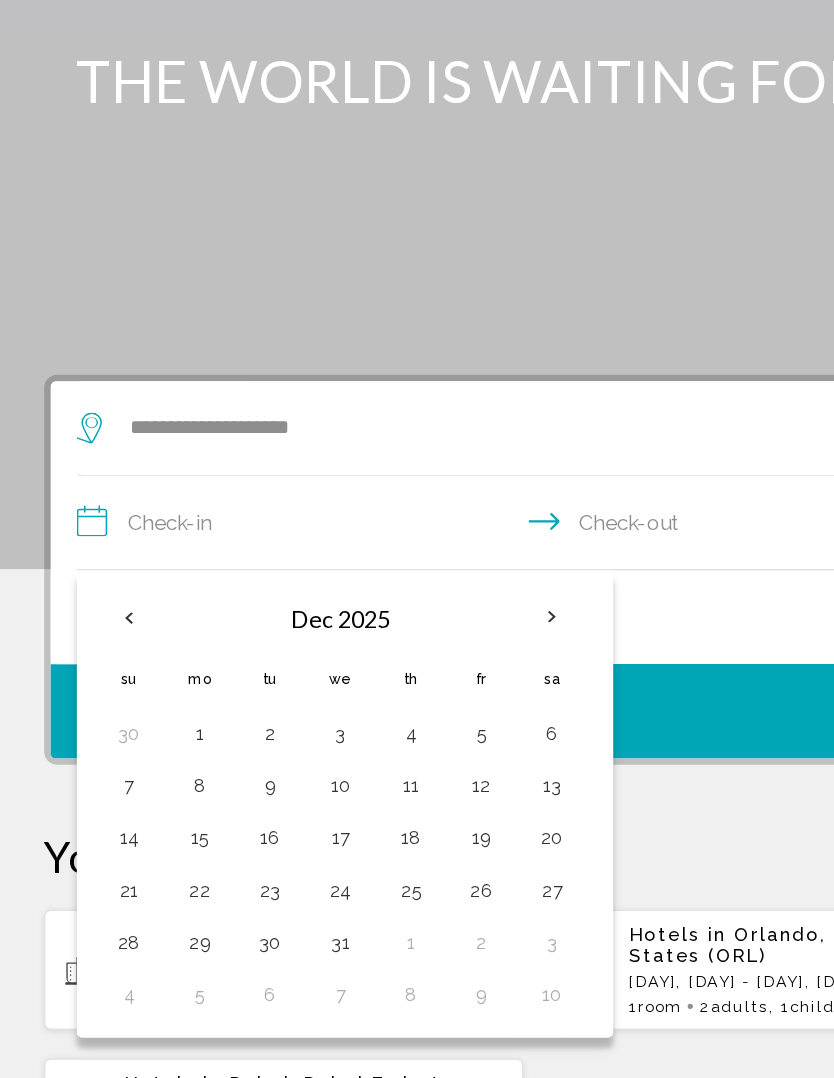 click on "20" at bounding box center [429, 806] 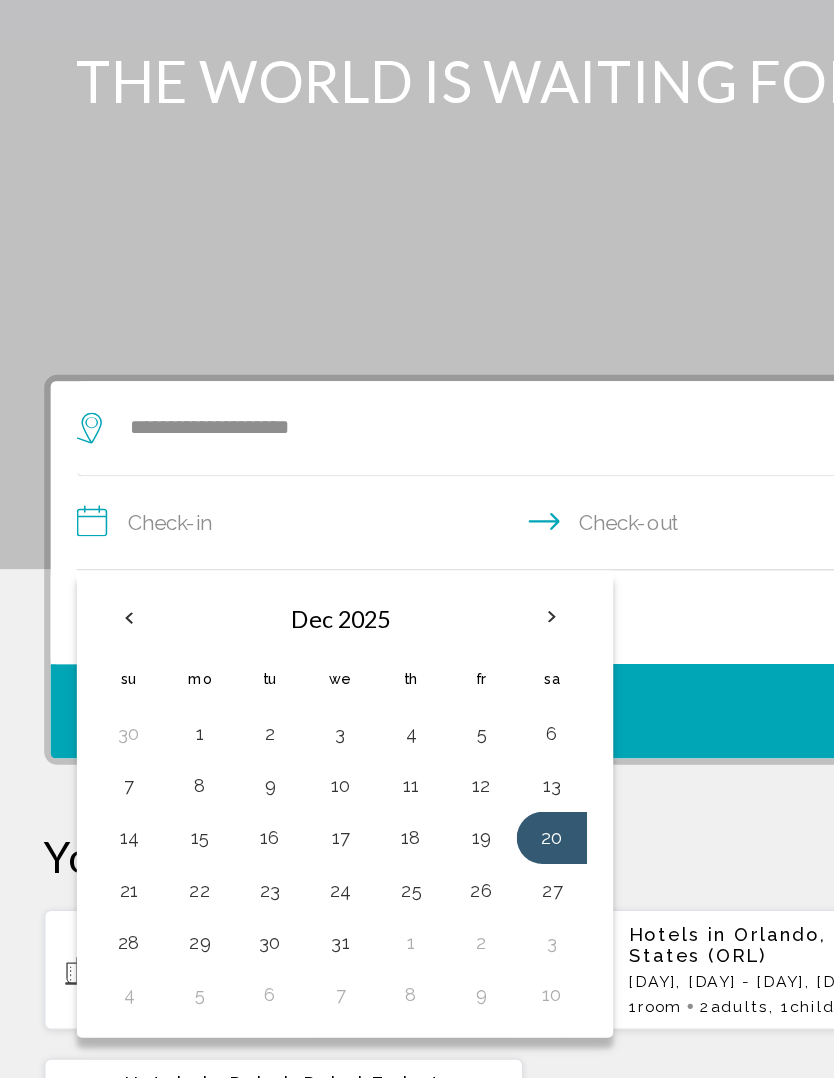 click at bounding box center (429, 637) 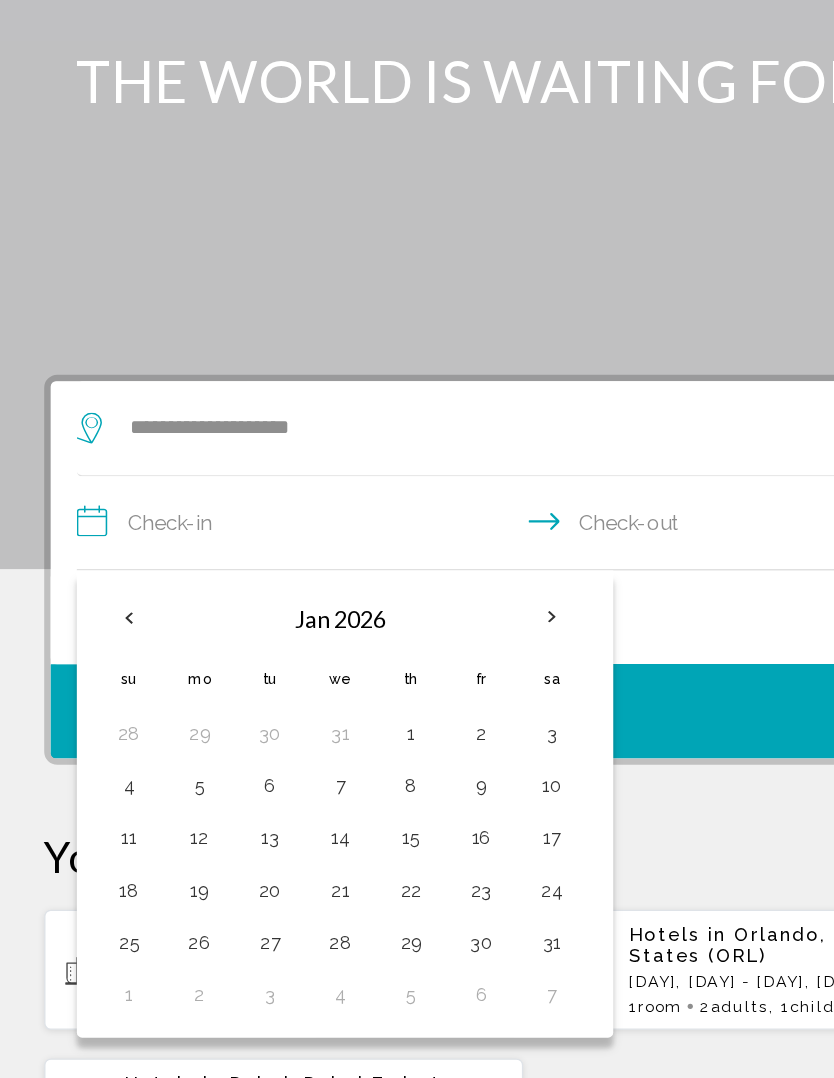 click on "1" at bounding box center (321, 726) 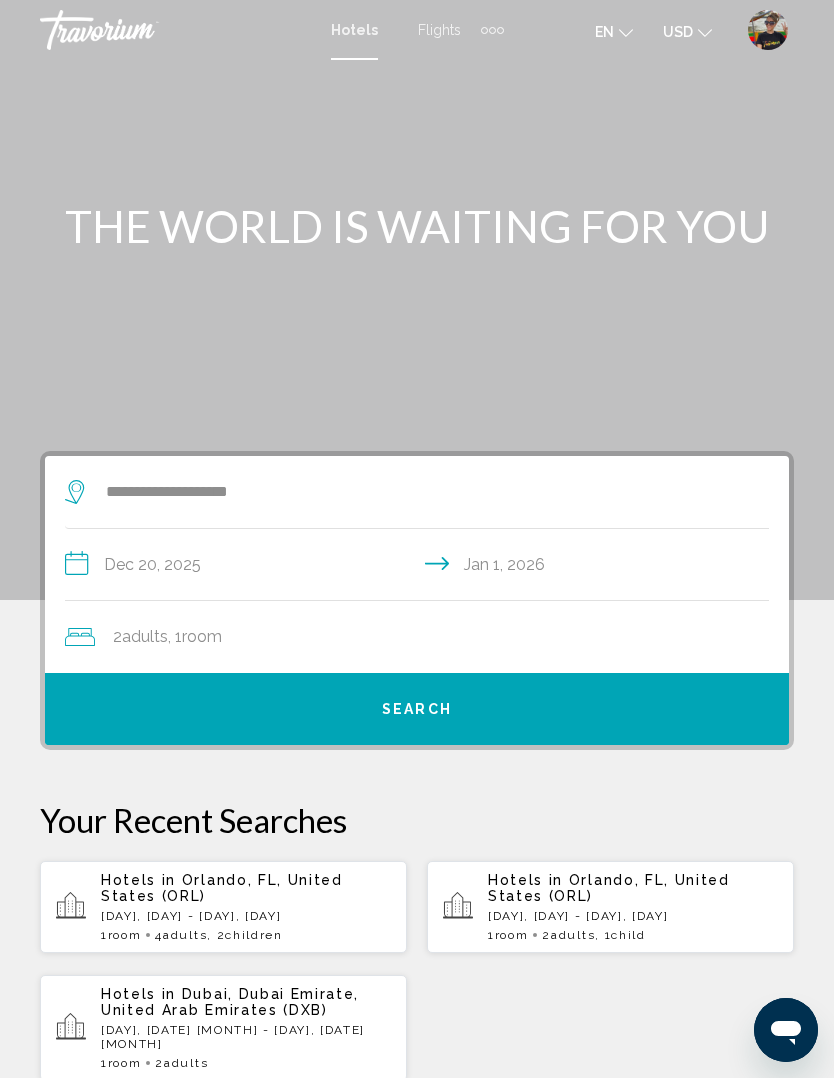 click on "2  Adult Adults , 1  Room rooms" 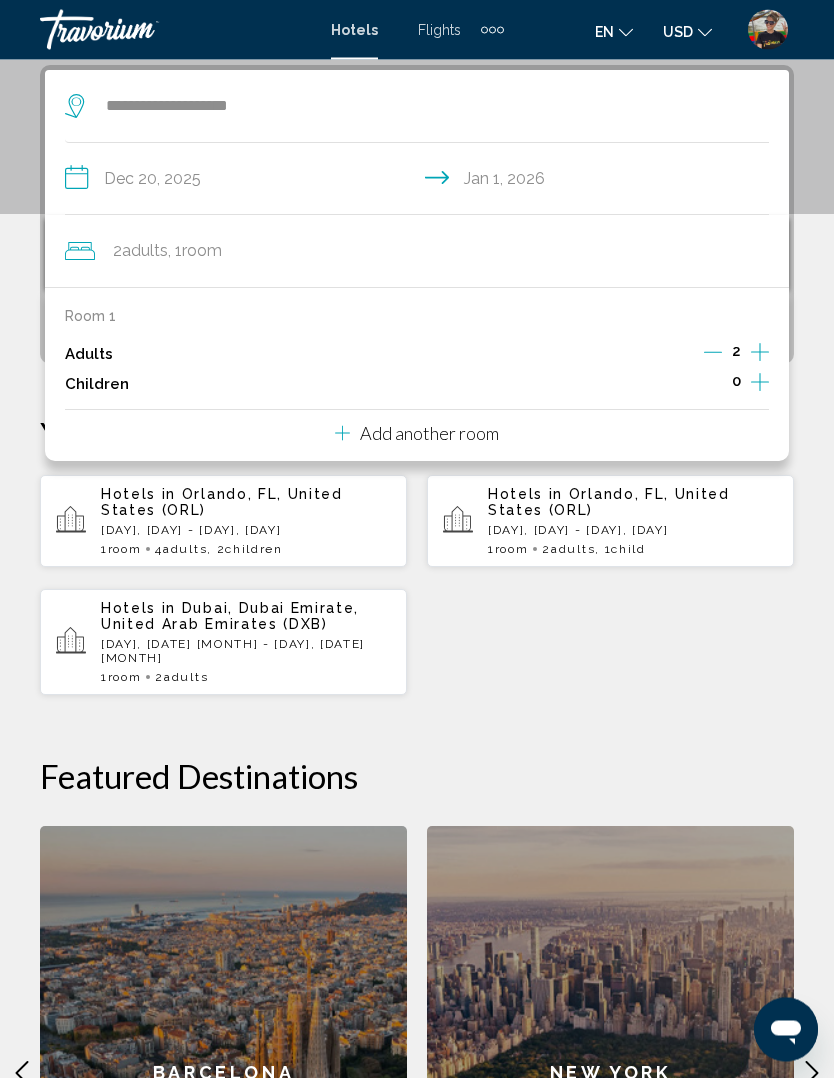 click on "Add another room" at bounding box center [429, 434] 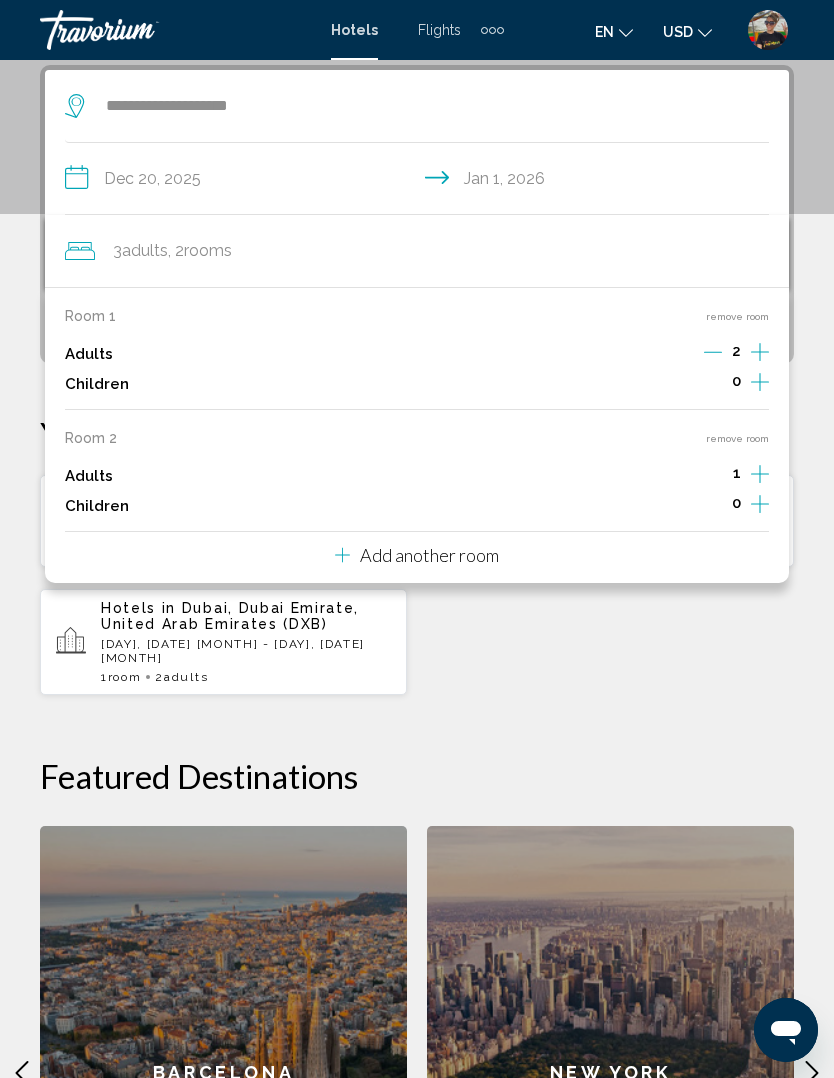 click on "Add another room" at bounding box center (417, 552) 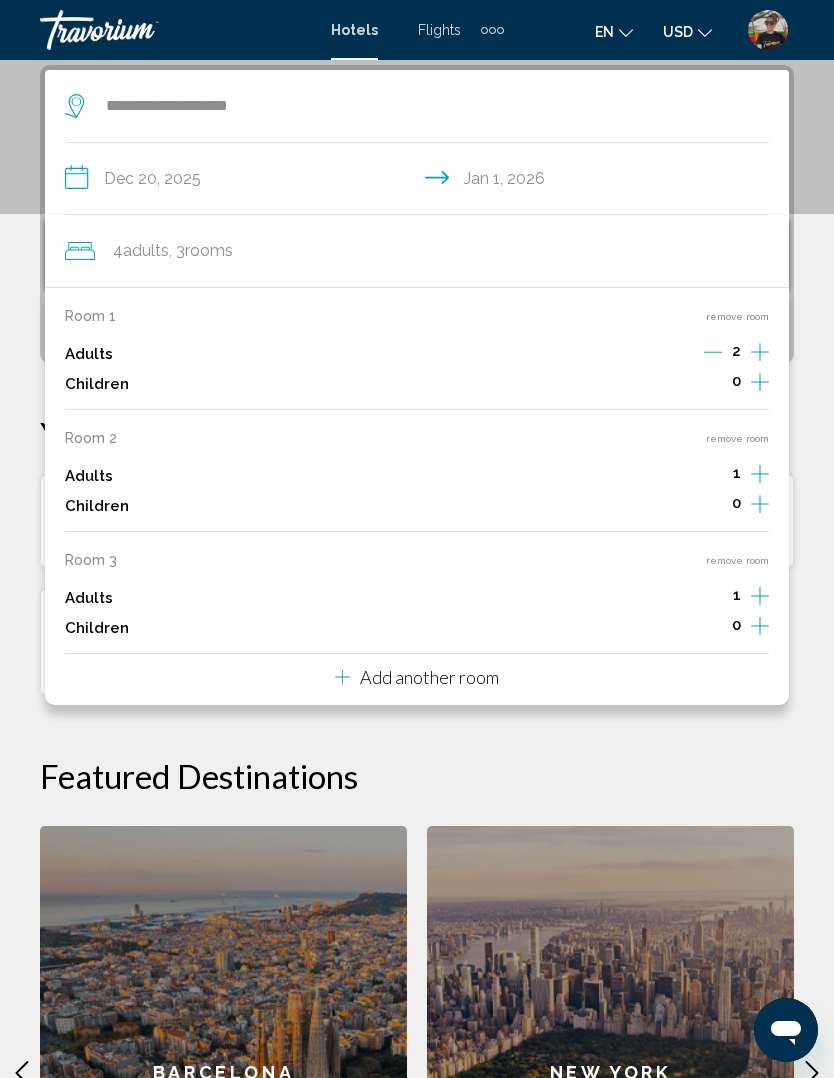 click on "remove room" at bounding box center (737, 560) 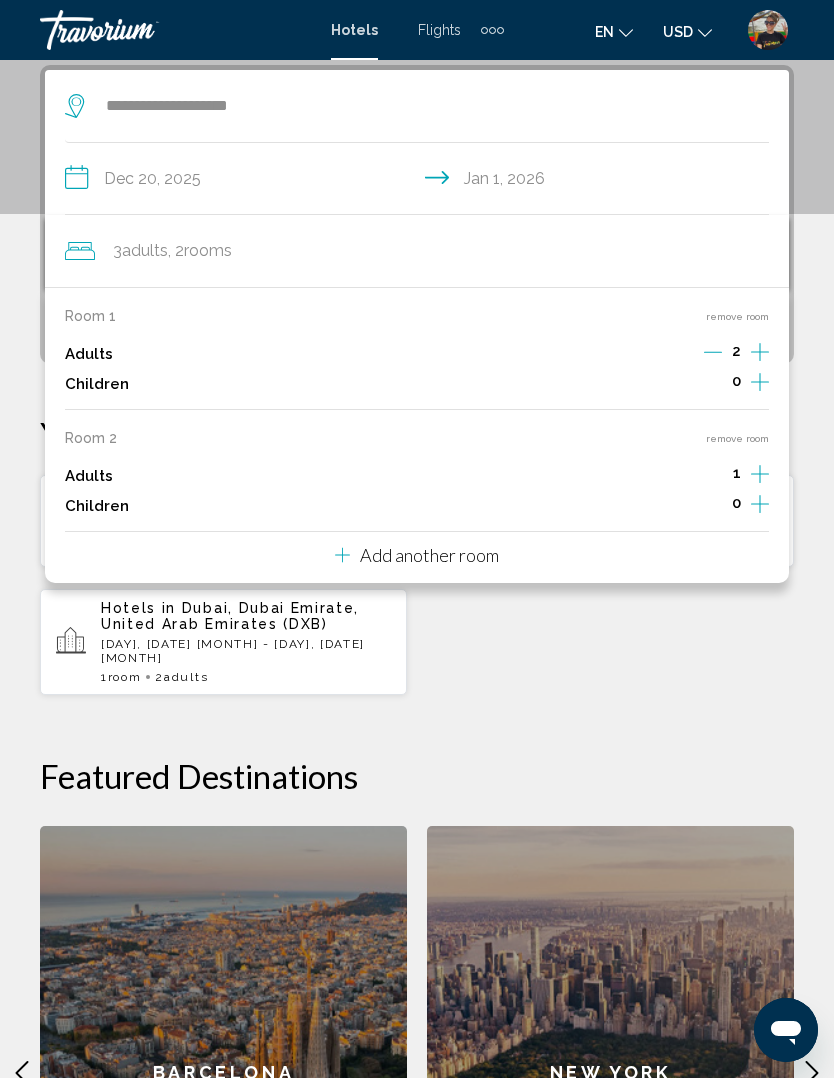 click 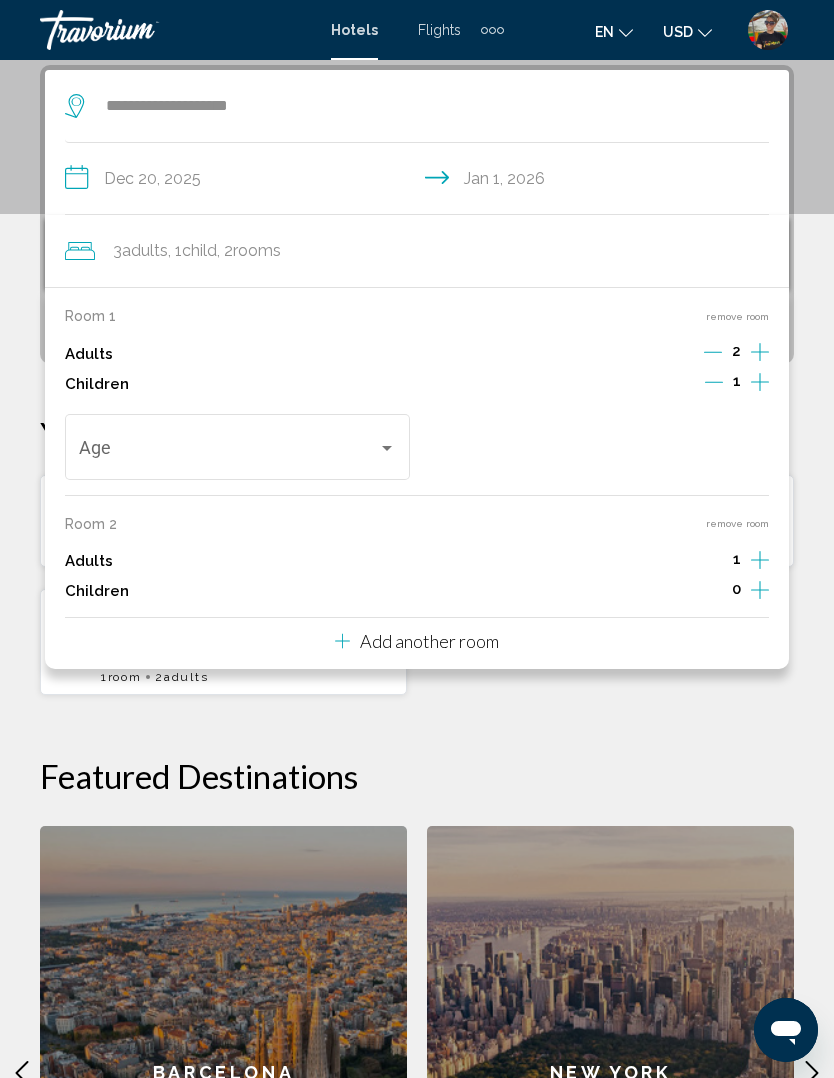 click on "Age" at bounding box center [238, 444] 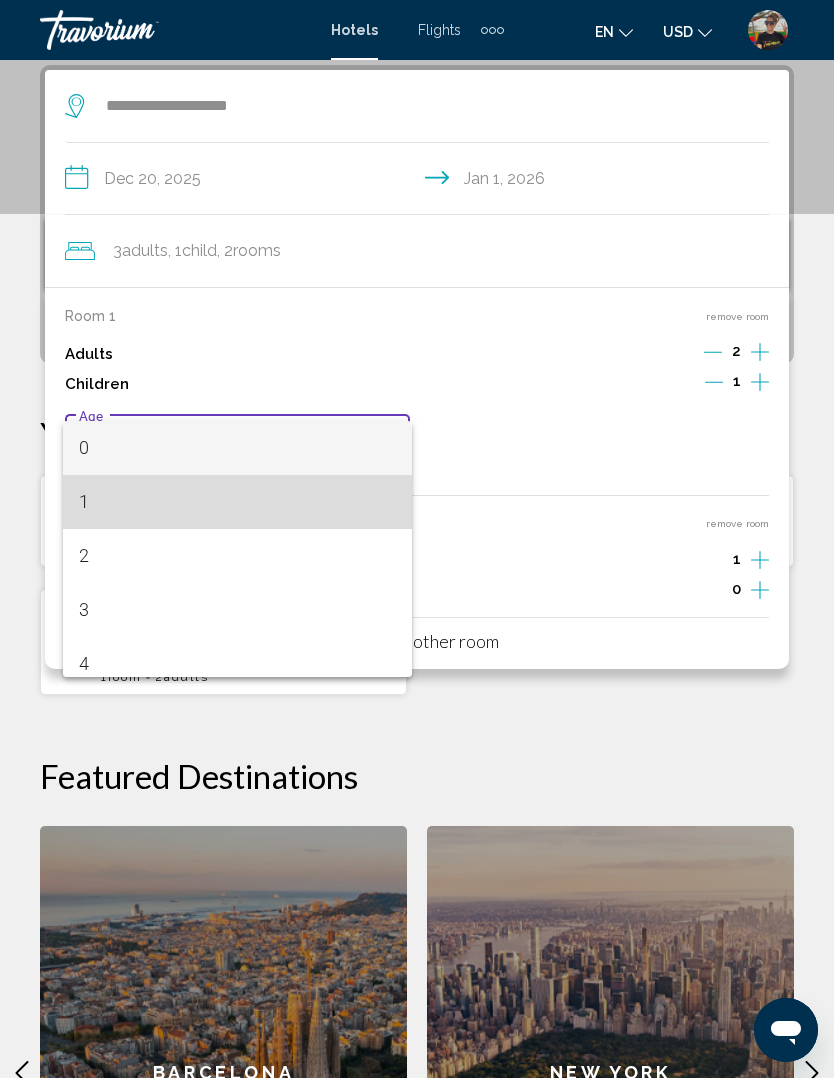 click on "1" at bounding box center [238, 502] 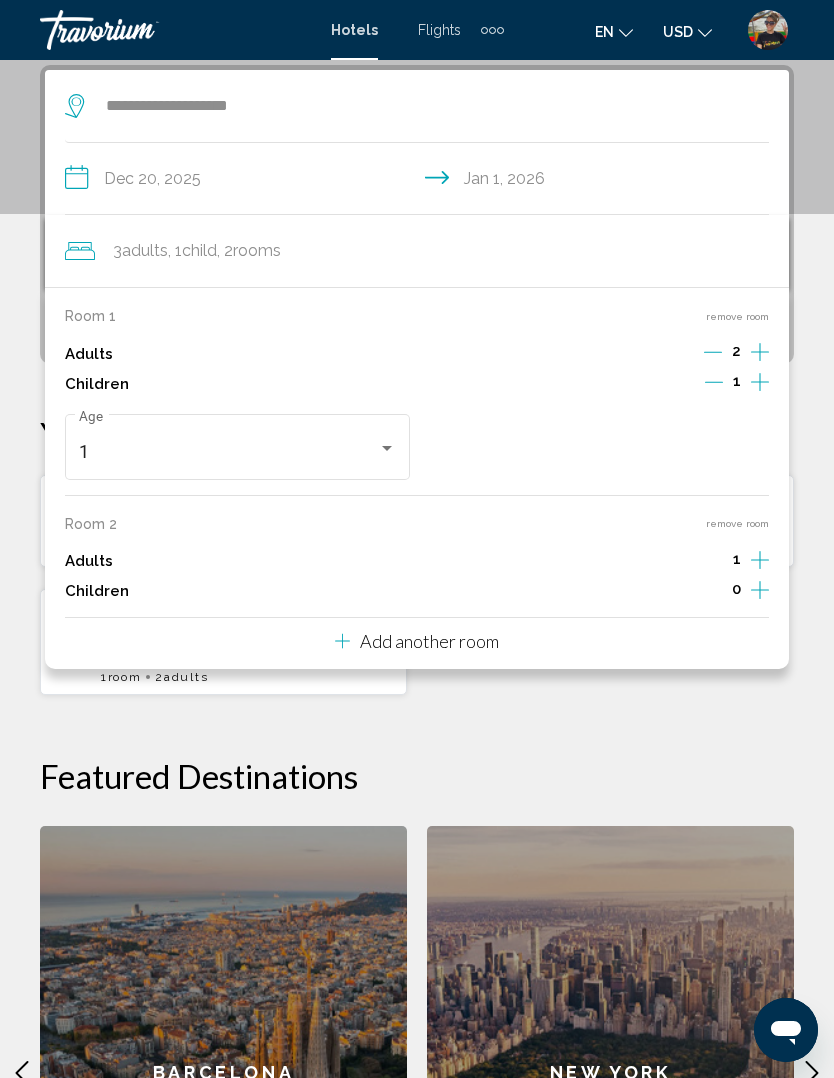 click at bounding box center (760, 384) 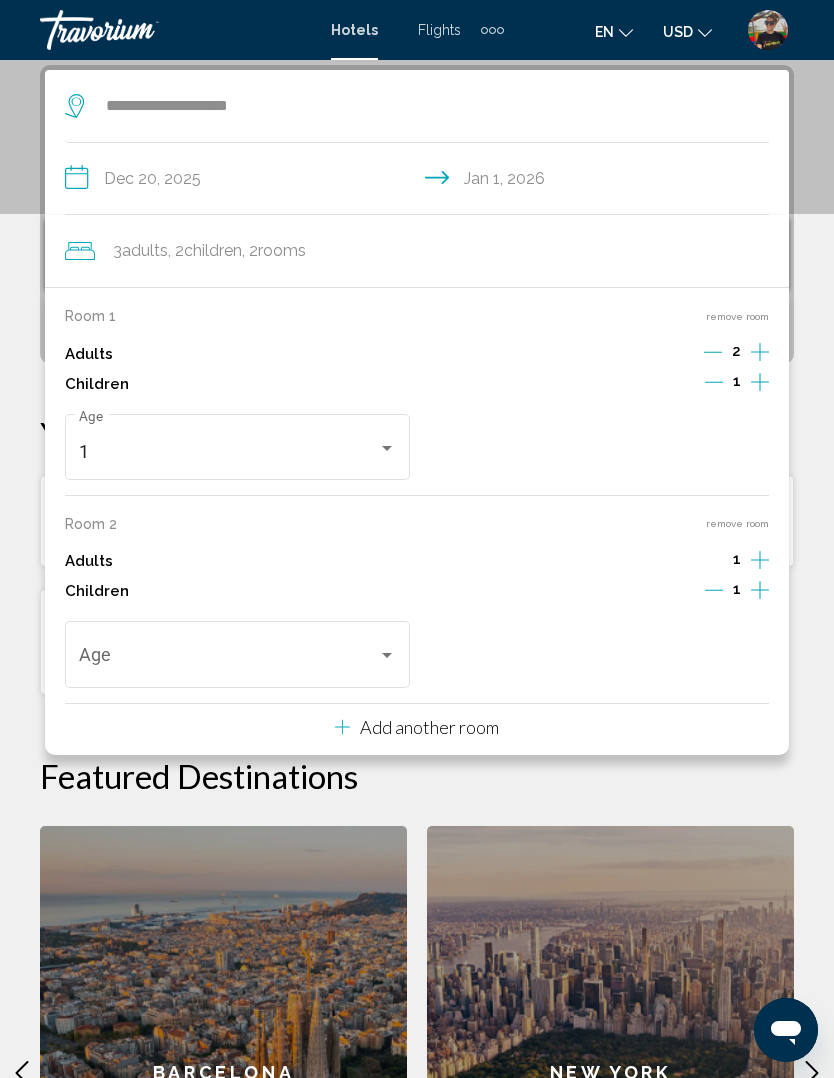 click at bounding box center [229, 660] 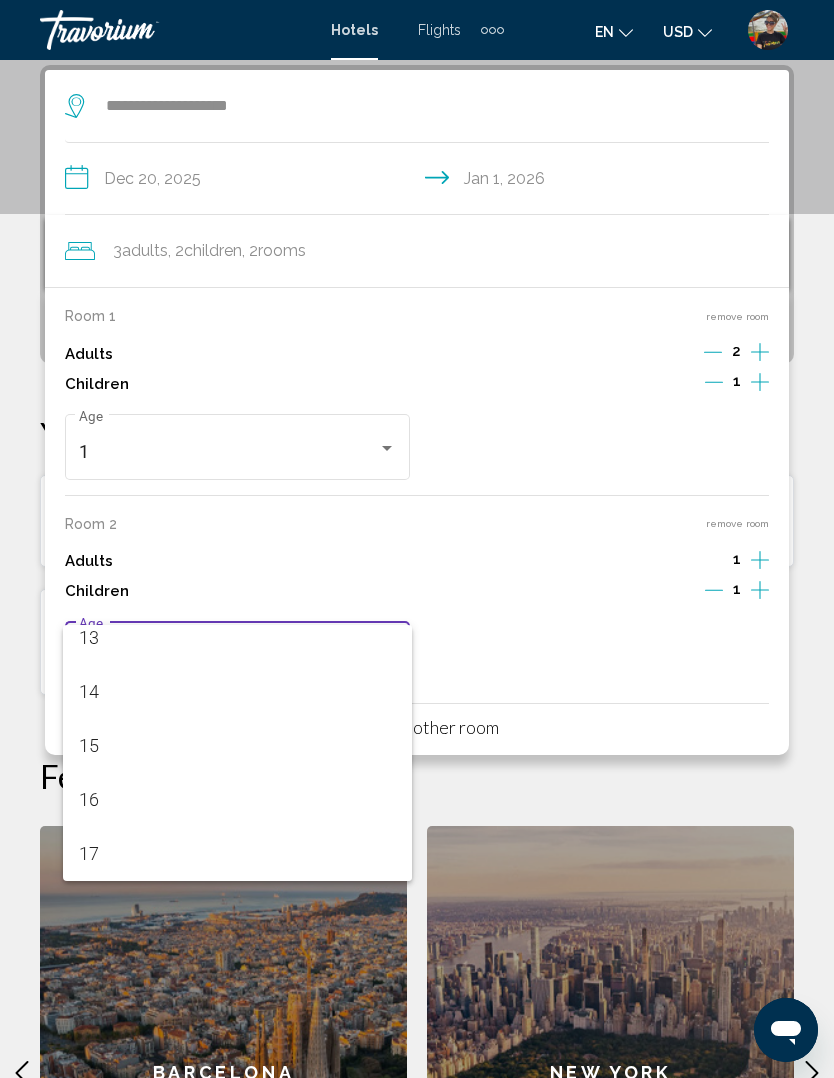 scroll, scrollTop: 716, scrollLeft: 0, axis: vertical 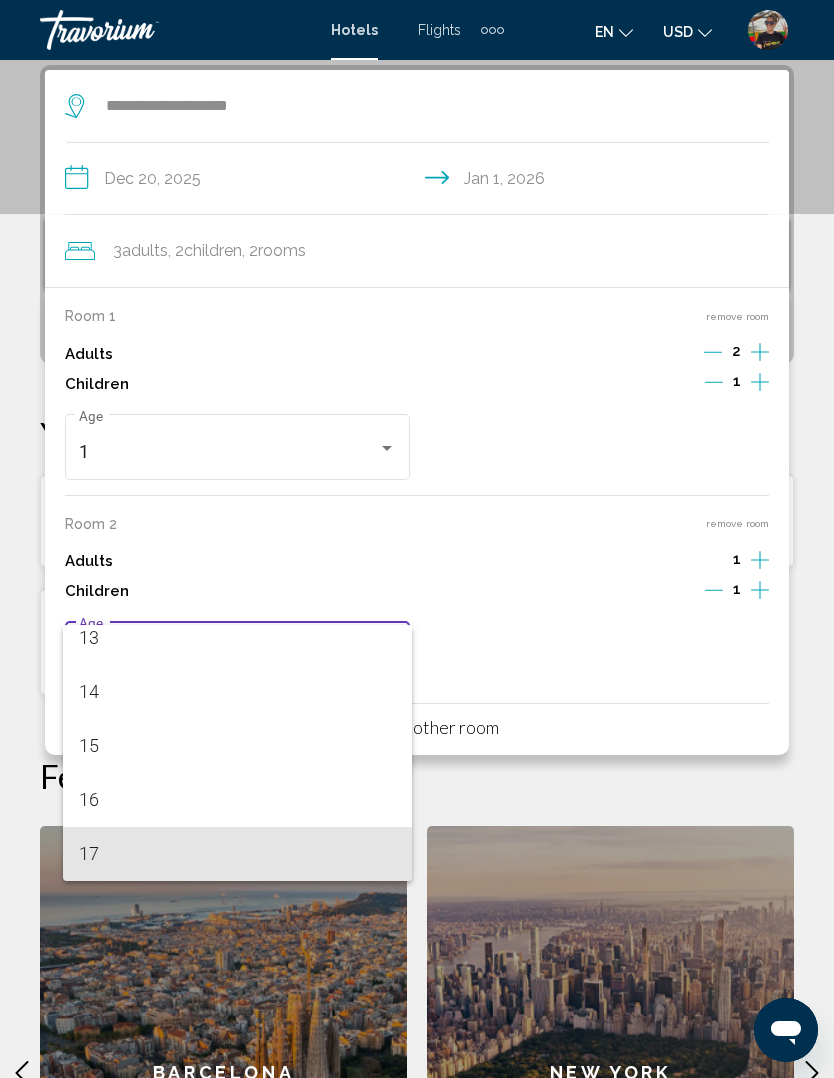 click on "17" at bounding box center [238, 854] 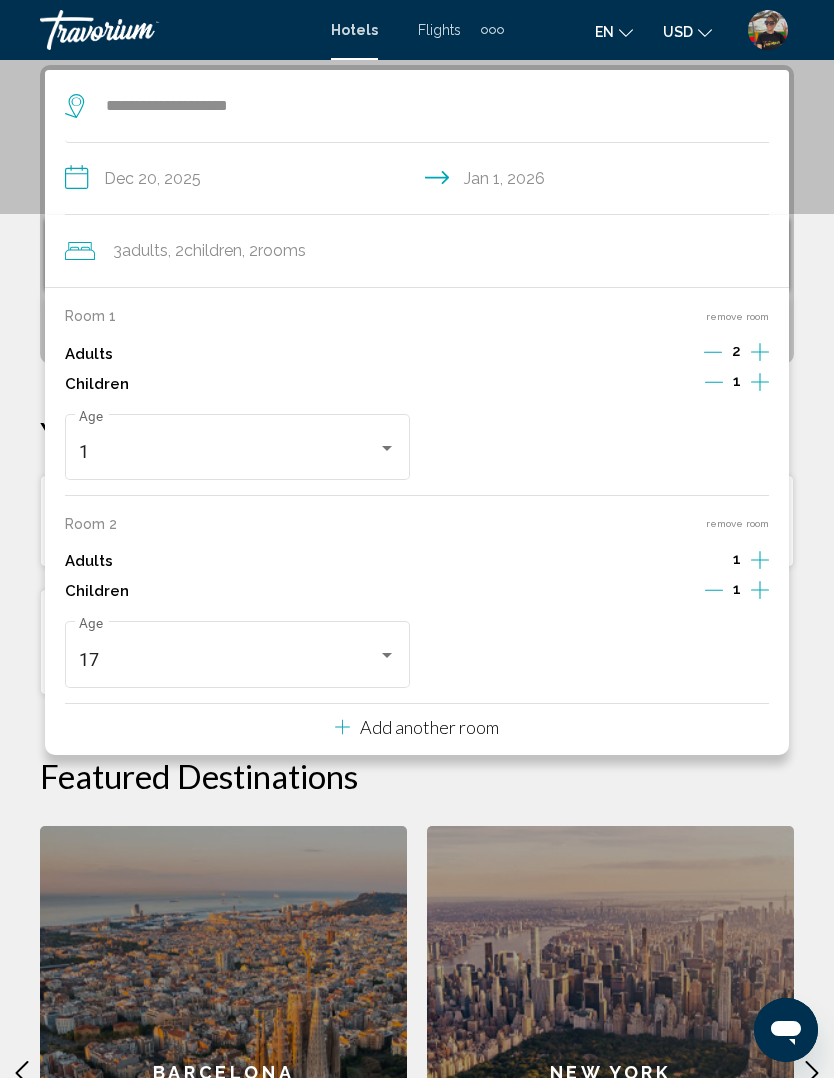 click on "**********" at bounding box center [417, 697] 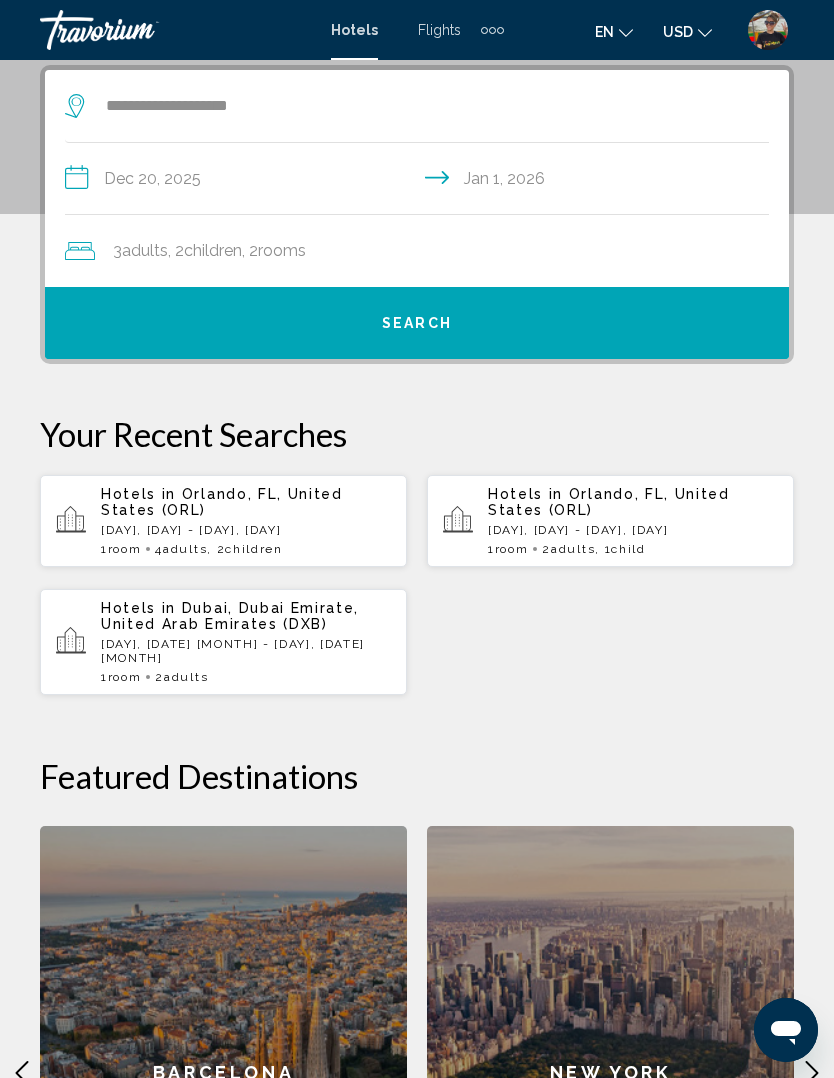 click on "rooms" 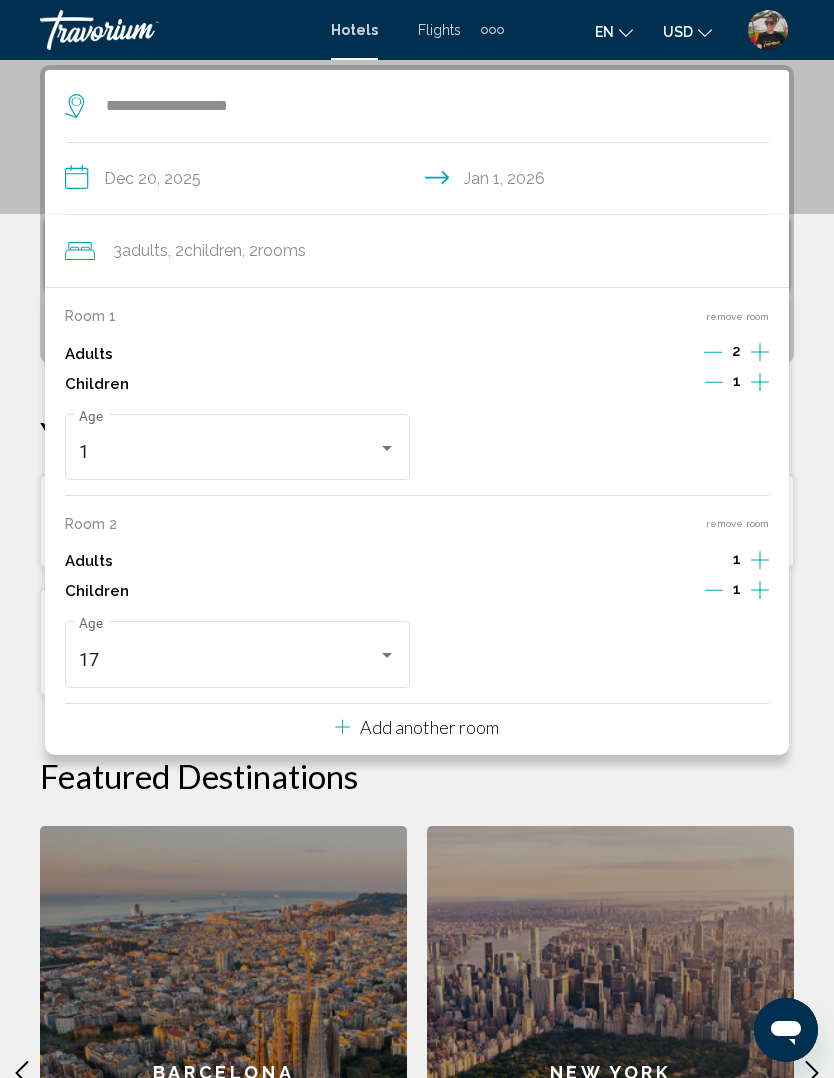 click 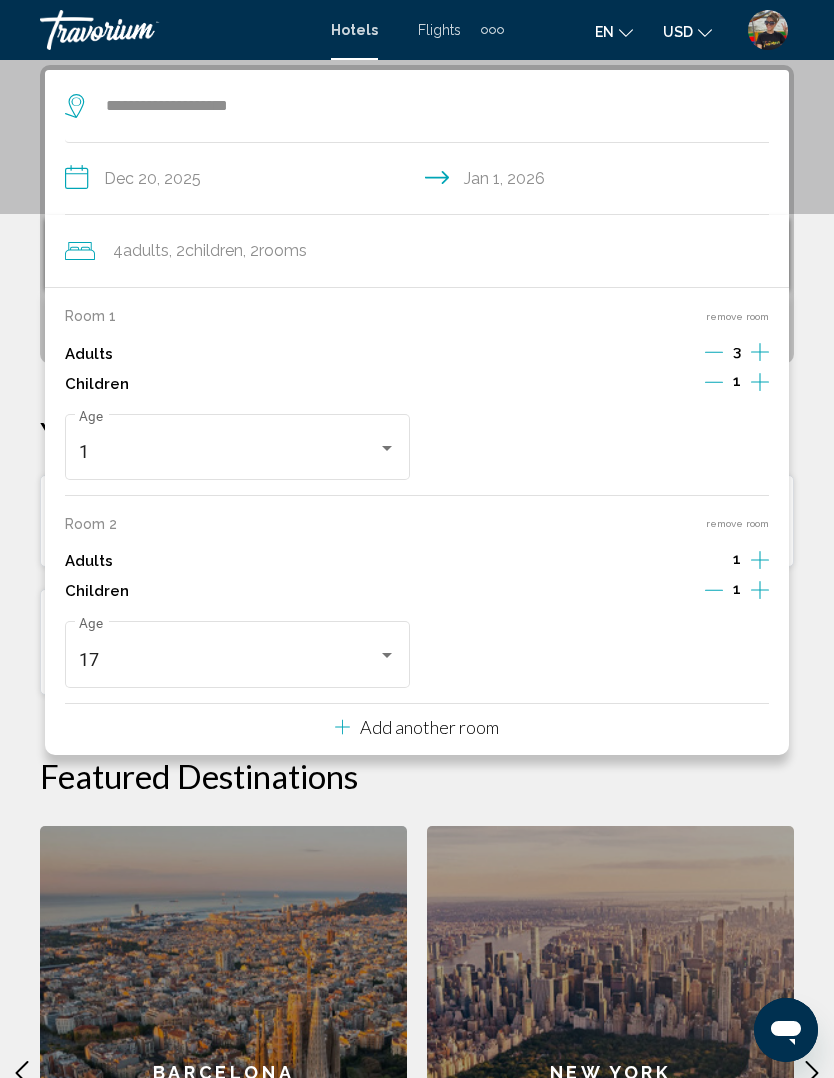 click 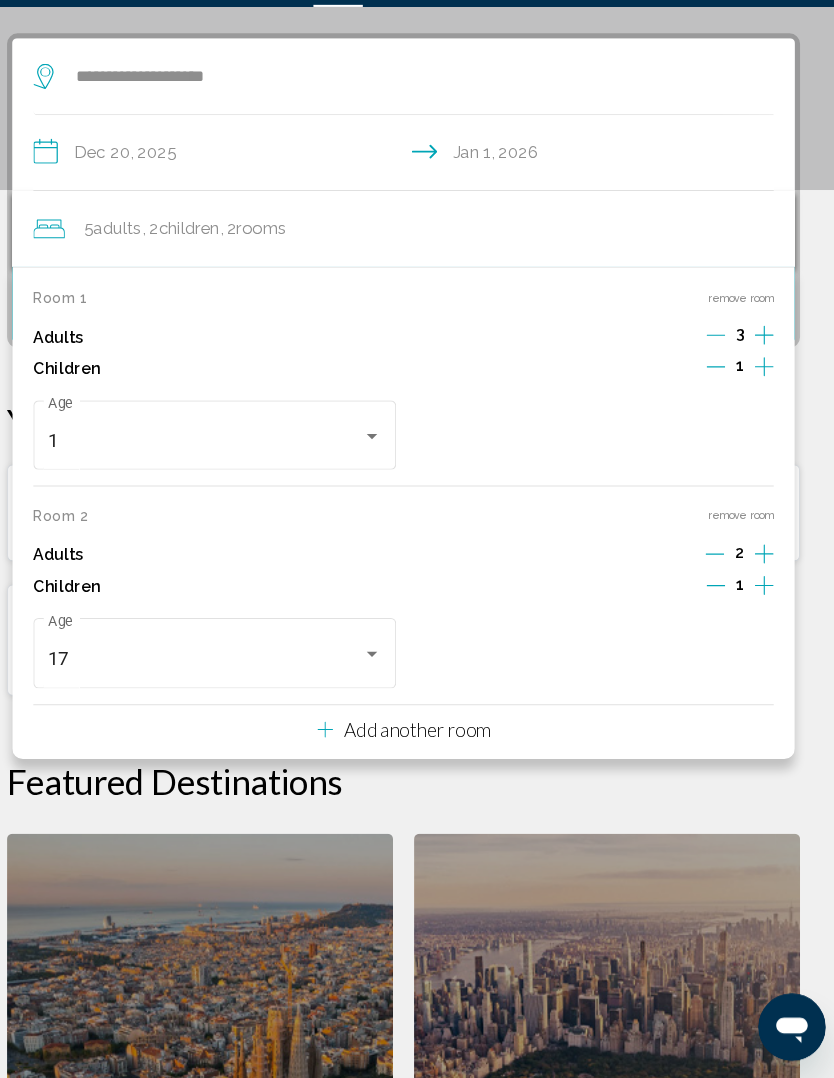 scroll, scrollTop: 366, scrollLeft: 0, axis: vertical 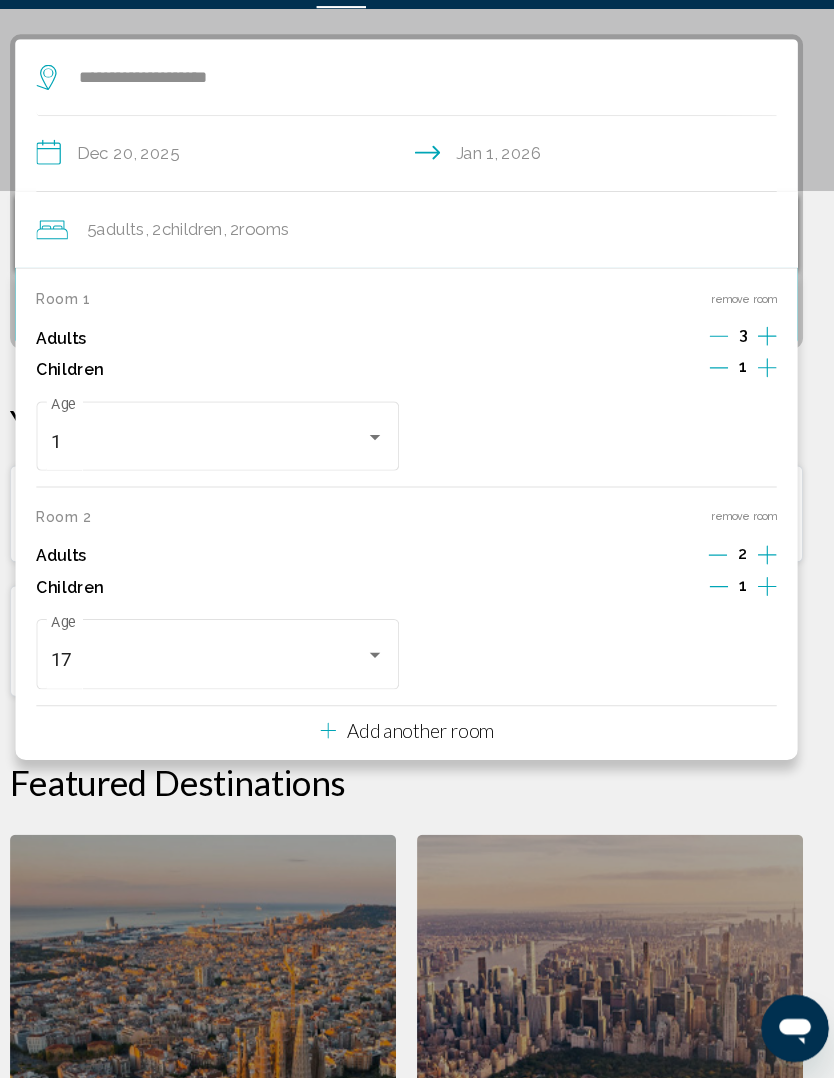 click on "Featured Destinations  Barcelona   New York   Sydney   San Diego   Paris
Barcelona   New York   Sydney   San Diego   Paris" 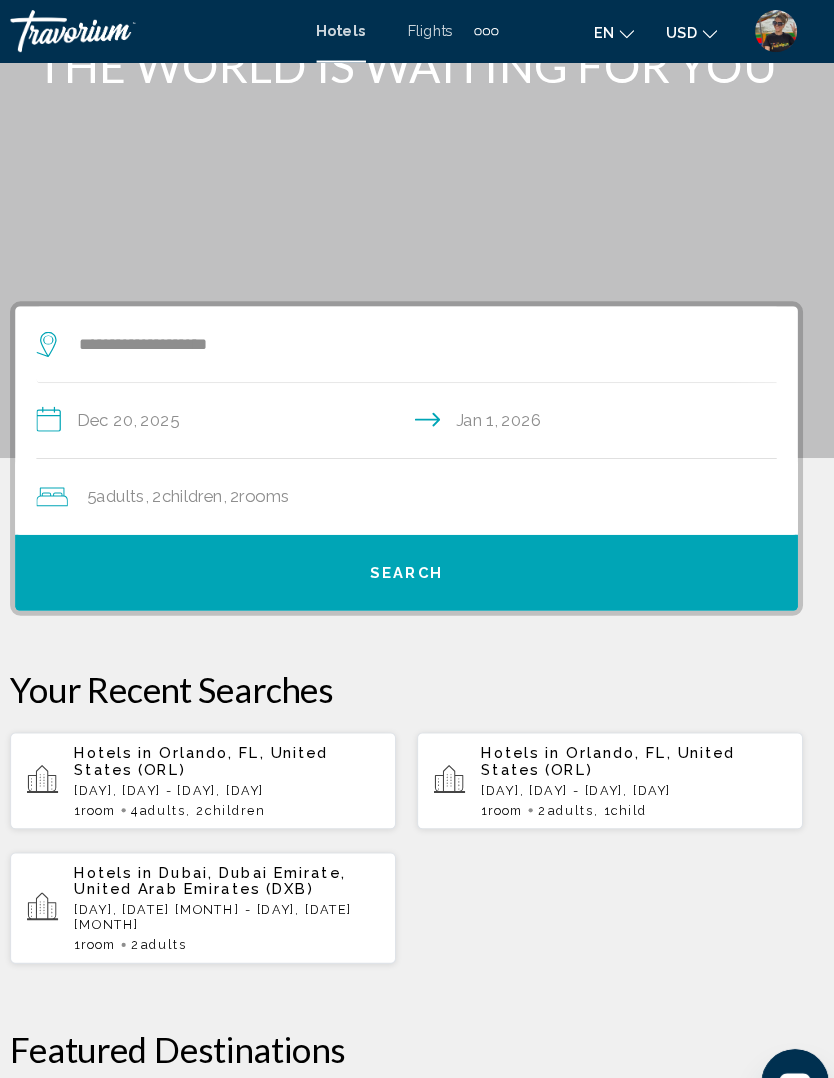 scroll, scrollTop: 143, scrollLeft: 0, axis: vertical 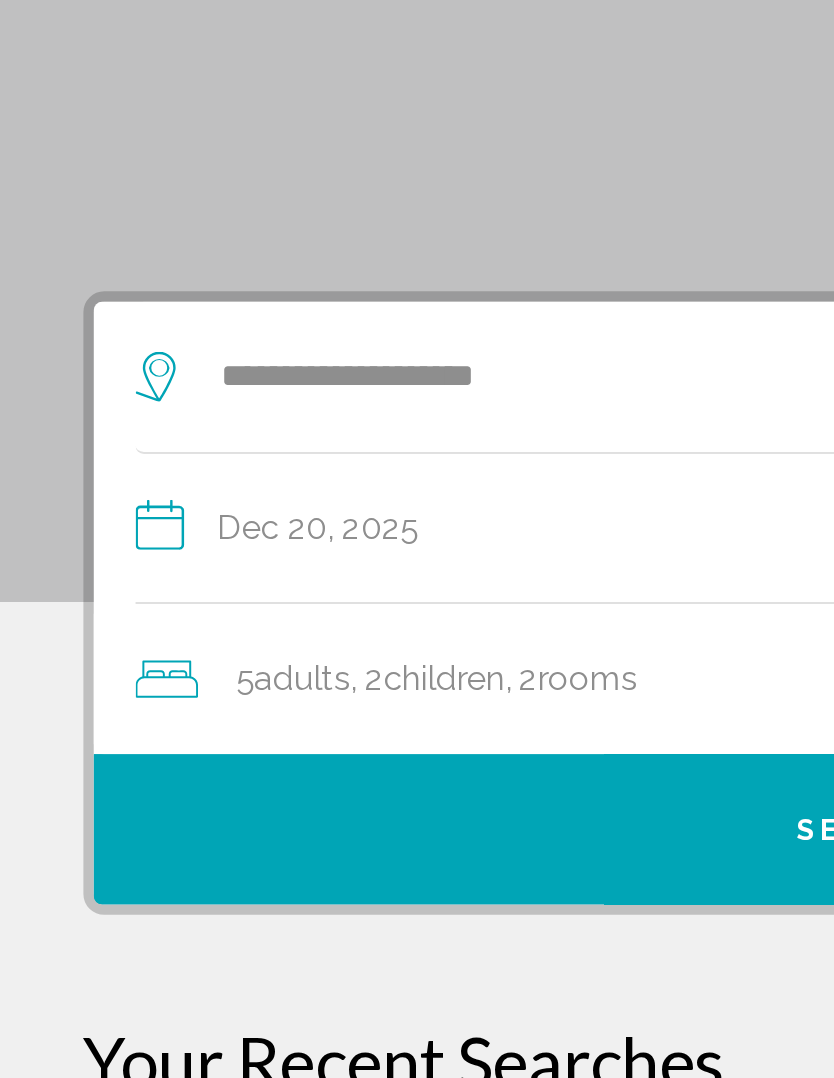 click on "rooms" 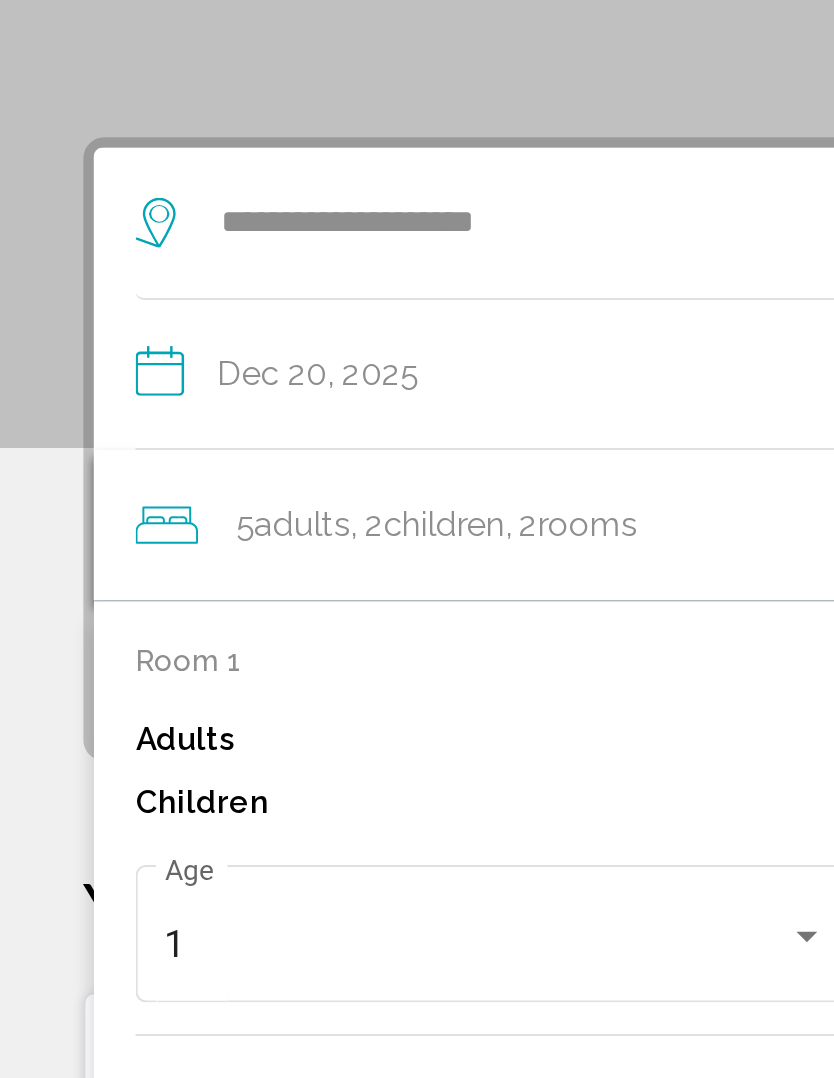 click on "1" at bounding box center (229, 695) 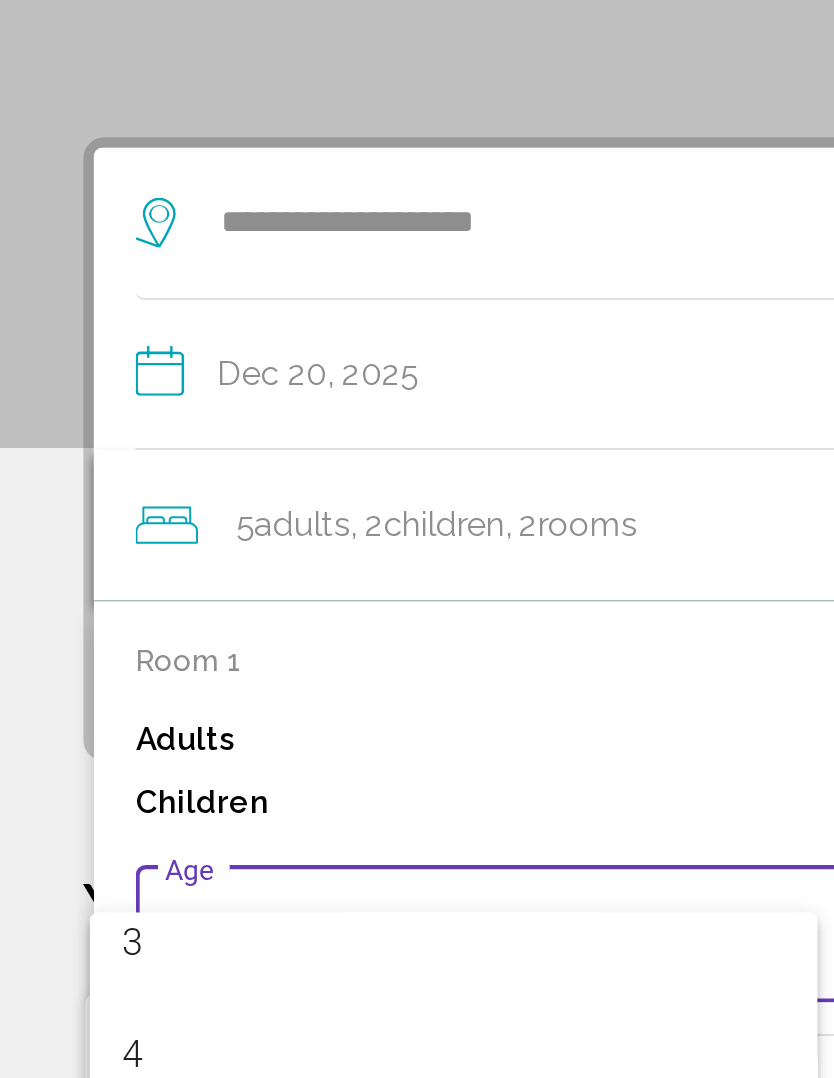 scroll, scrollTop: 174, scrollLeft: 0, axis: vertical 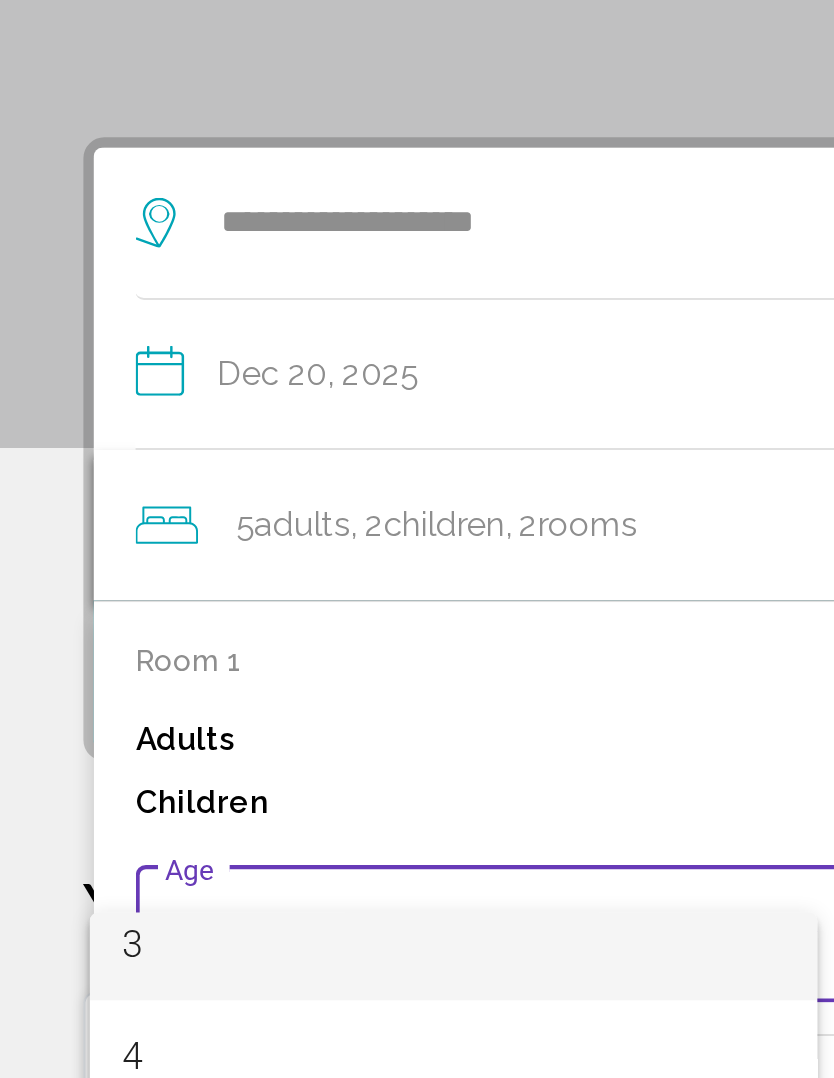 click on "3" at bounding box center [218, 695] 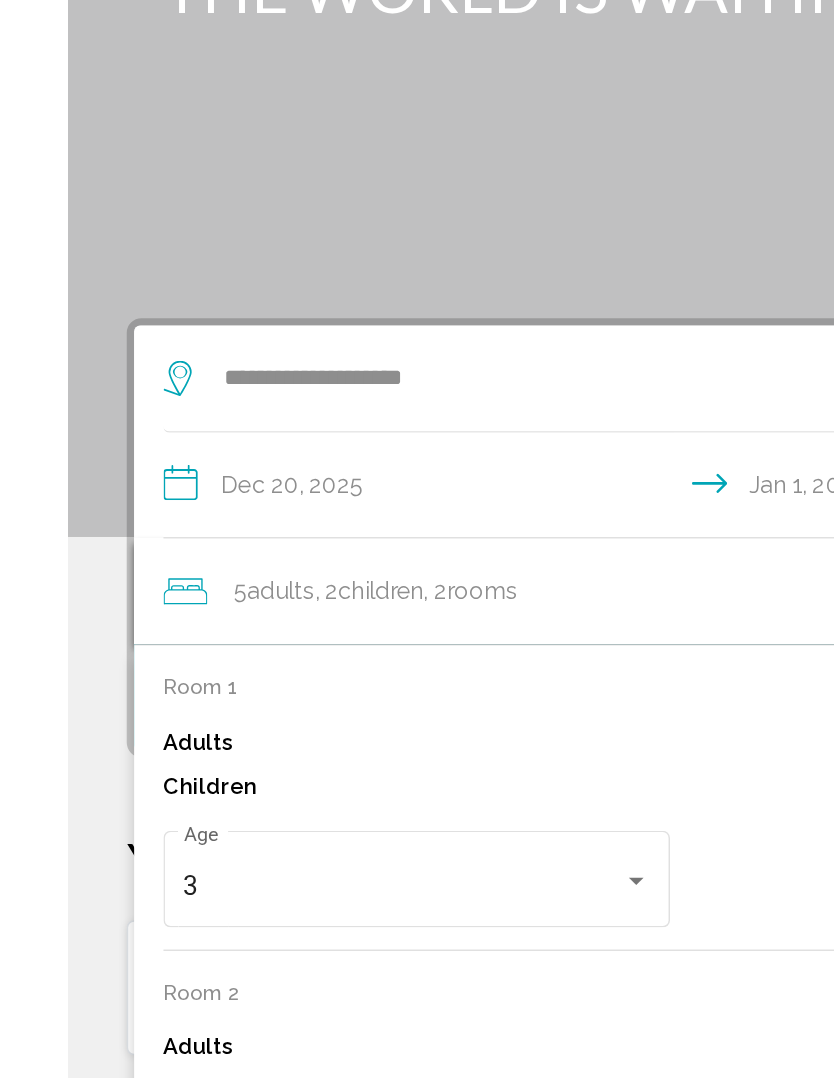 scroll, scrollTop: 0, scrollLeft: 0, axis: both 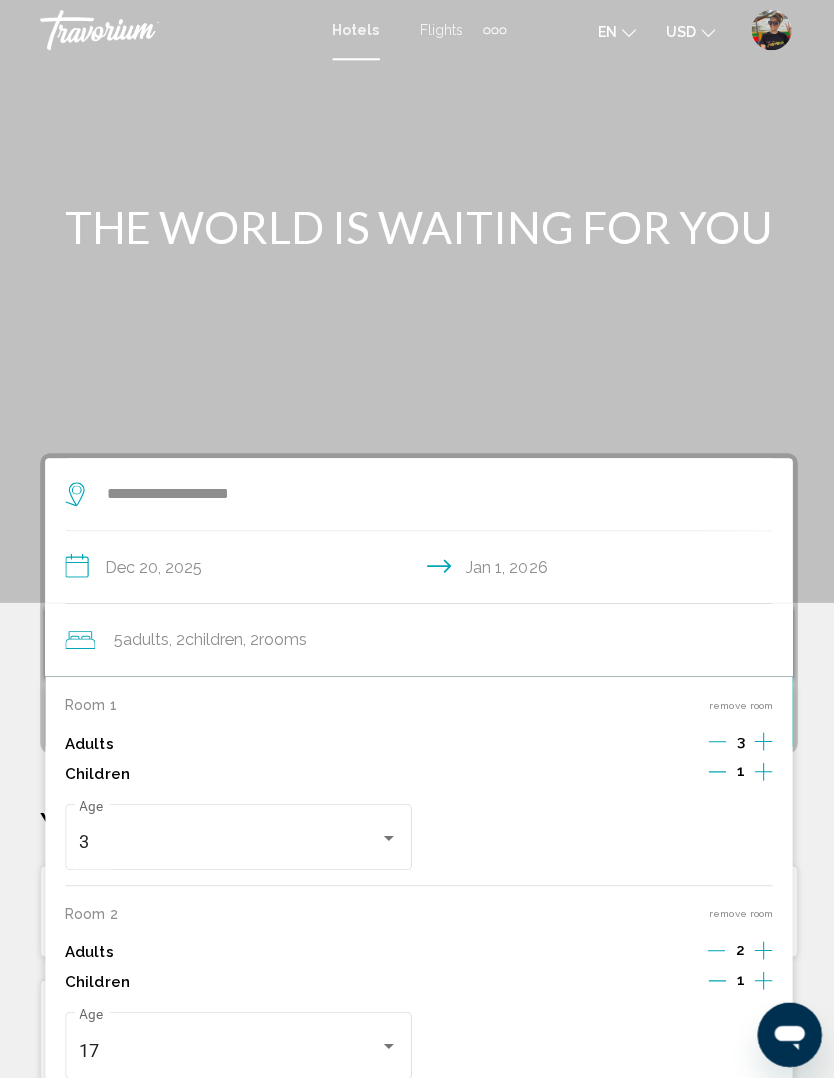 click at bounding box center [417, 300] 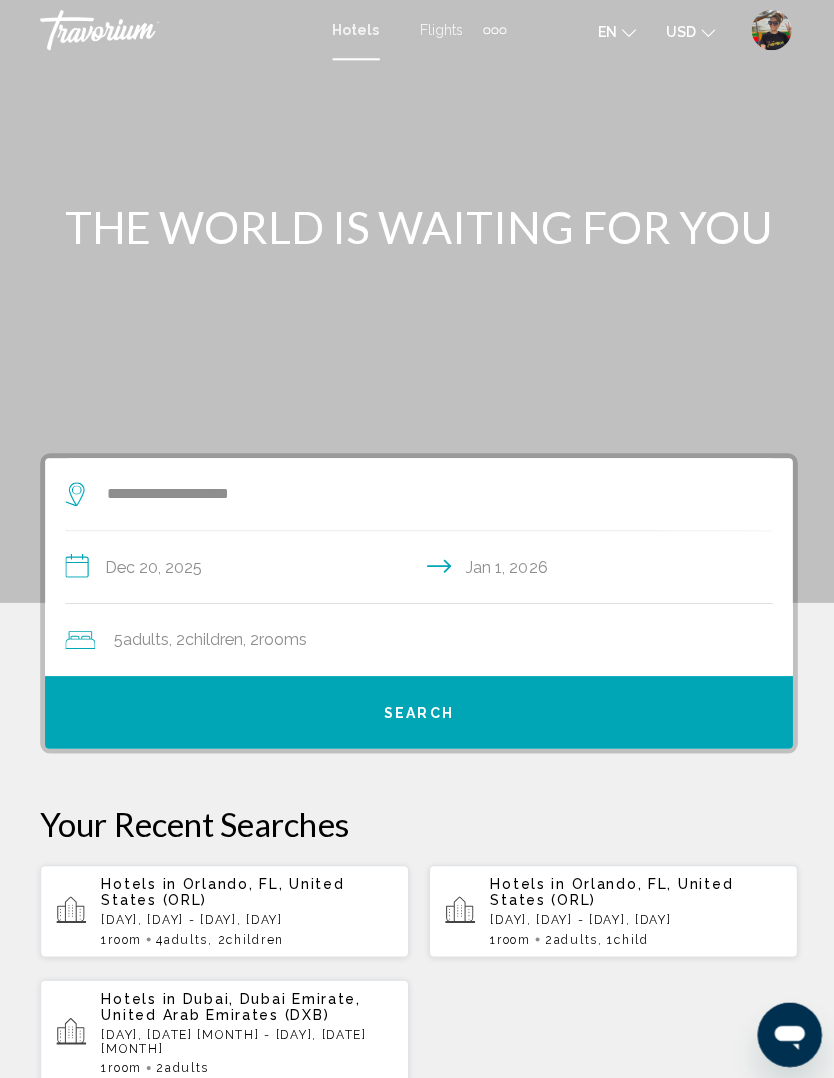 click on "Search" at bounding box center [417, 709] 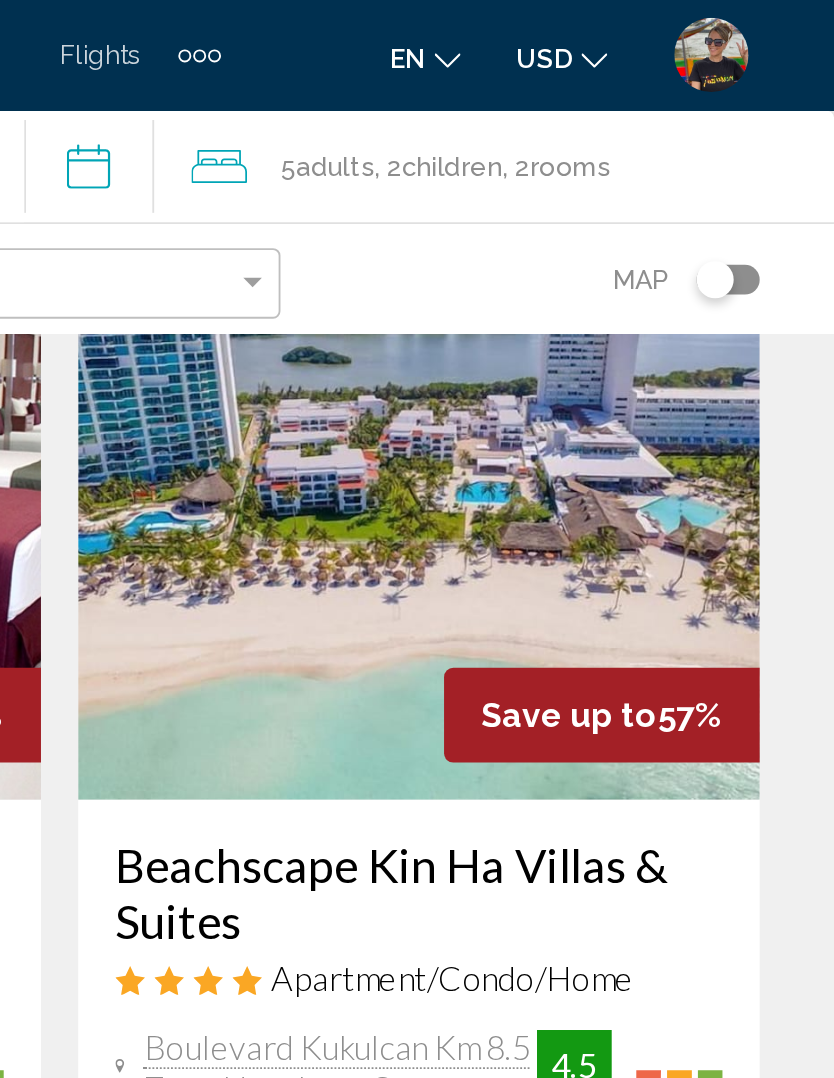 scroll, scrollTop: 0, scrollLeft: 0, axis: both 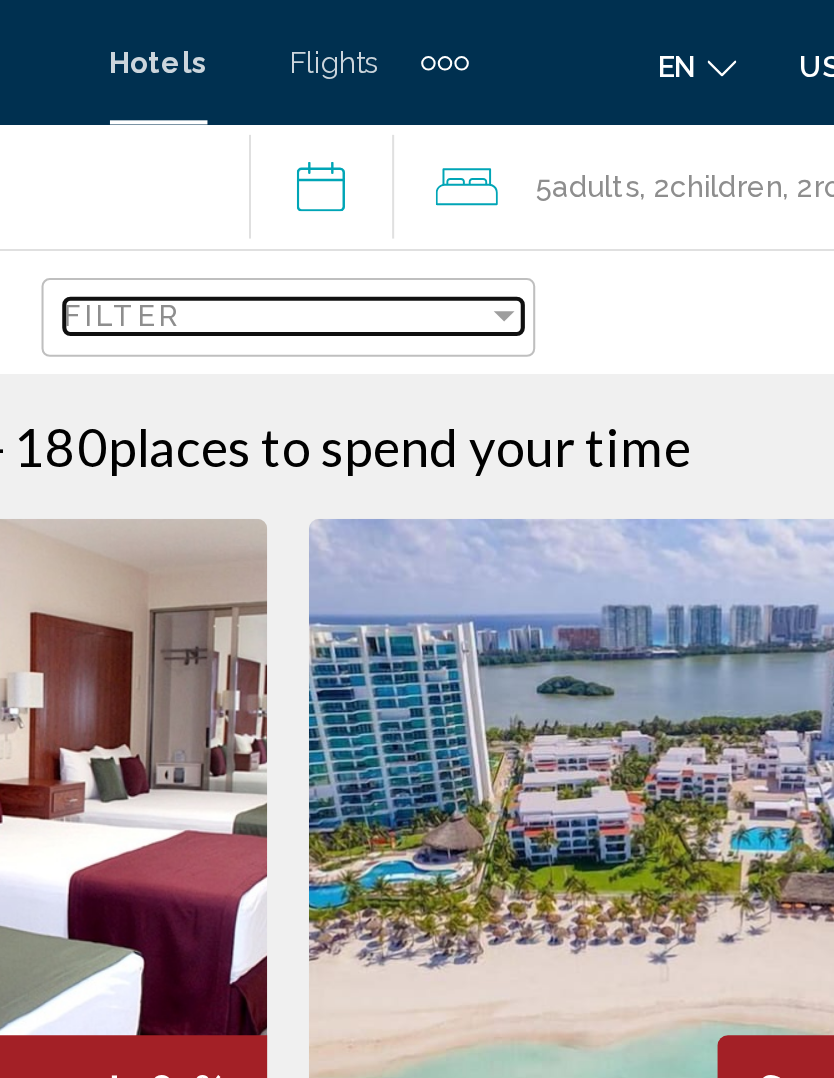 click on "Filter" at bounding box center [410, 152] 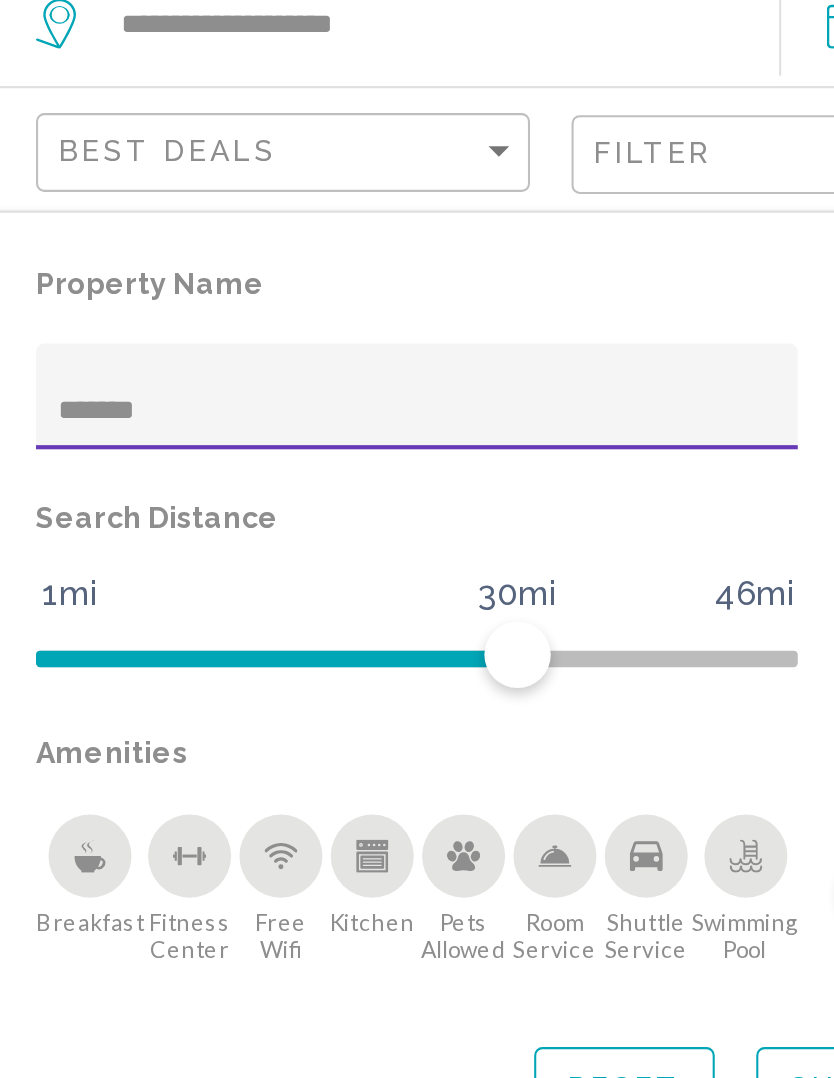 type on "********" 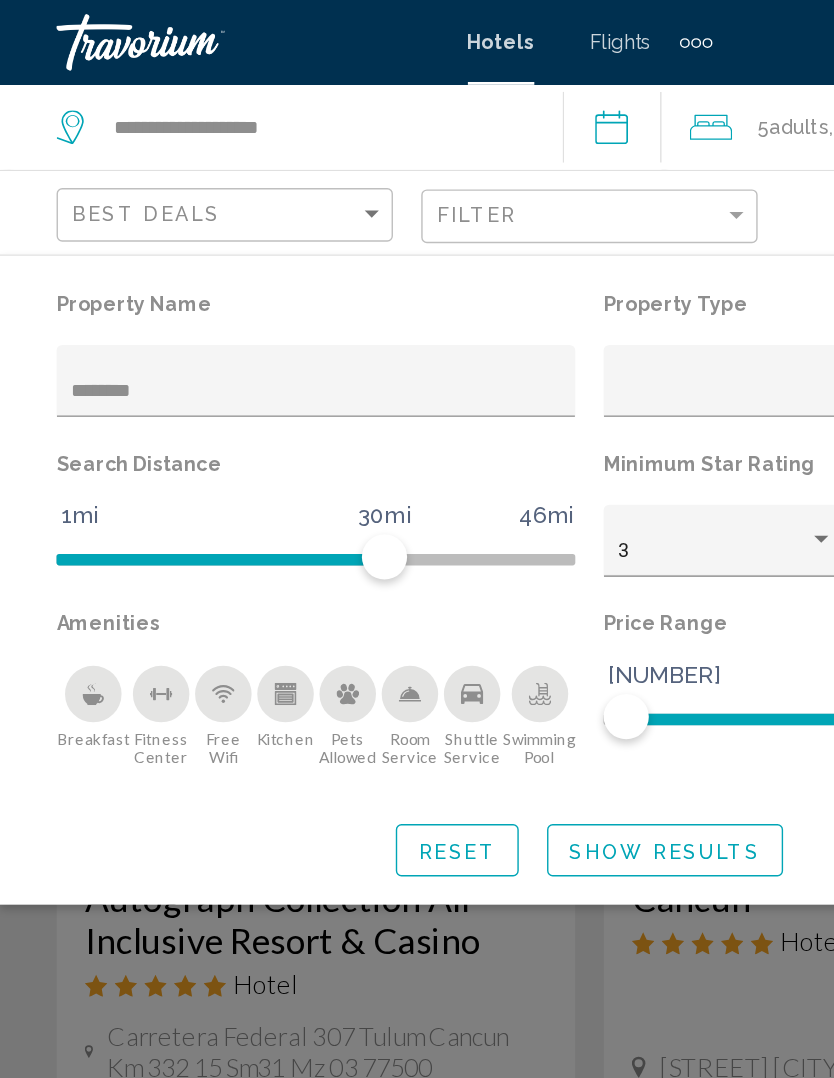 click on "Show Results" 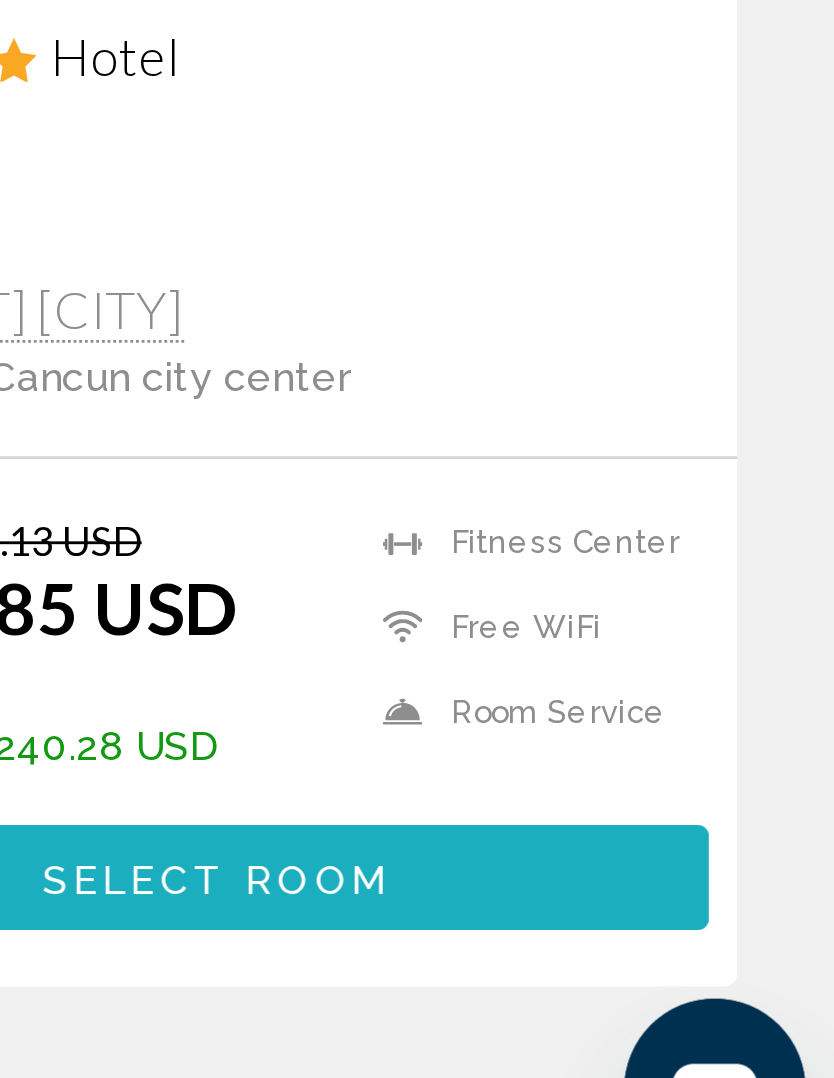 click on "Select Room" at bounding box center [610, 955] 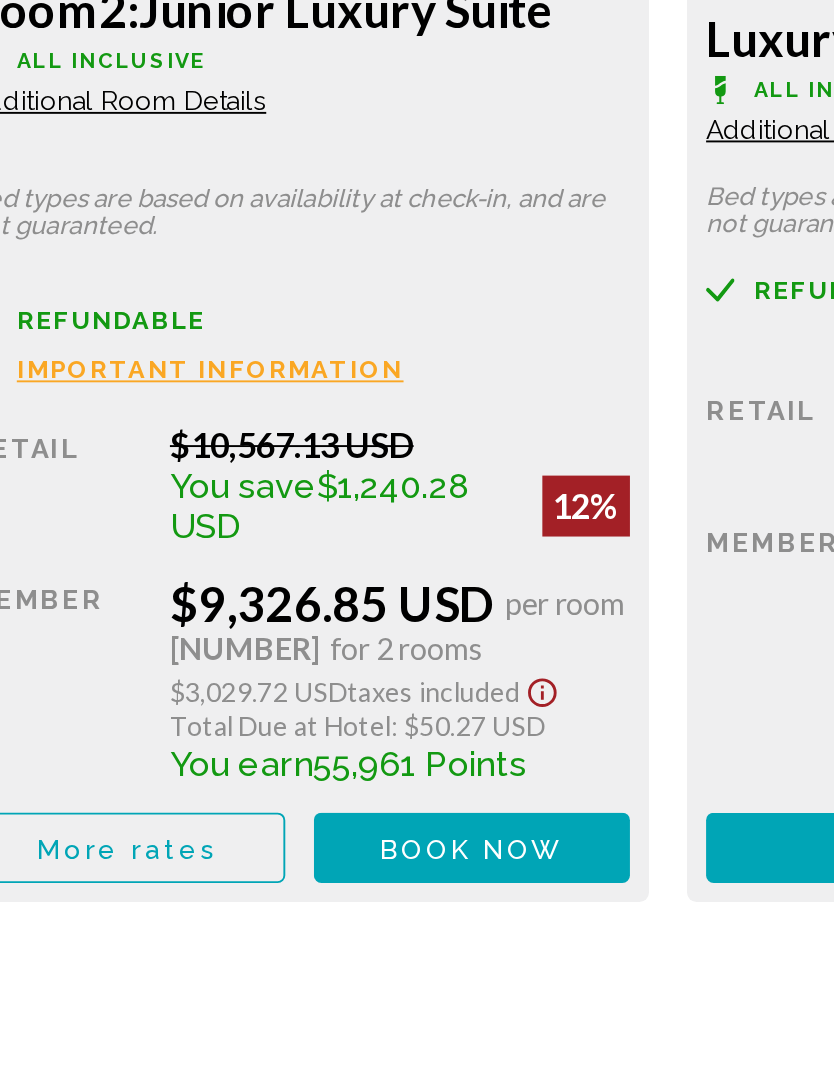 scroll, scrollTop: 3434, scrollLeft: 0, axis: vertical 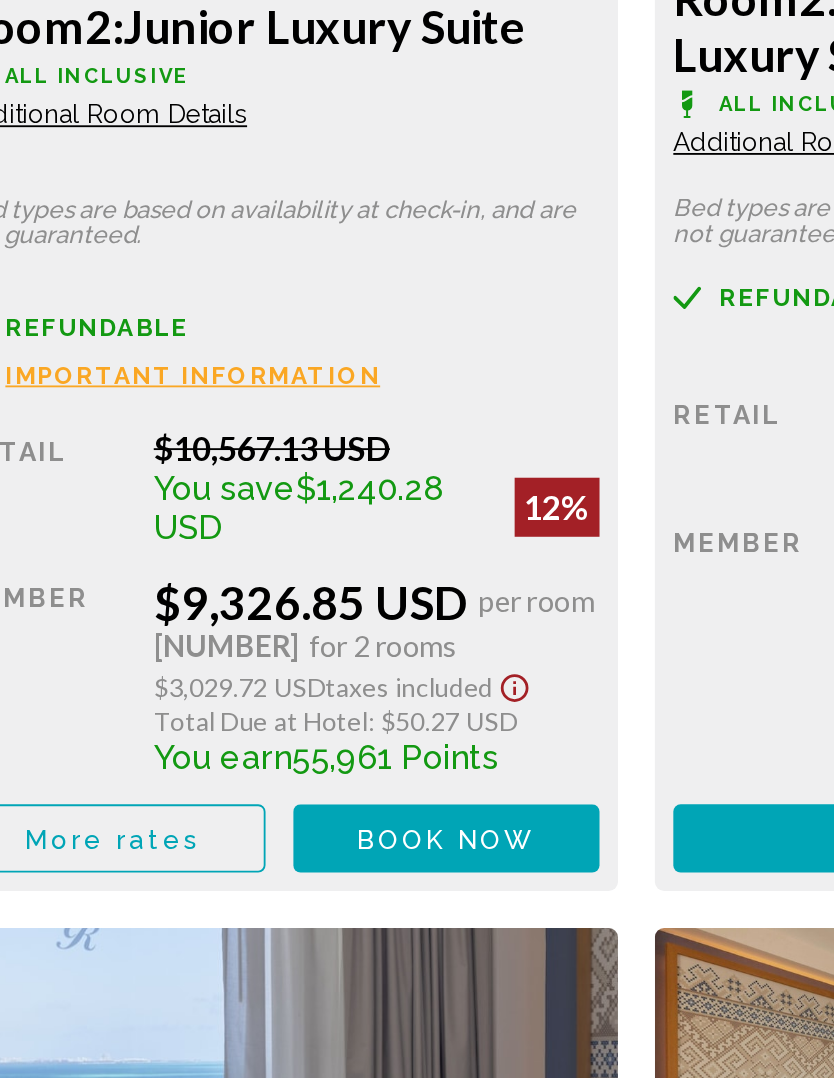 click on "Book now" at bounding box center (314, 948) 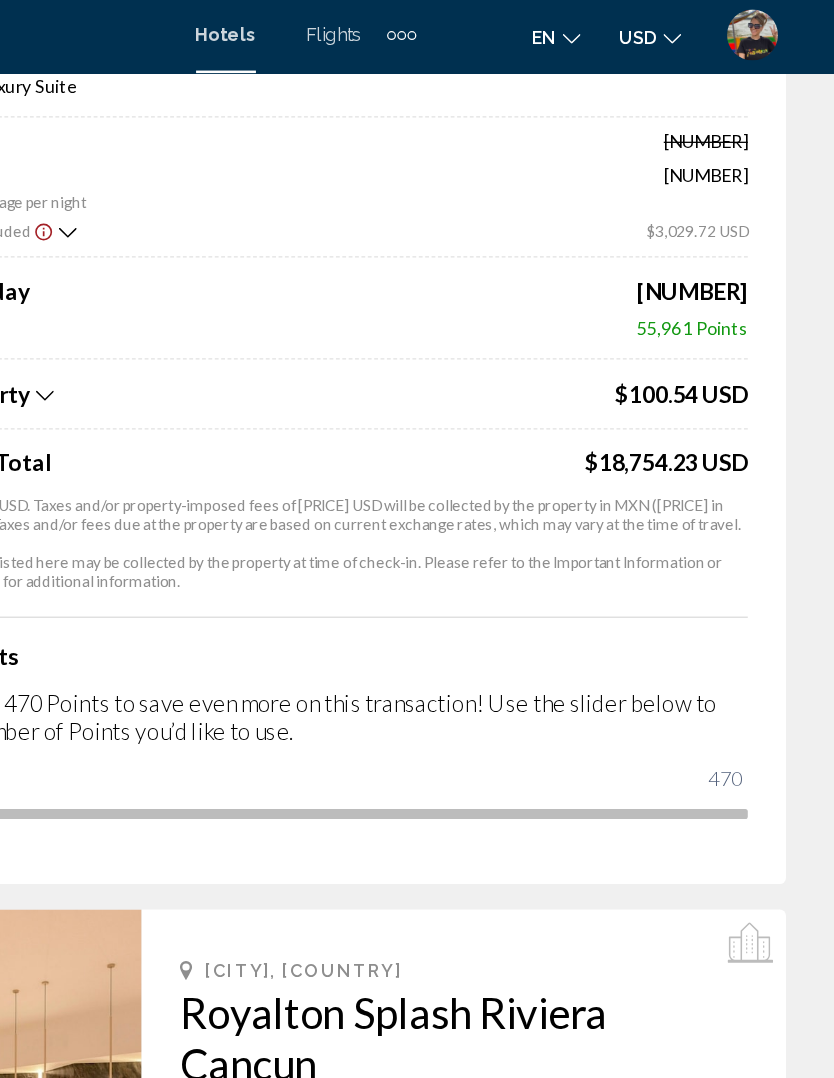 scroll, scrollTop: 260, scrollLeft: 0, axis: vertical 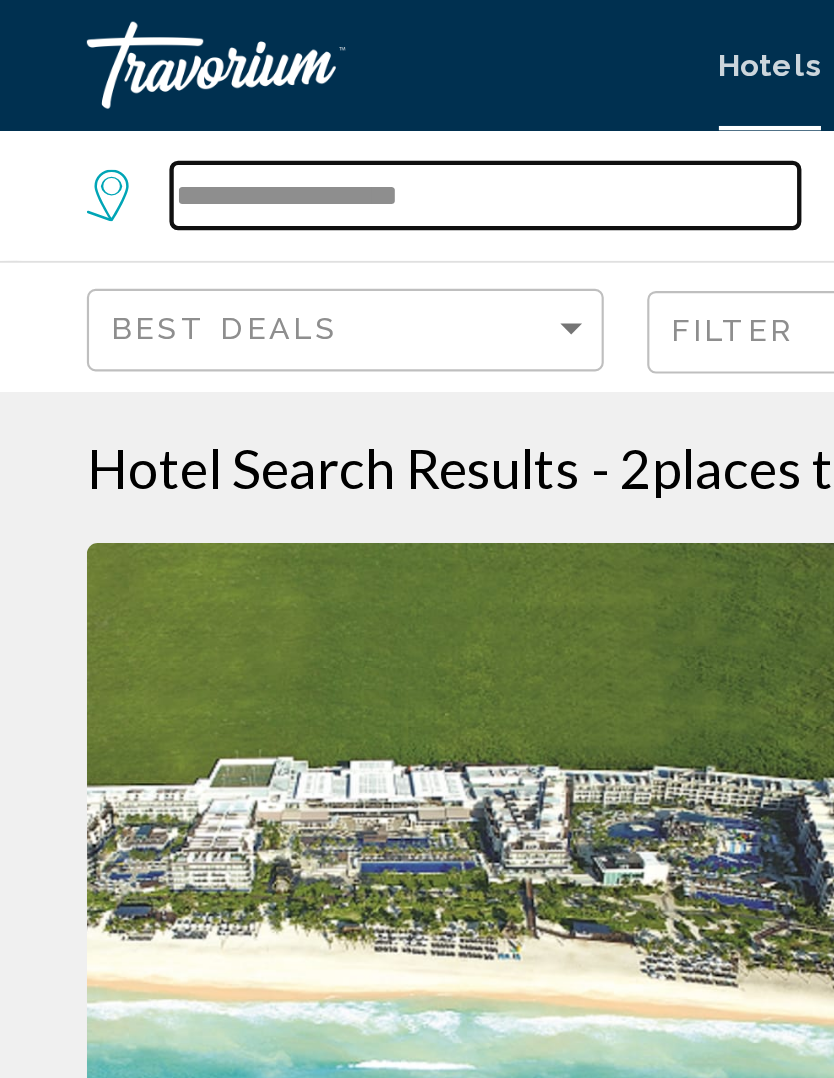 click on "**********" at bounding box center (223, 90) 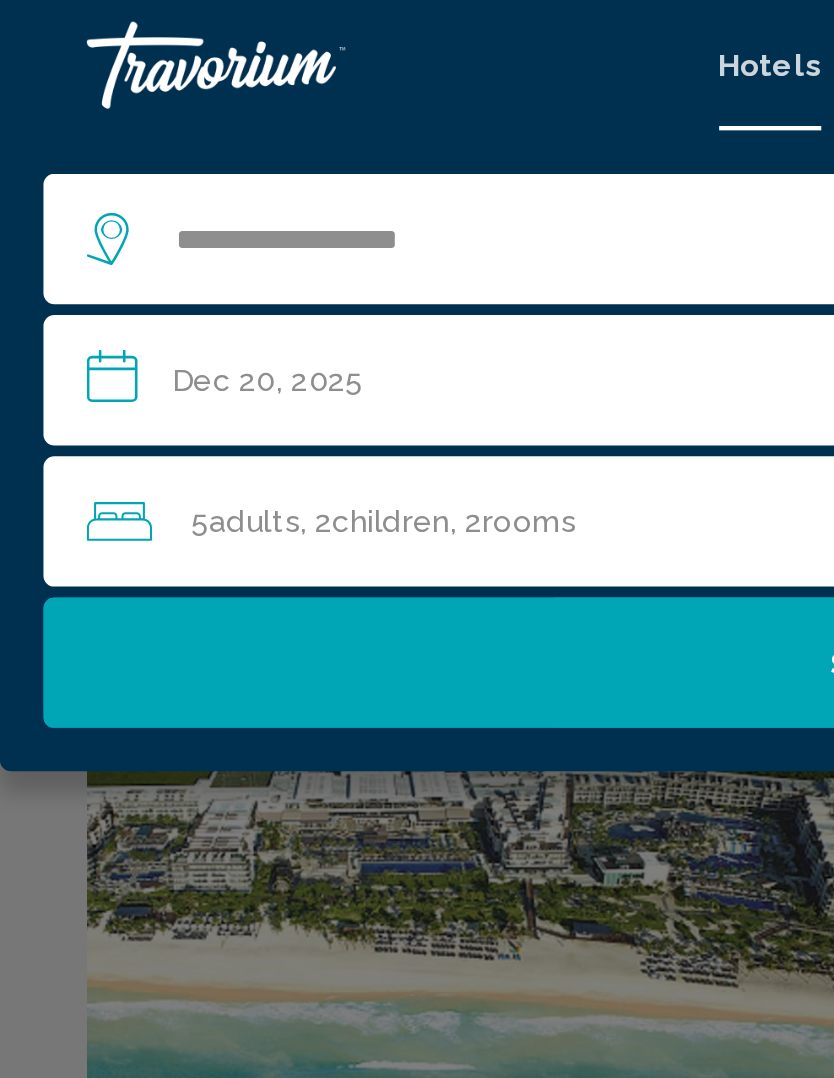 click on "**********" at bounding box center [421, 178] 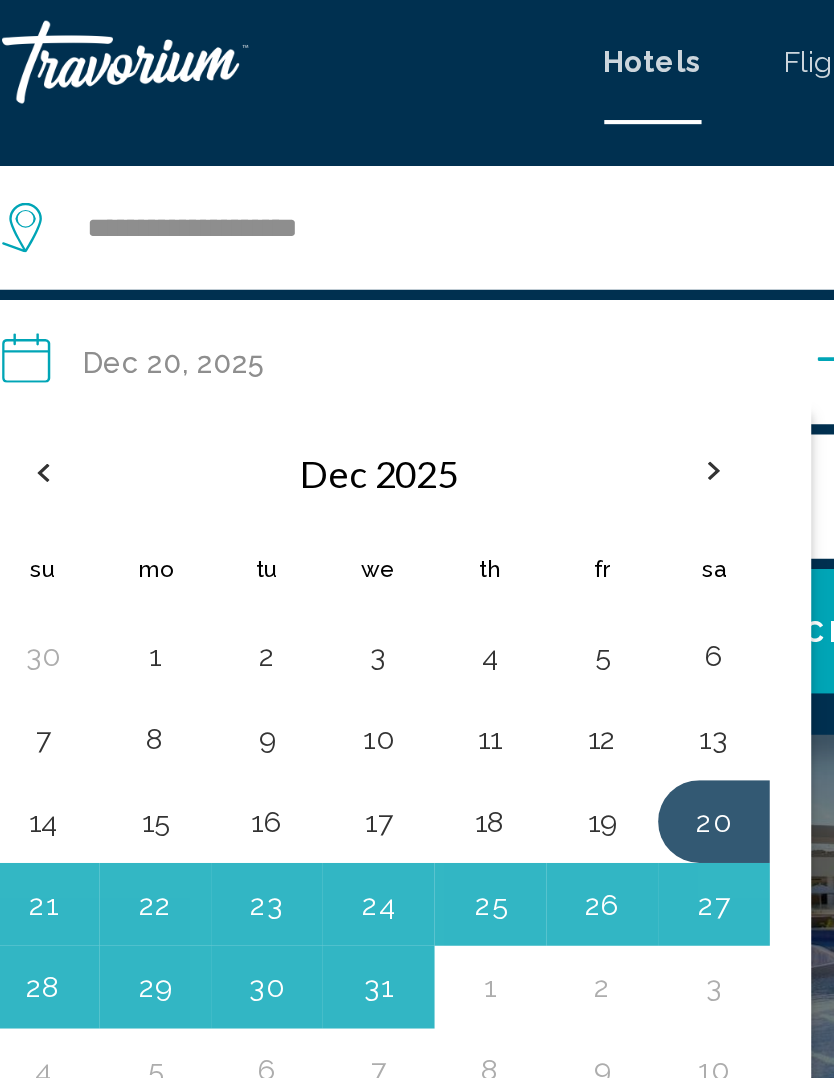 click on "28" at bounding box center [60, 477] 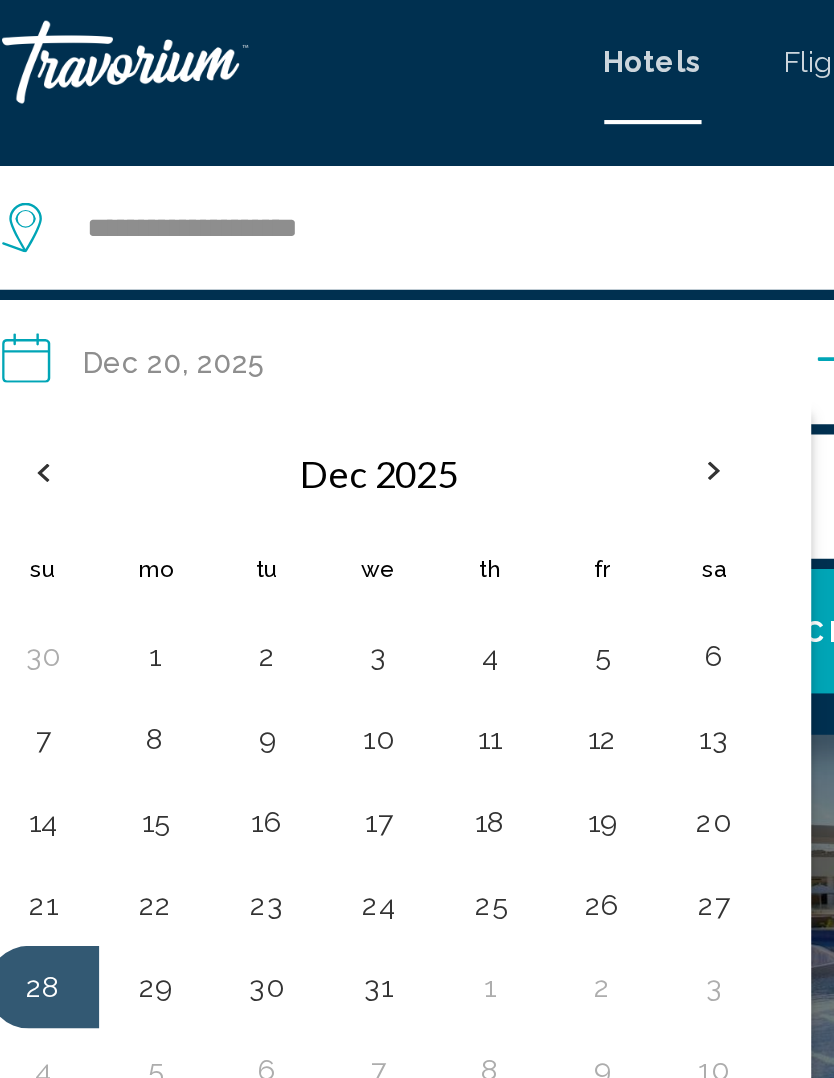 click at bounding box center [384, 228] 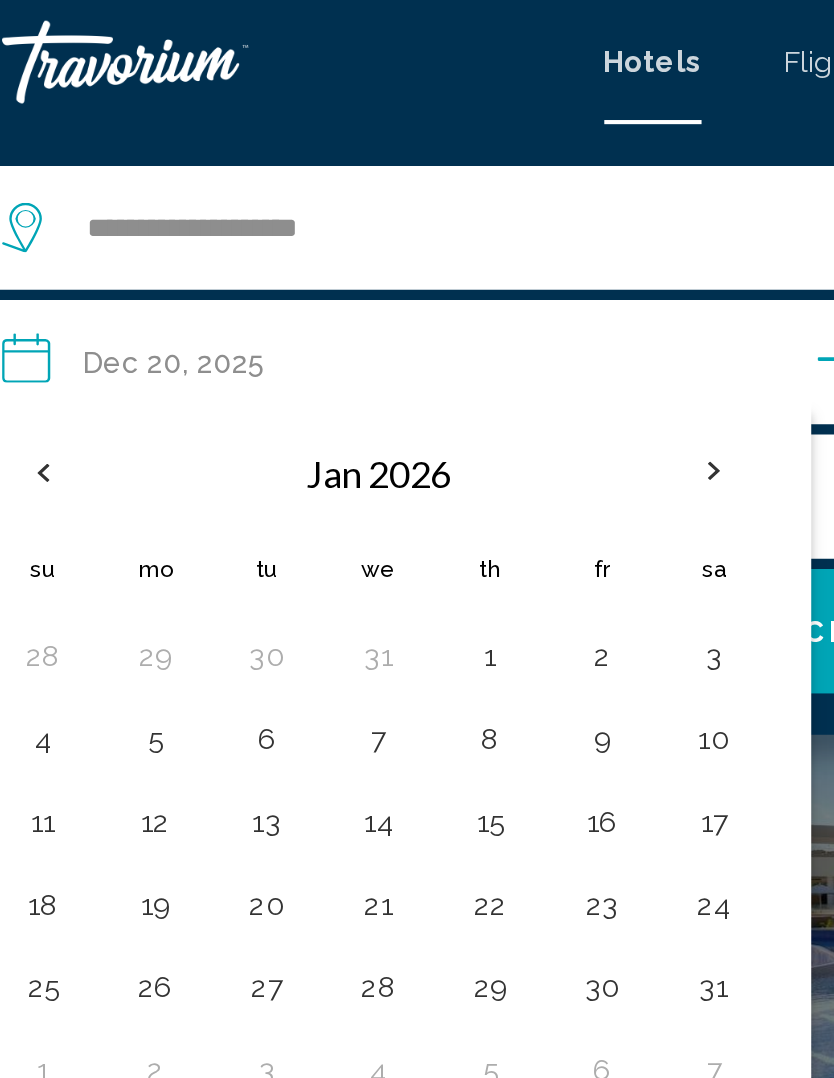 click on "3" at bounding box center [384, 317] 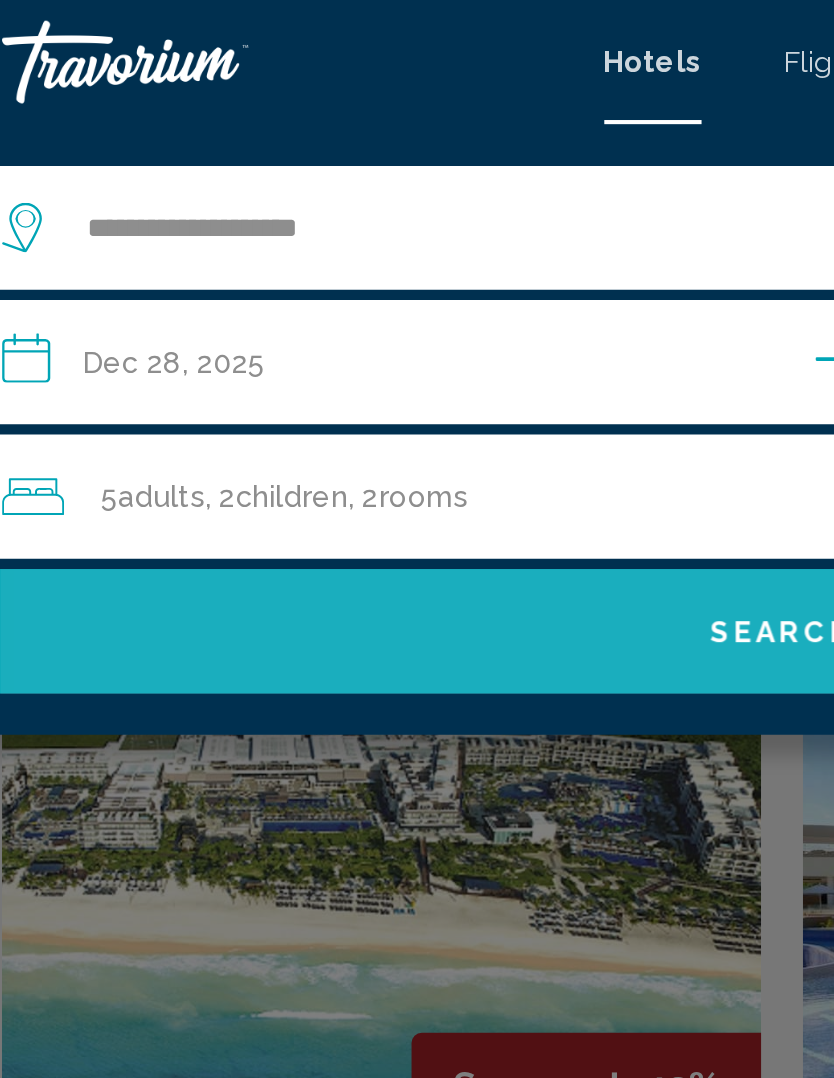 click on "Search" 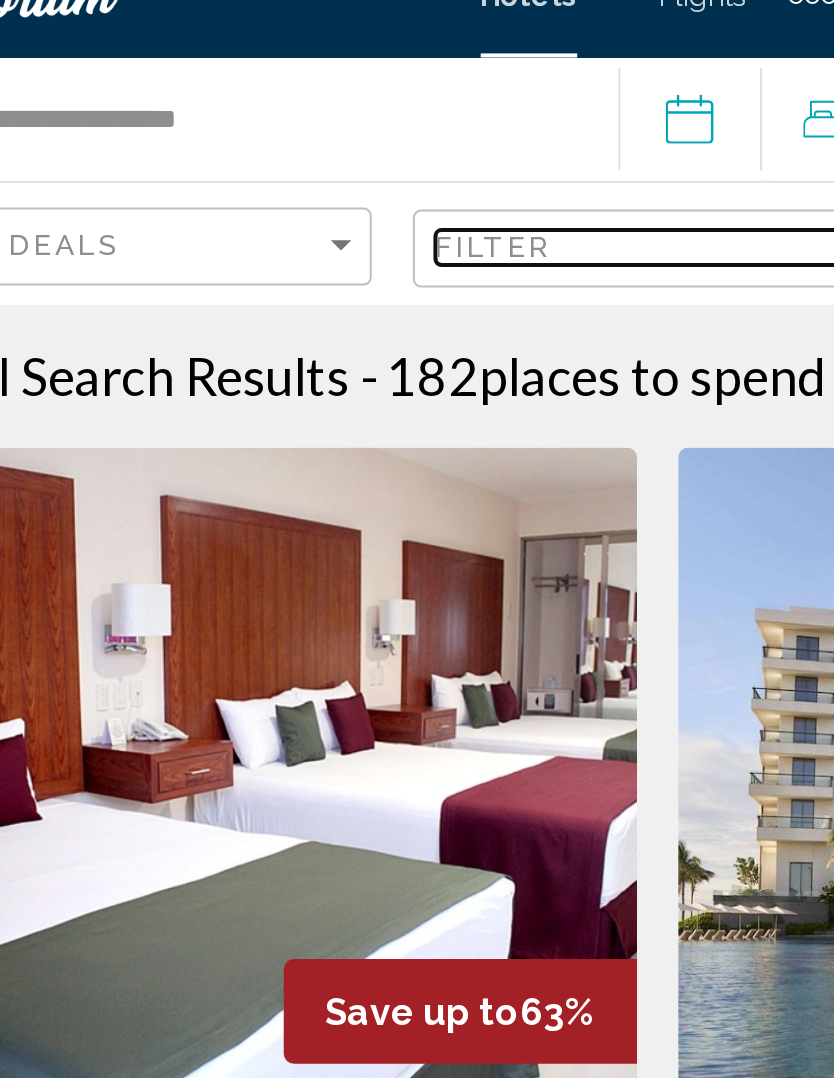 click on "Filter" at bounding box center (410, 152) 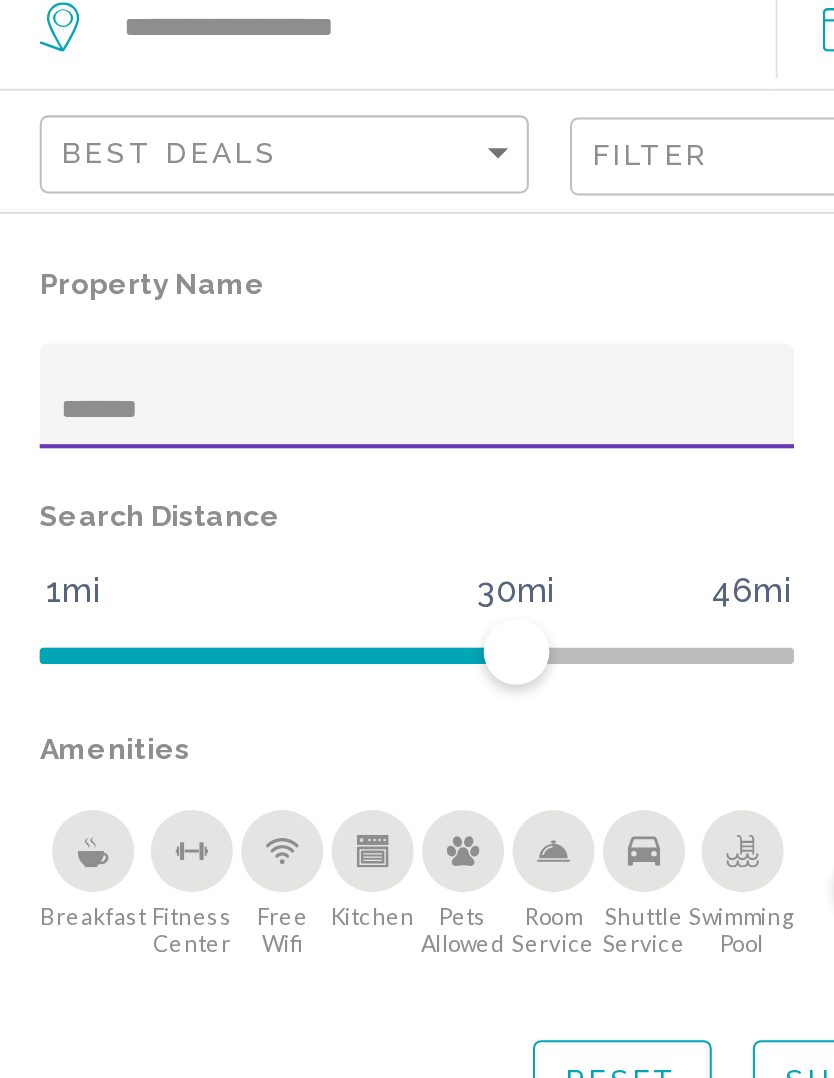 type on "********" 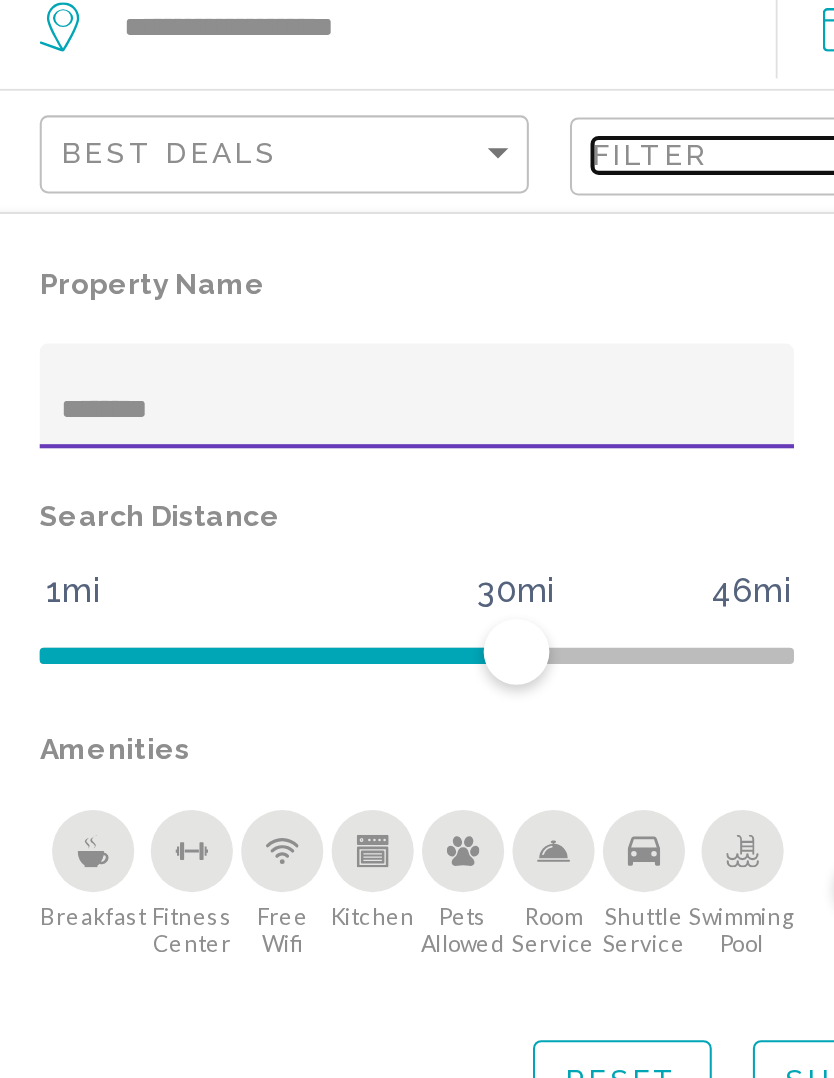 click on "Filter" at bounding box center [410, 152] 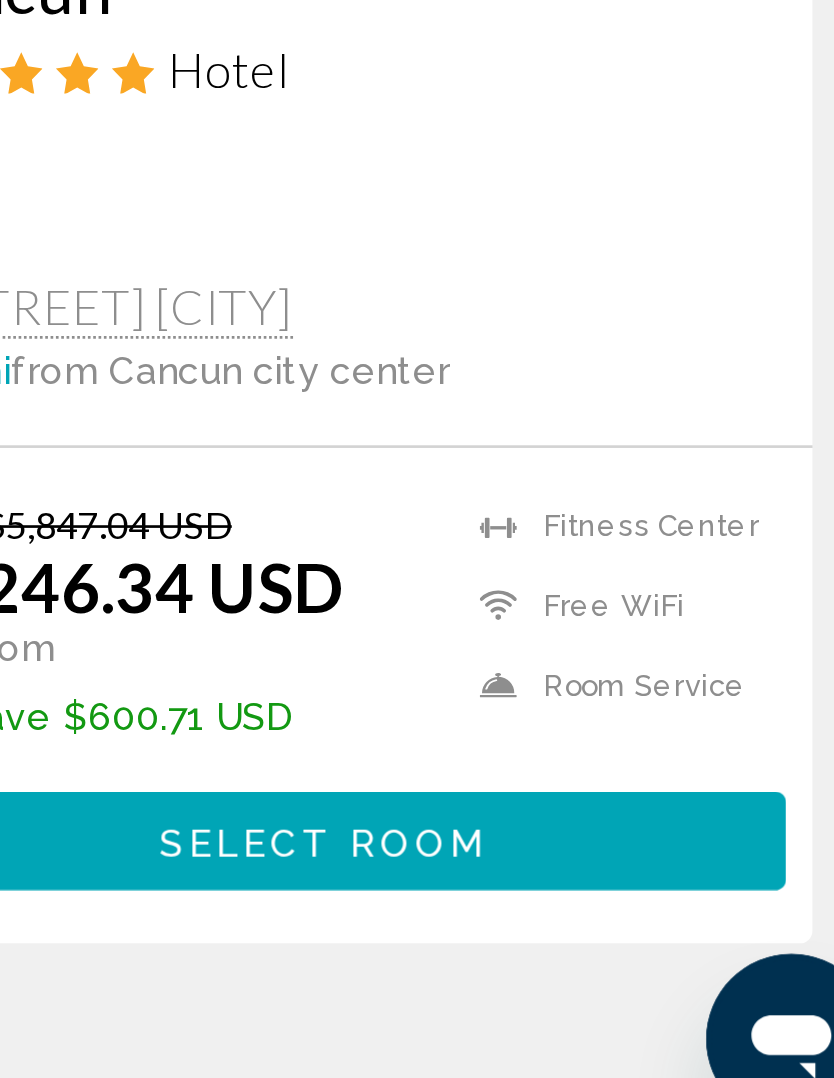 click on "Select Room" at bounding box center (610, 956) 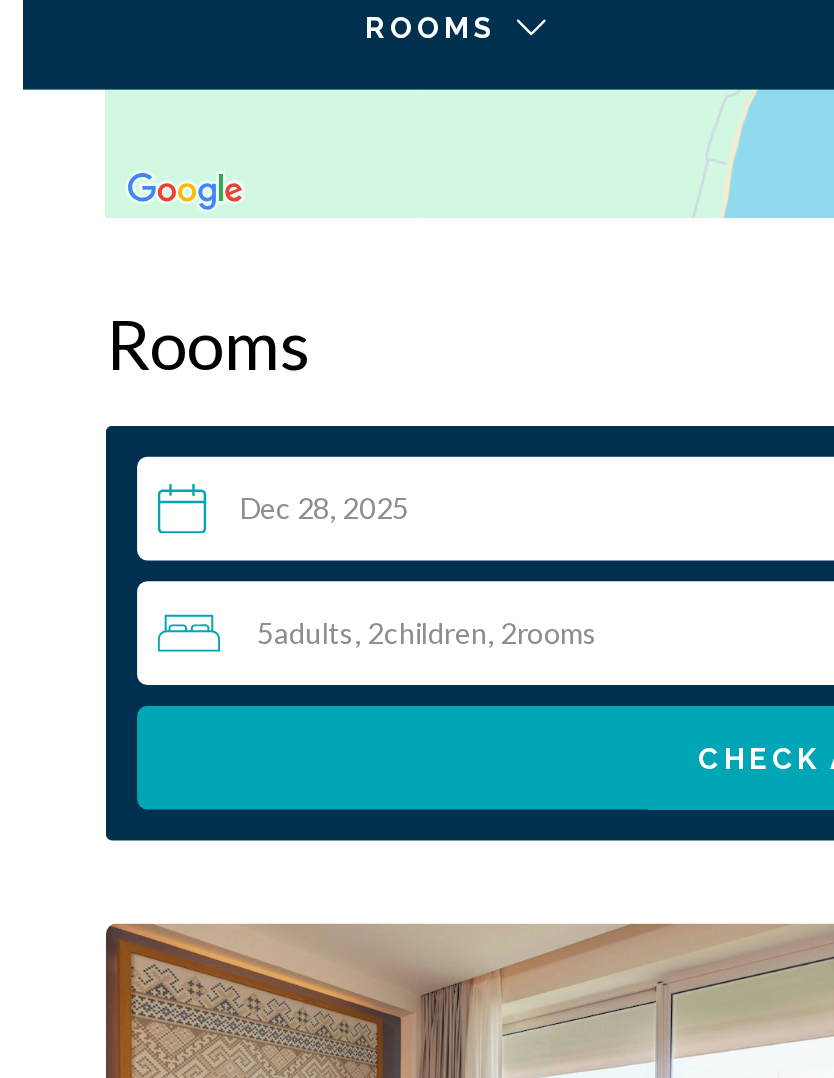 scroll, scrollTop: 2870, scrollLeft: 0, axis: vertical 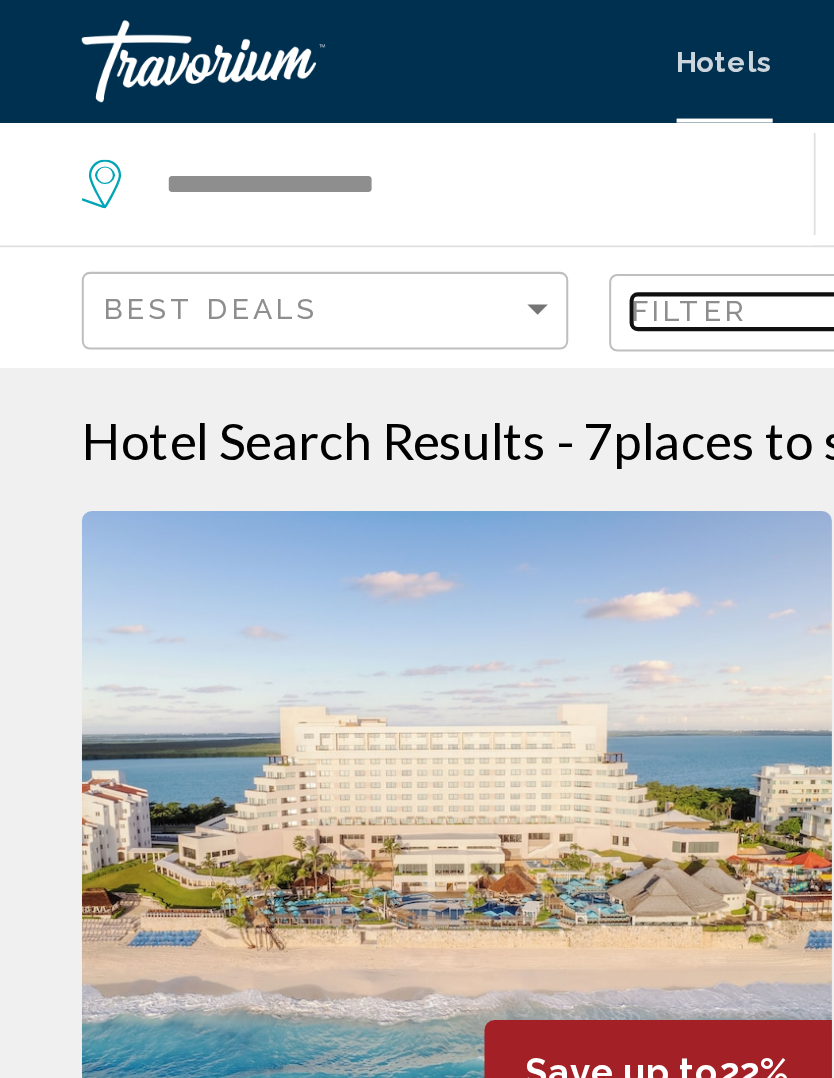 click on "Filter" at bounding box center [337, 152] 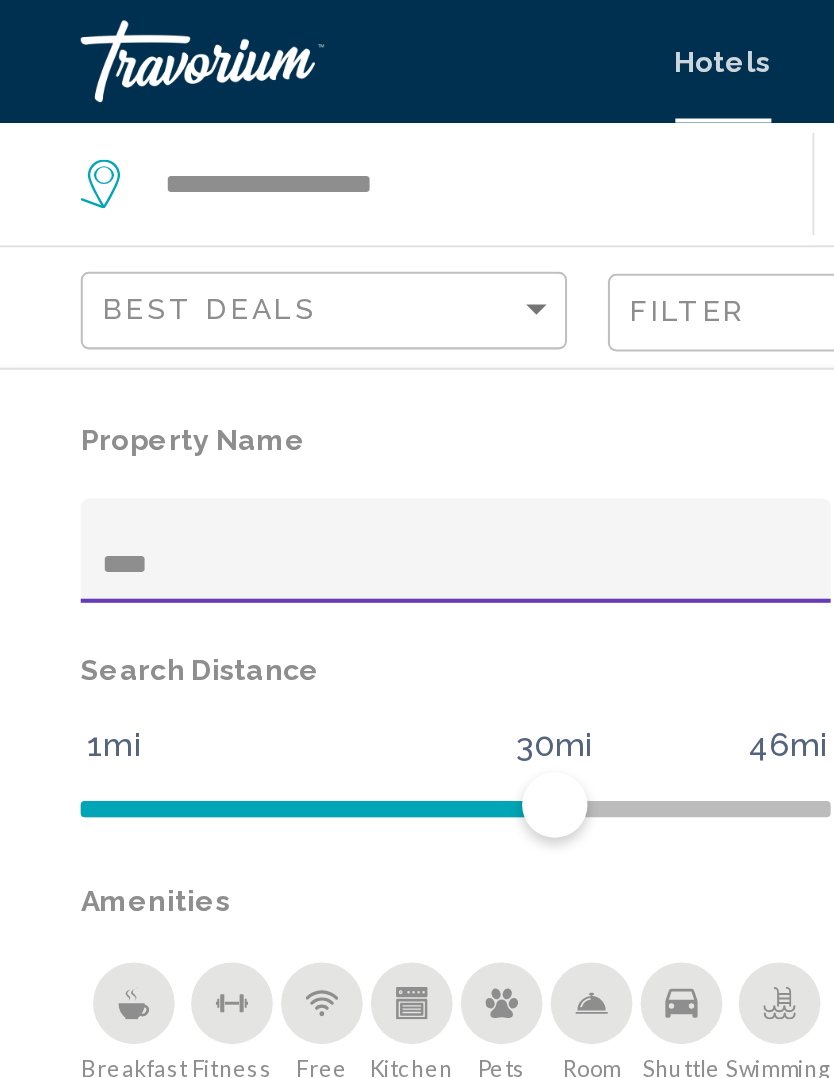 click on "****" at bounding box center [224, 277] 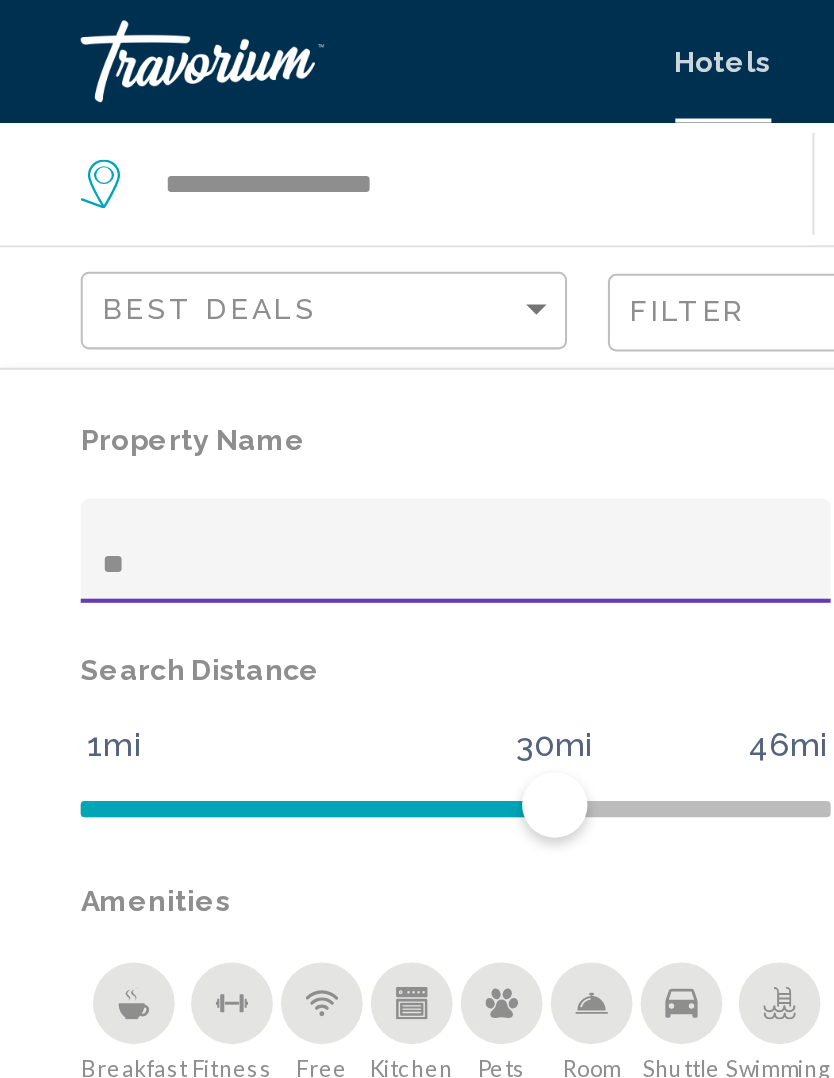 type on "*" 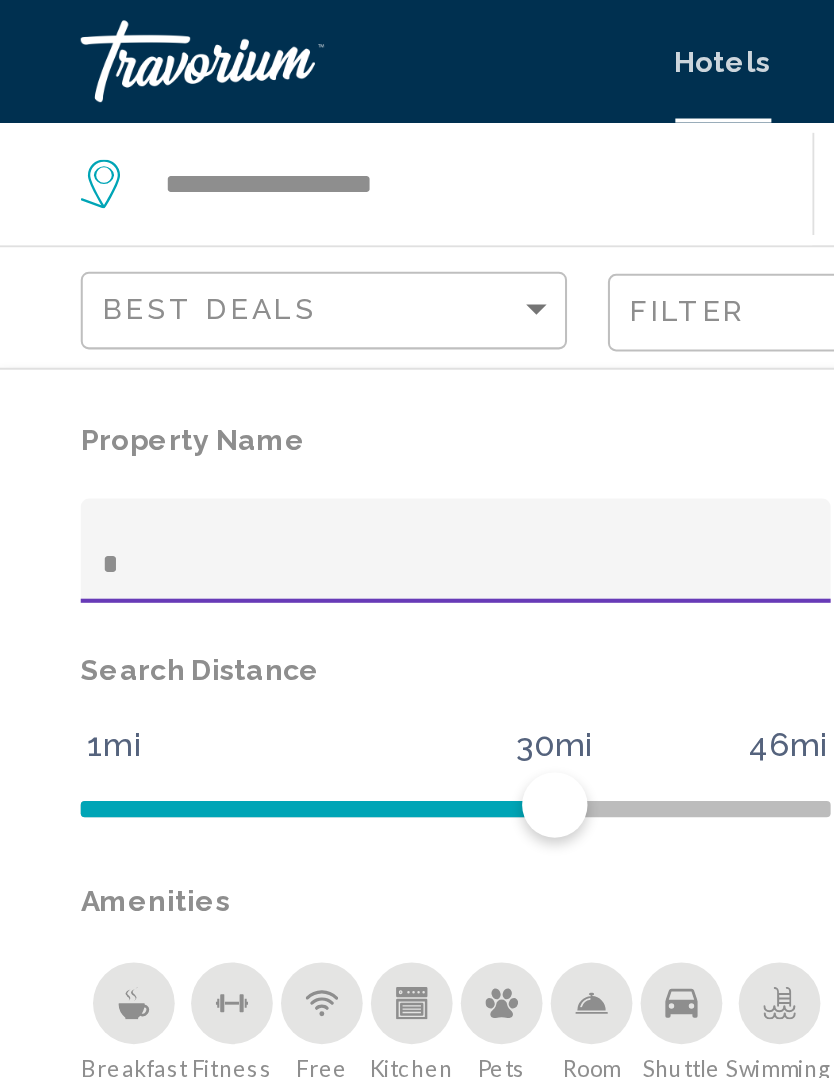 type 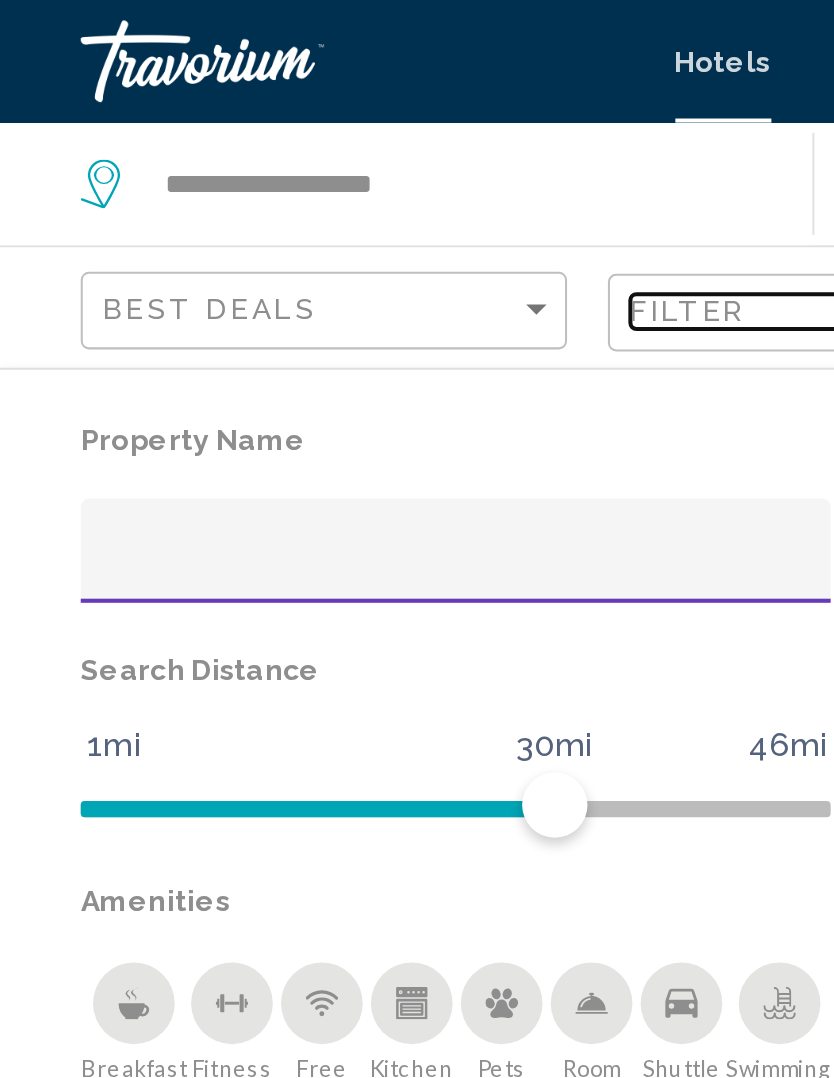 click on "Filter" at bounding box center [410, 152] 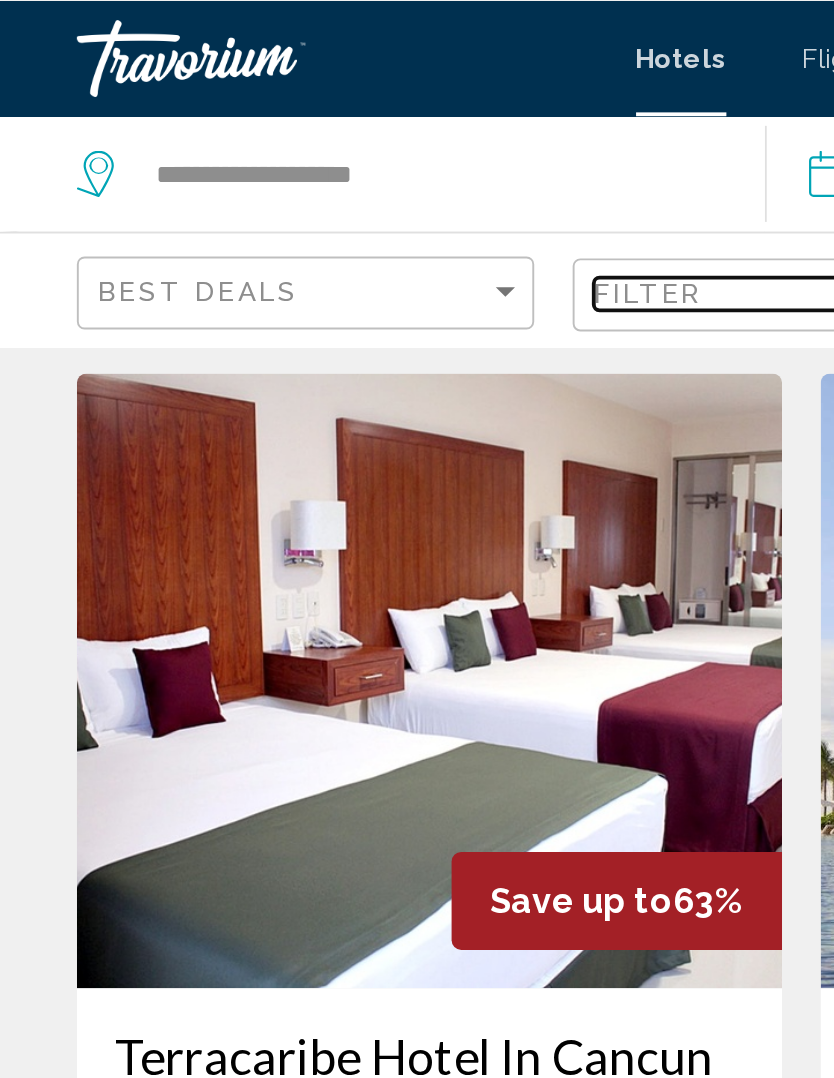 scroll, scrollTop: 0, scrollLeft: 0, axis: both 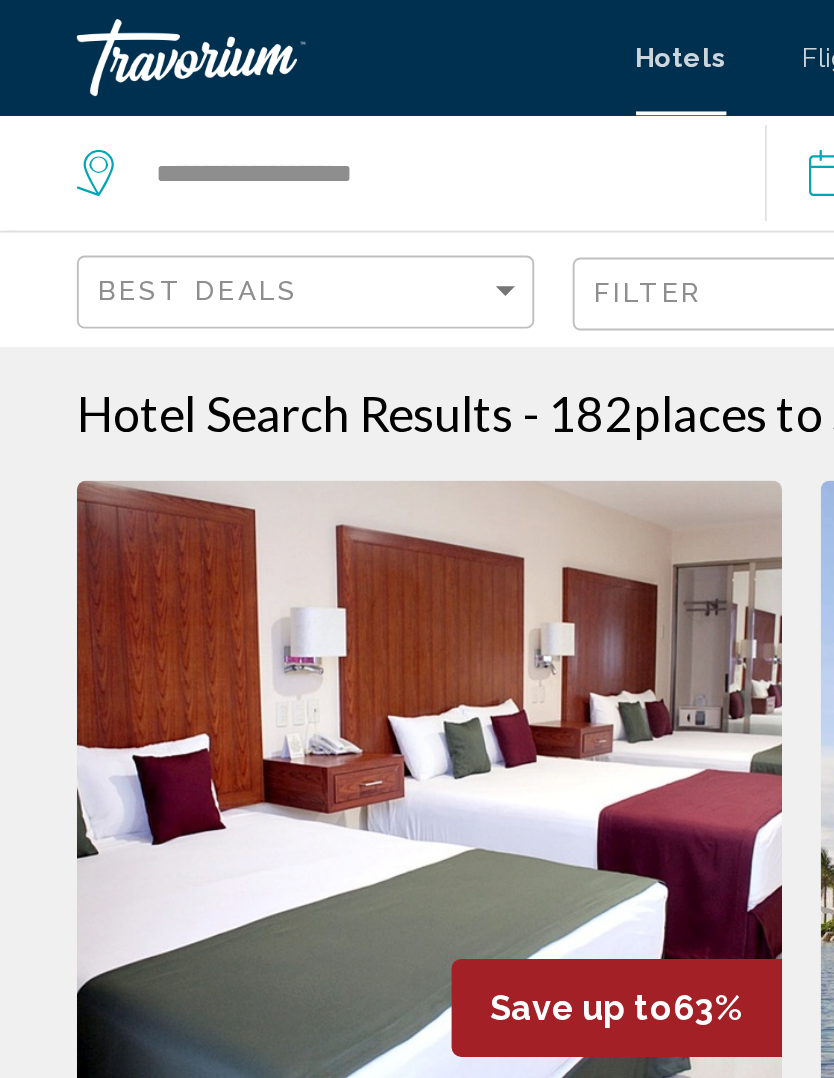 click at bounding box center (140, 30) 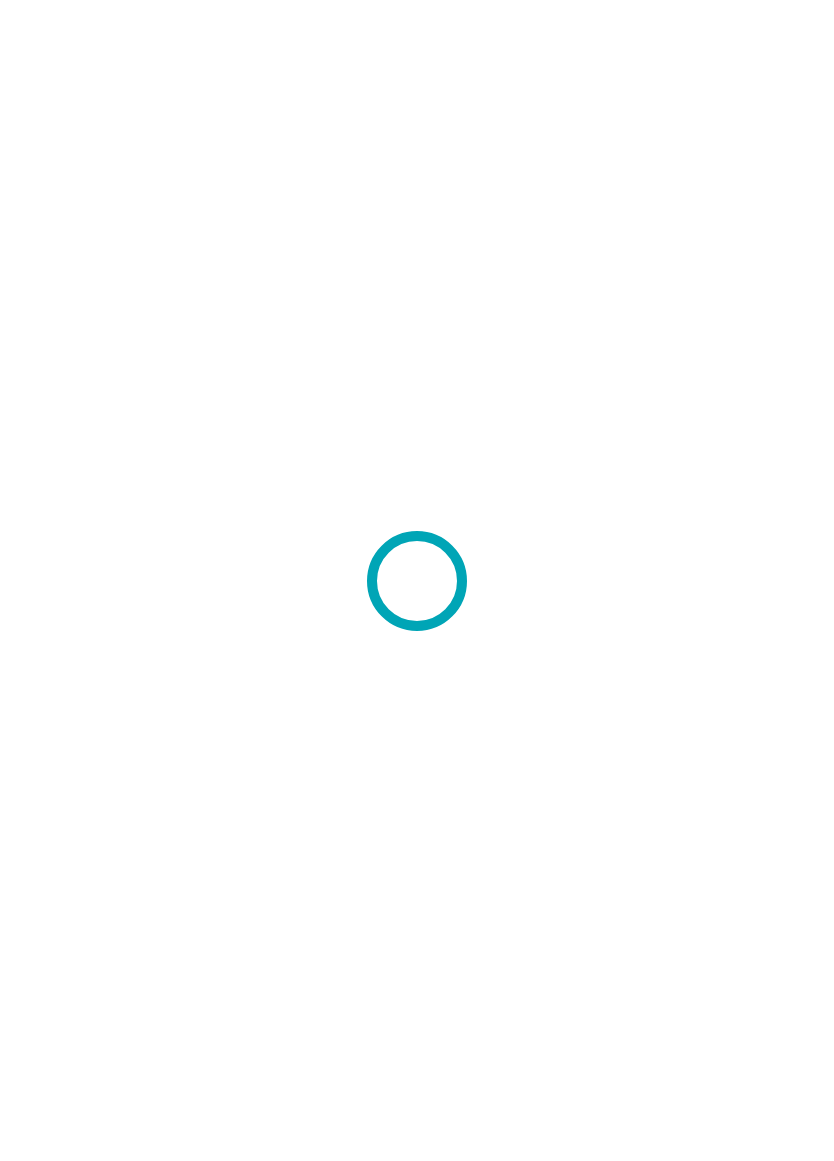 scroll, scrollTop: 0, scrollLeft: 0, axis: both 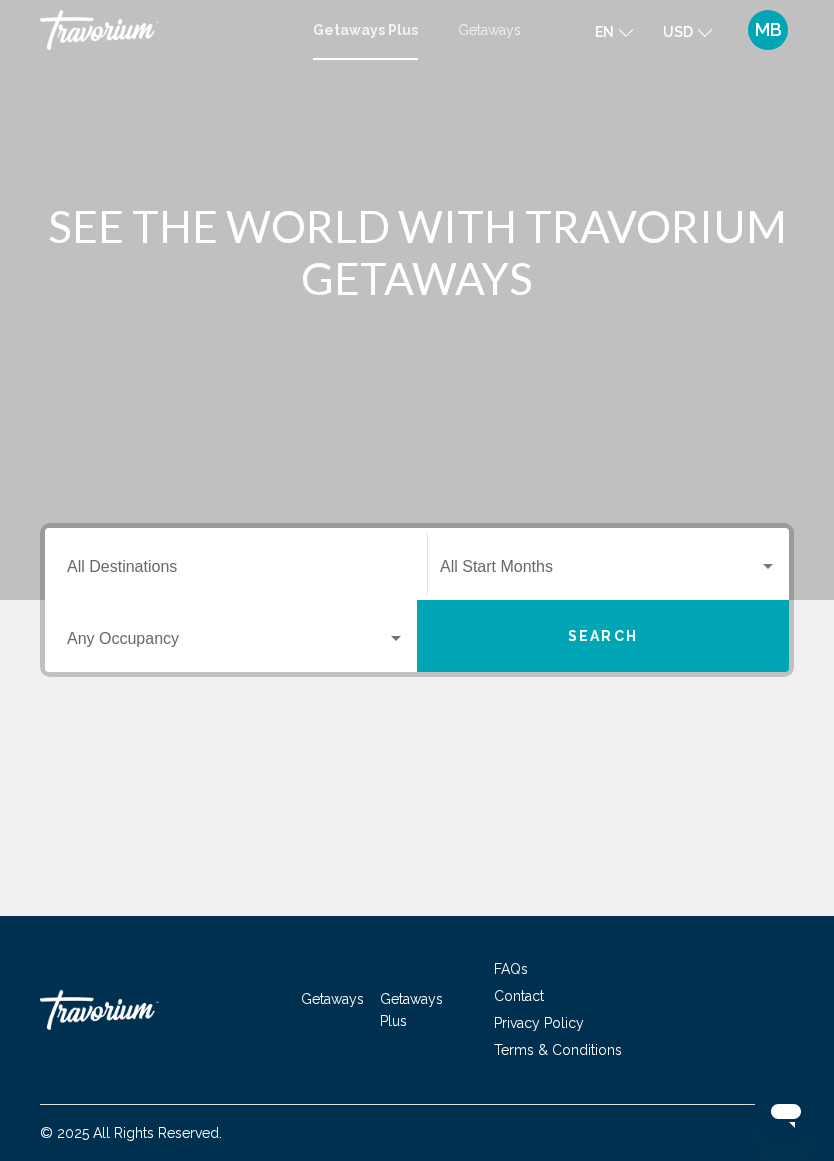 click at bounding box center (236, 643) 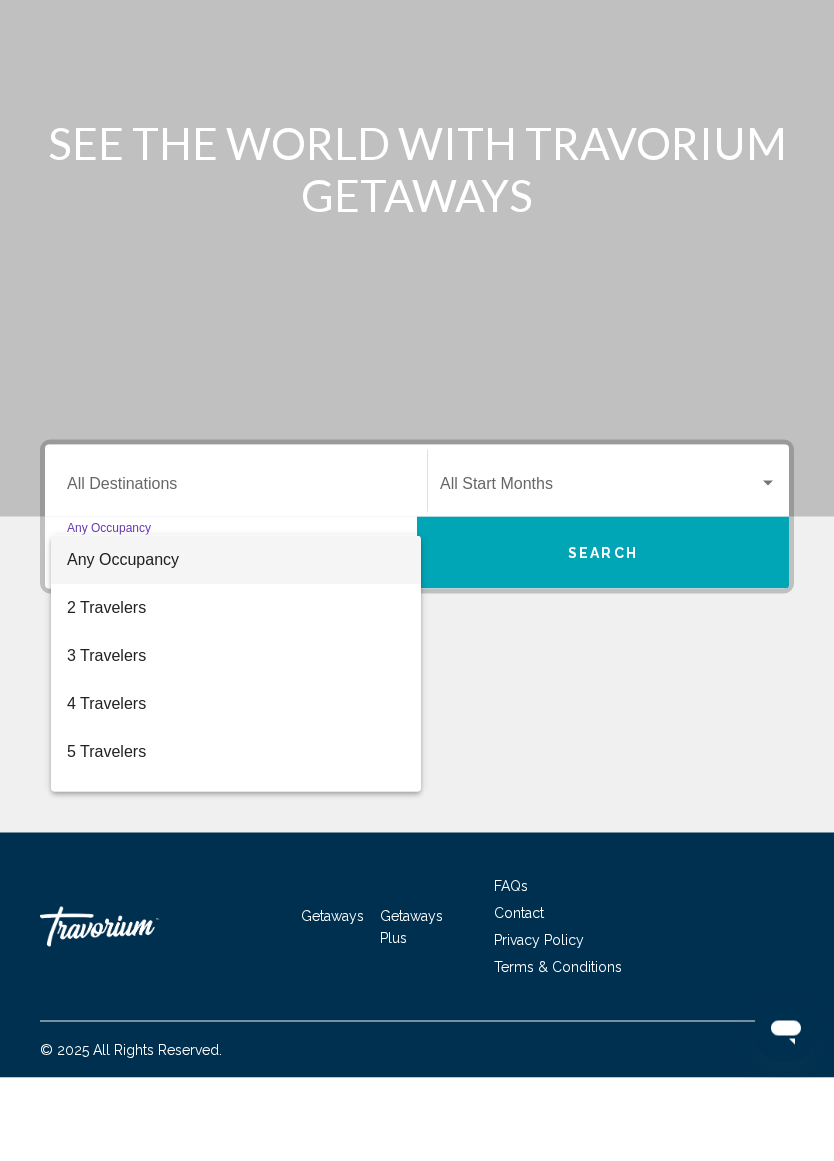 scroll, scrollTop: 49, scrollLeft: 0, axis: vertical 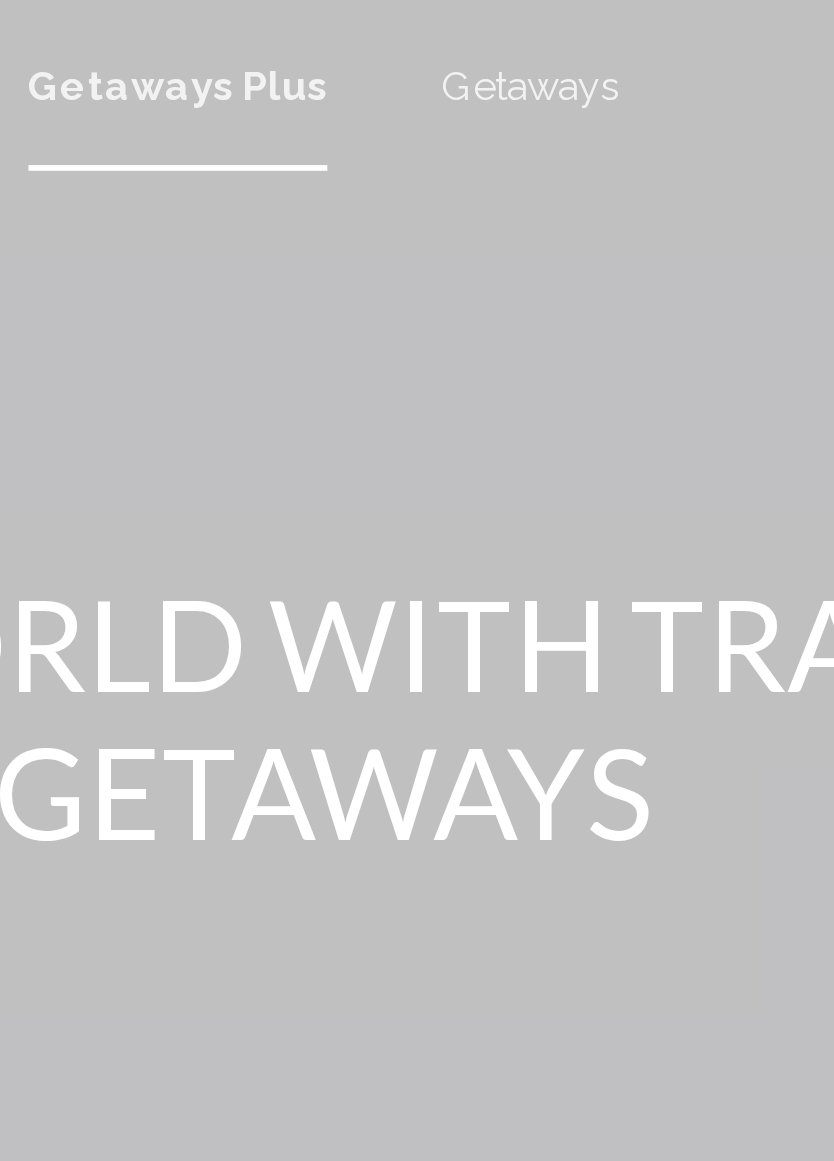 click at bounding box center [417, 580] 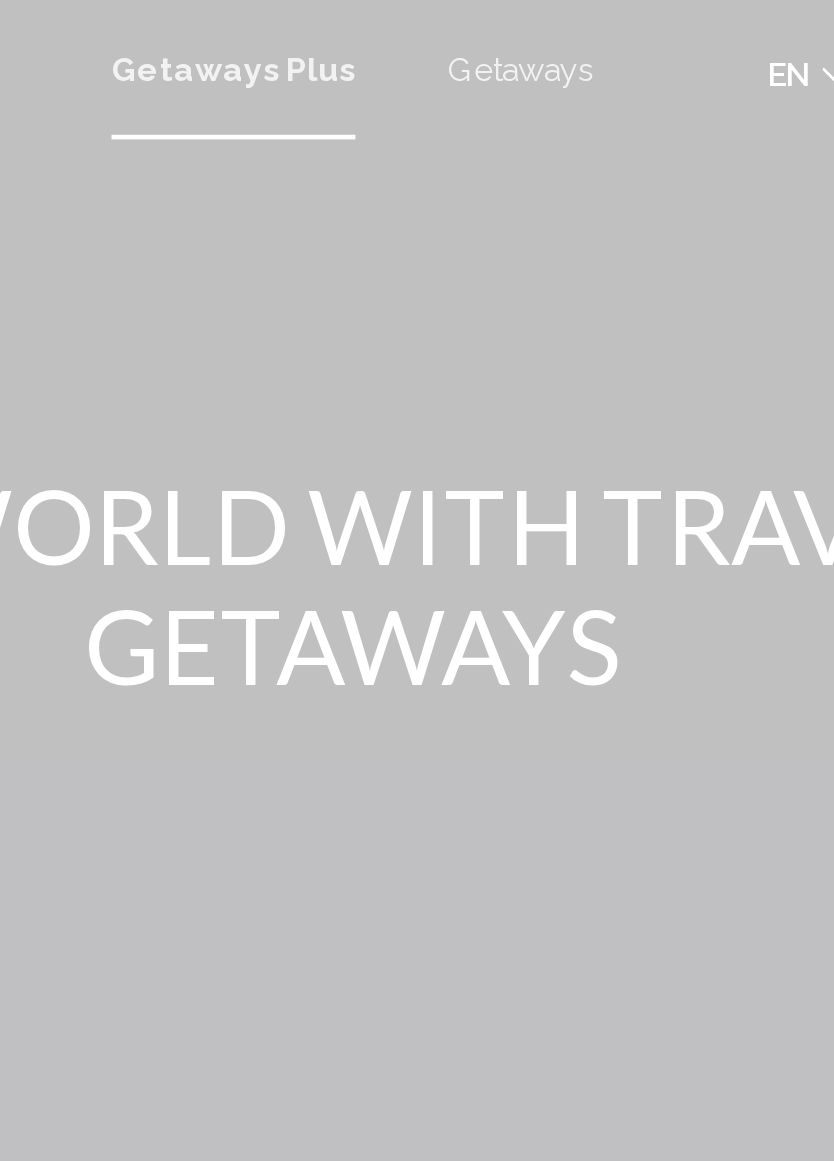 click on "Getaways" at bounding box center (489, 30) 